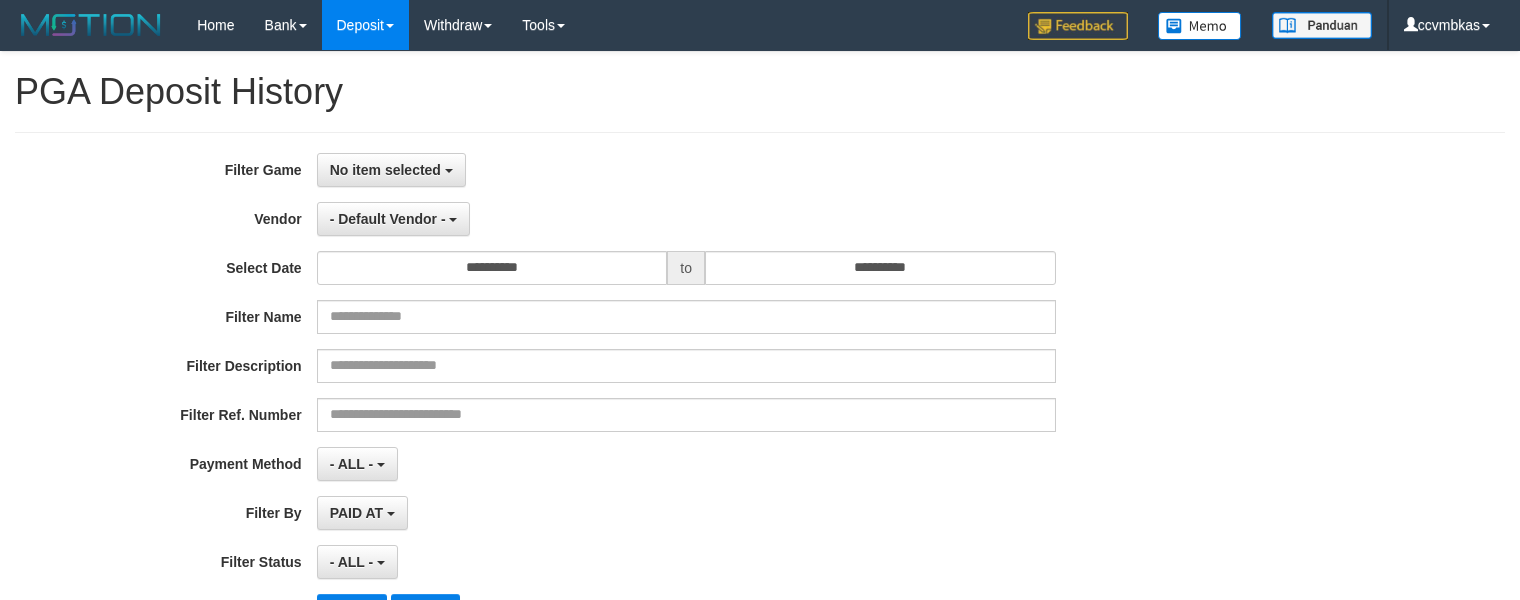 select on "**********" 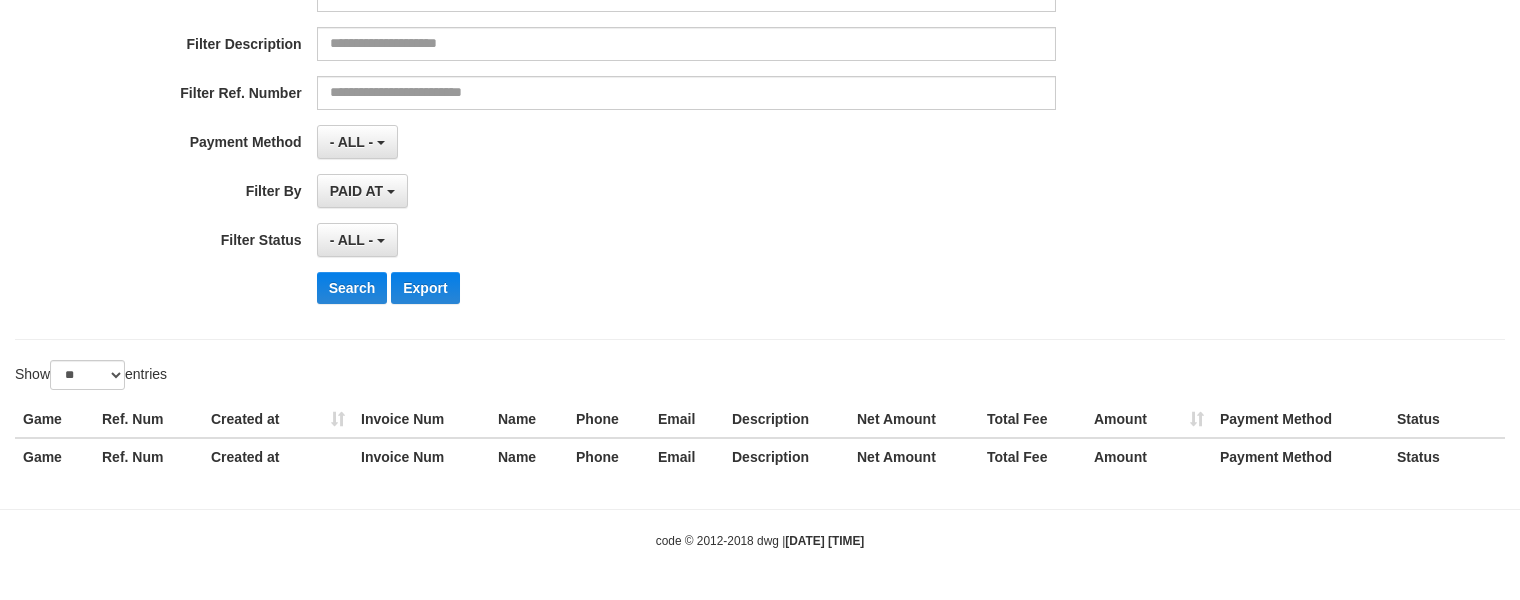 drag, startPoint x: 788, startPoint y: 203, endPoint x: 765, endPoint y: 220, distance: 28.600698 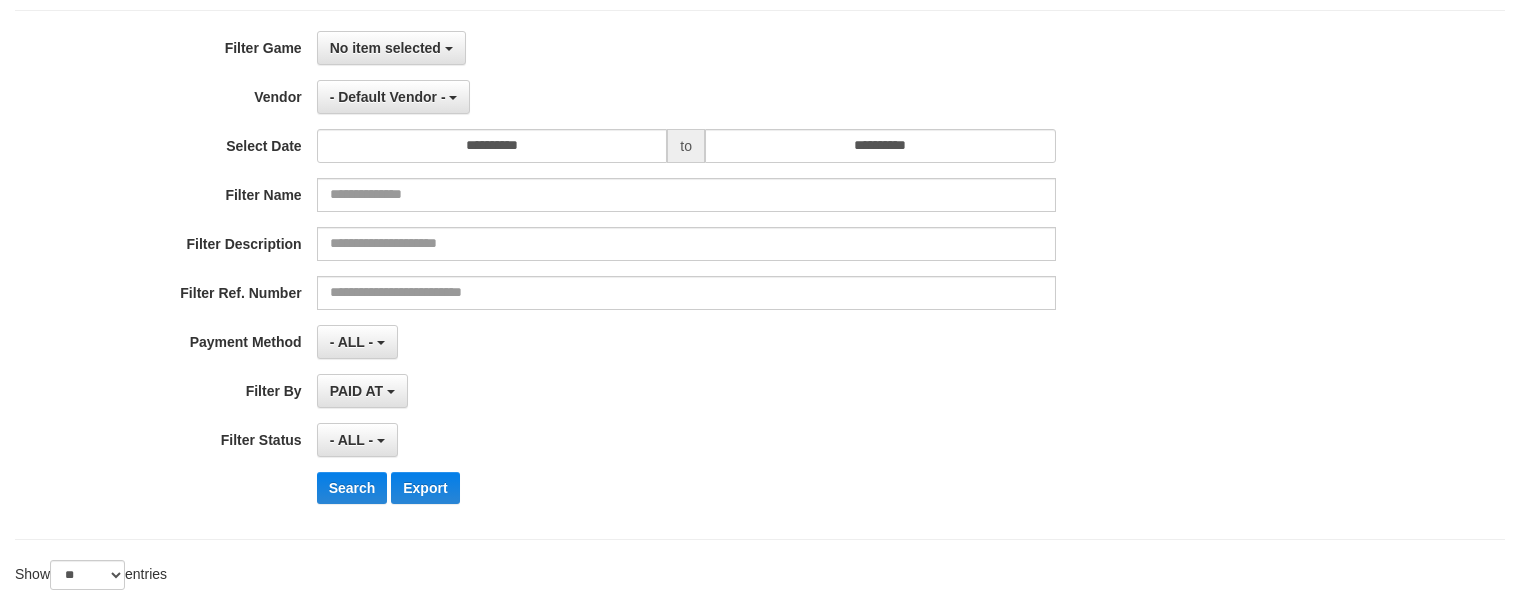 scroll, scrollTop: 0, scrollLeft: 0, axis: both 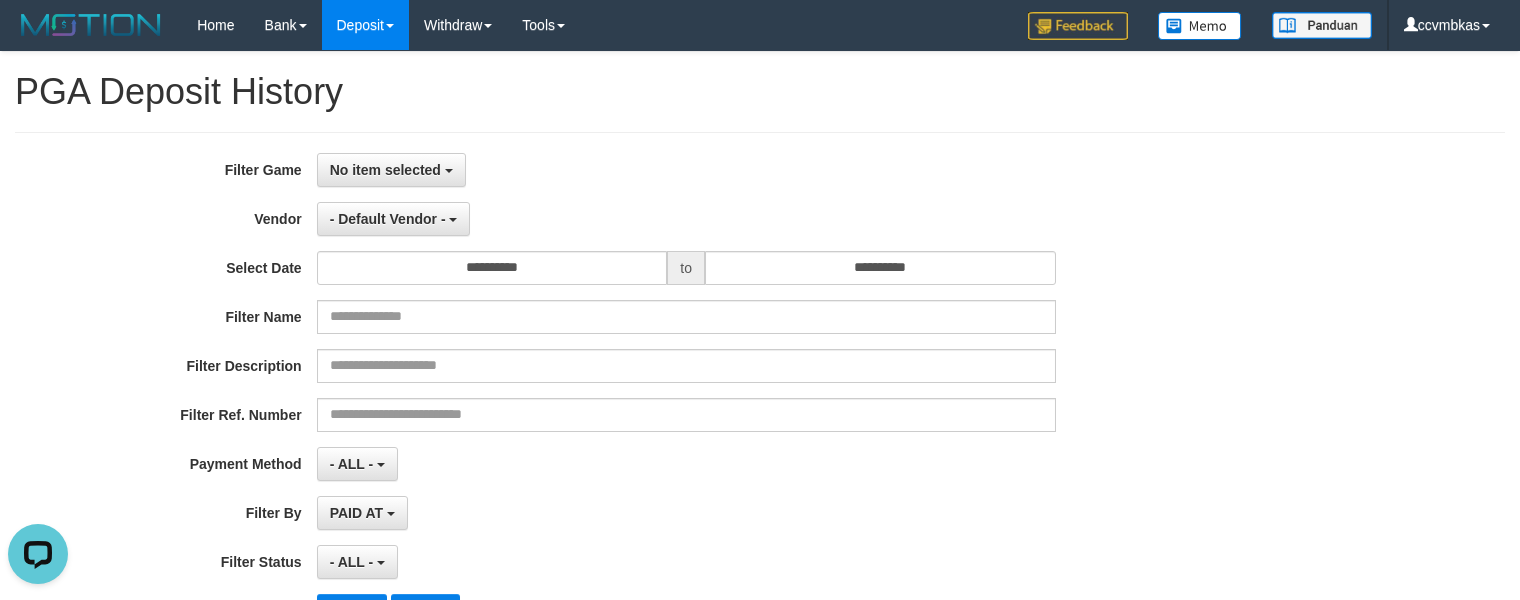 click on "No item selected    SELECT GAME
[ISPORT] MUSEUMBOLA" at bounding box center (686, 170) 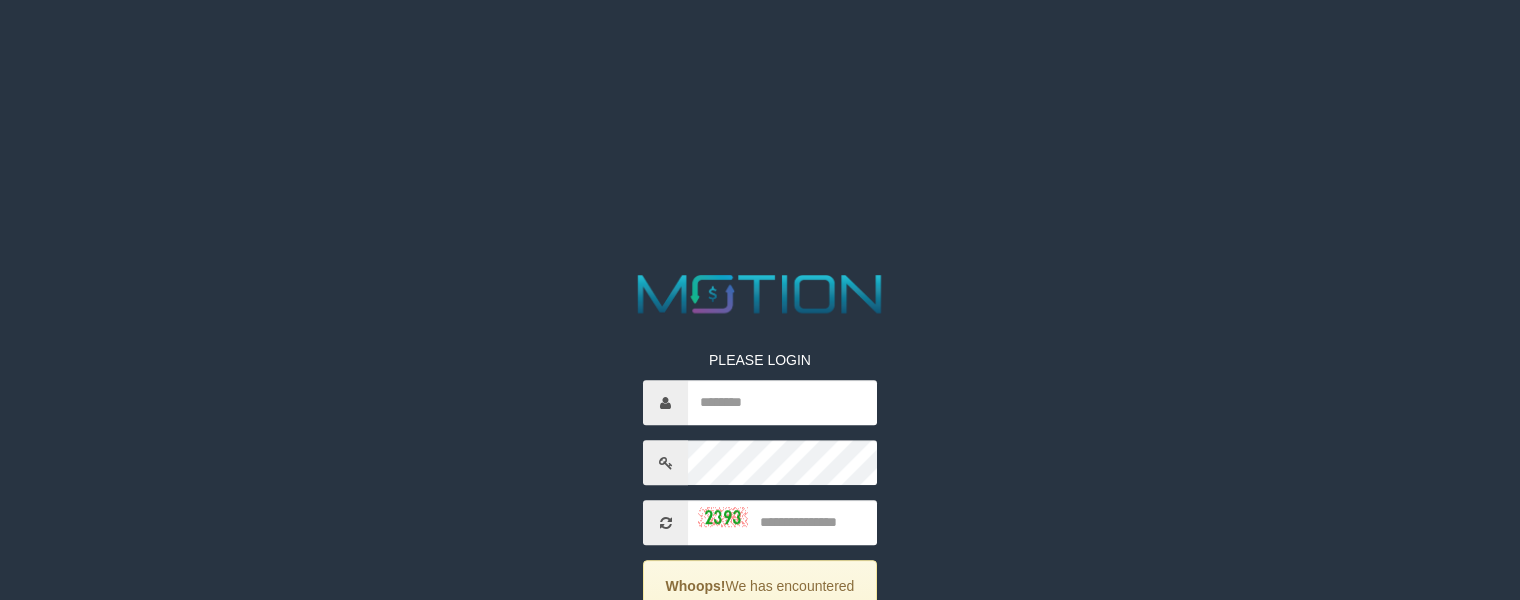 scroll, scrollTop: 0, scrollLeft: 0, axis: both 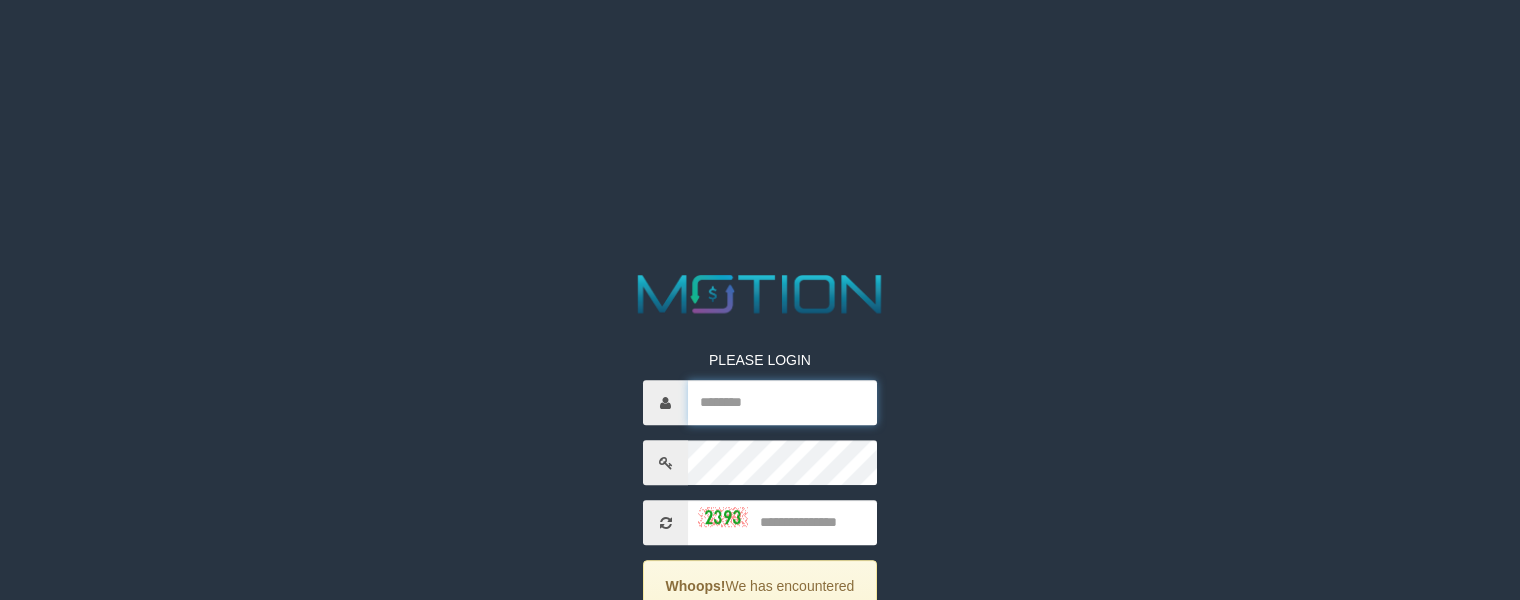 type on "********" 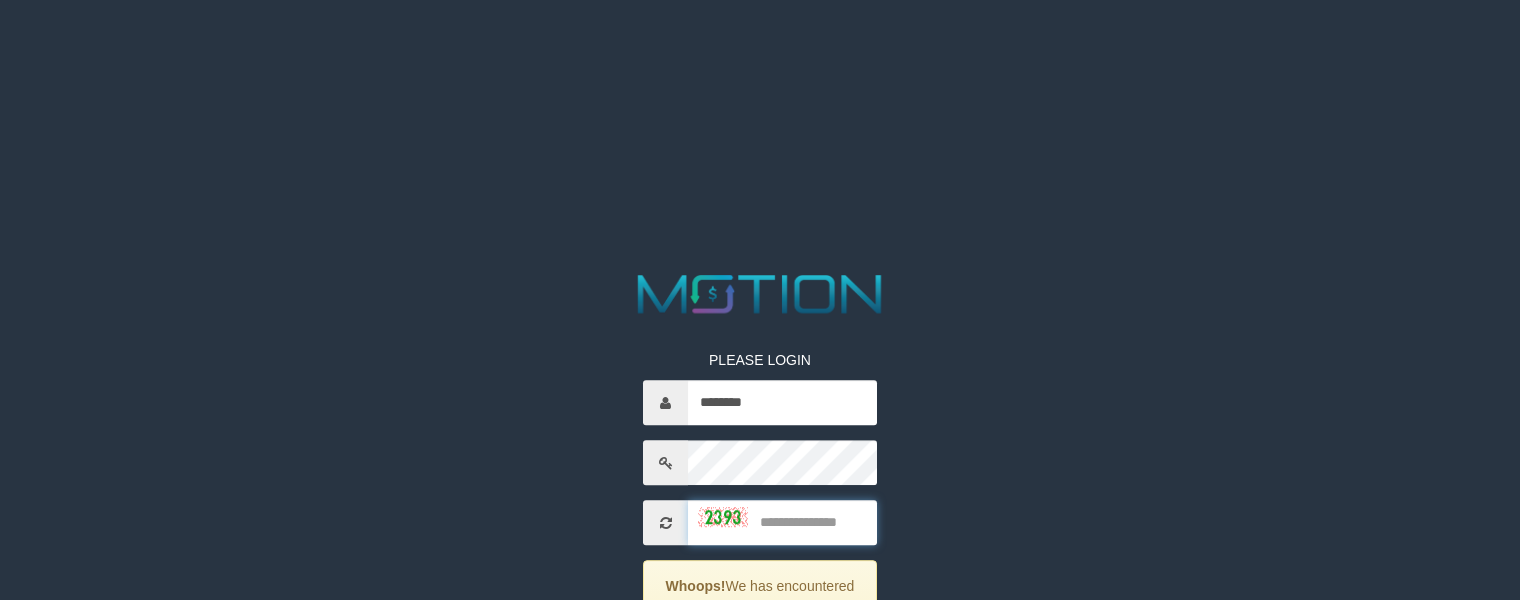 click at bounding box center [782, 523] 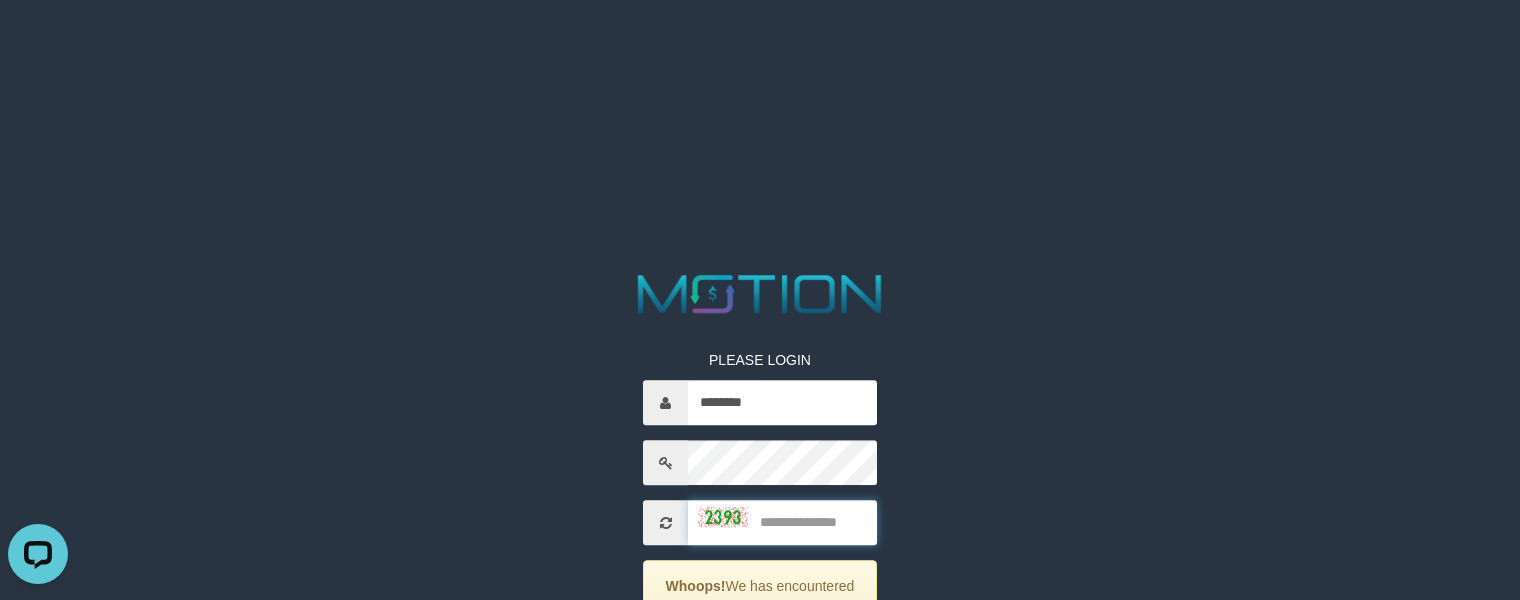 scroll, scrollTop: 0, scrollLeft: 0, axis: both 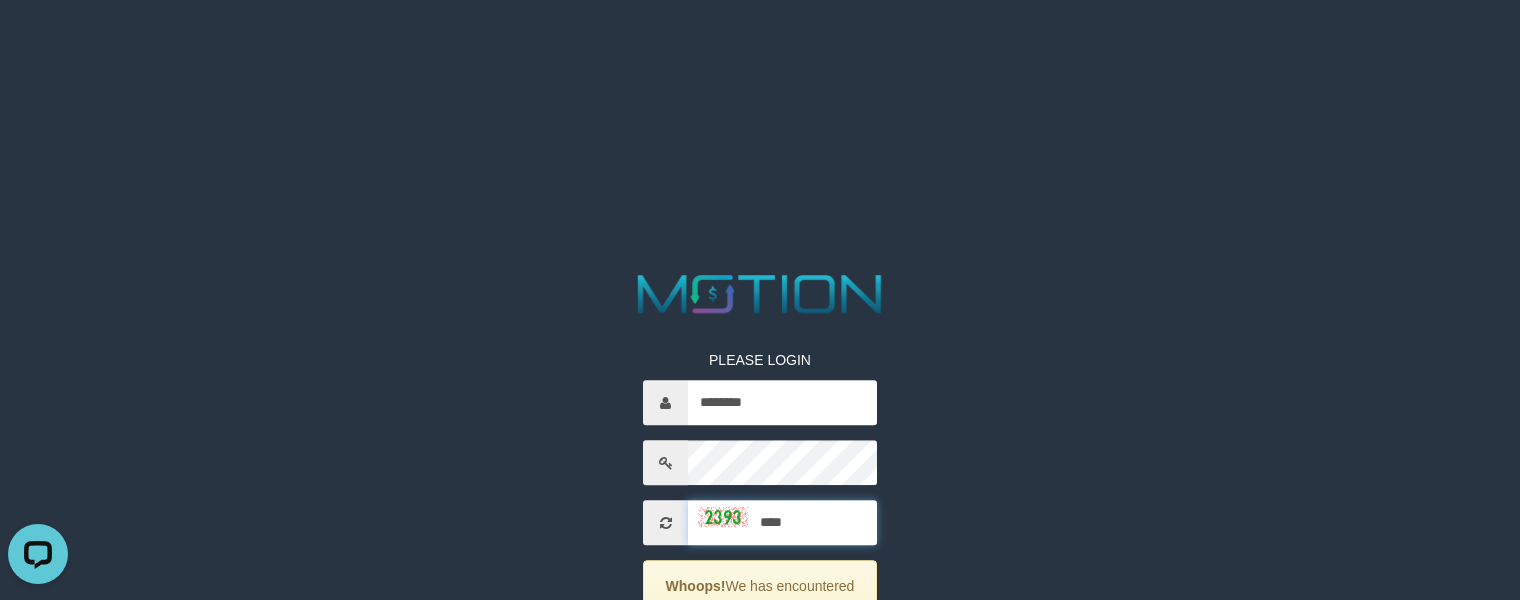 type on "****" 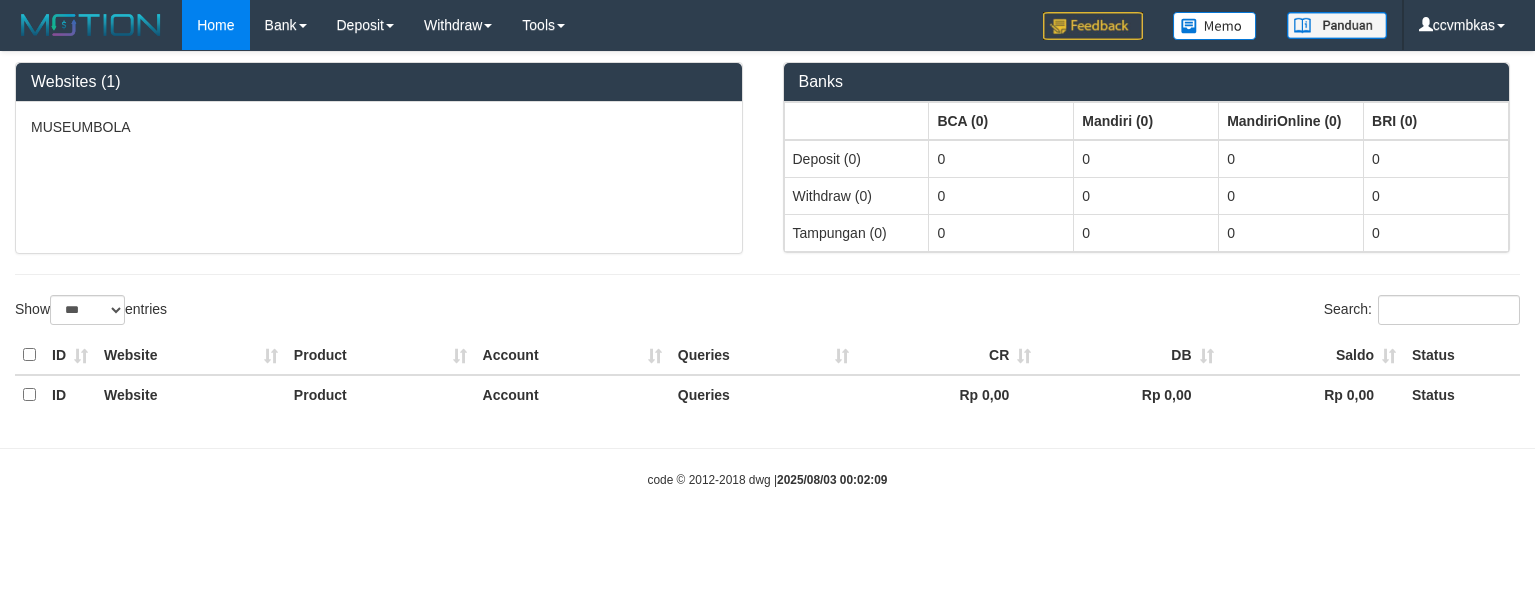 select on "***" 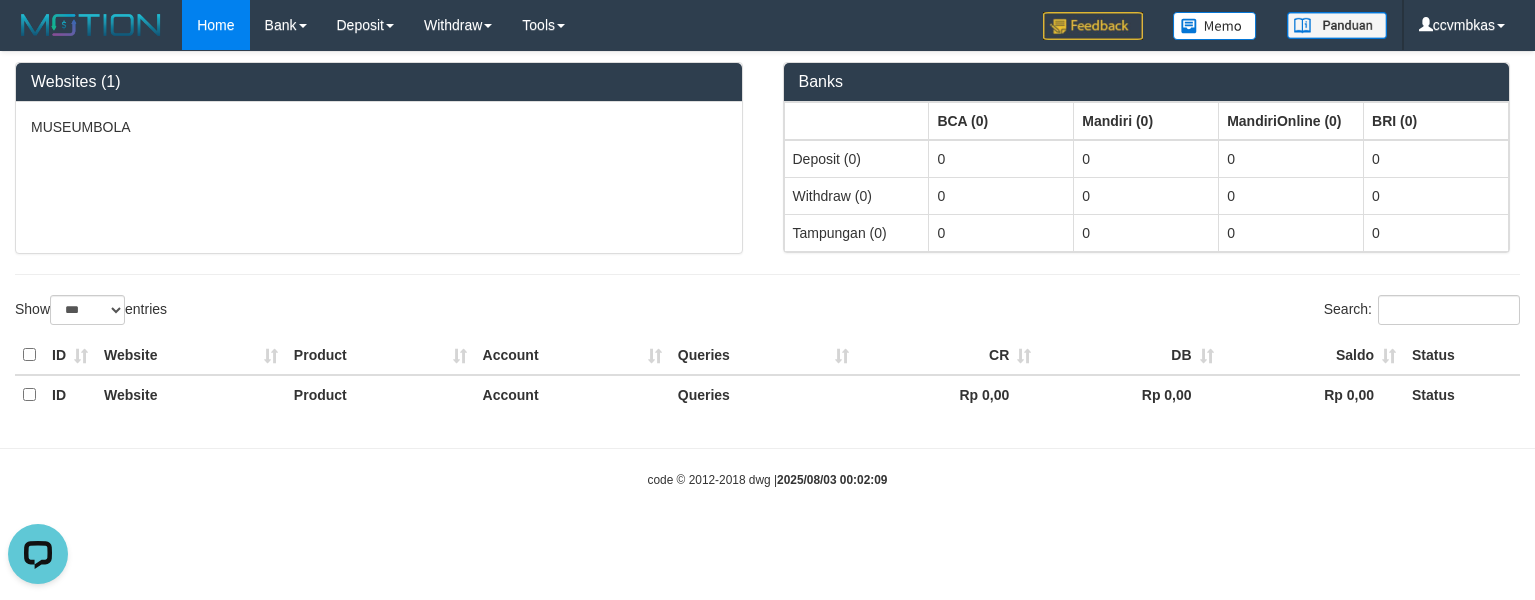 scroll, scrollTop: 0, scrollLeft: 0, axis: both 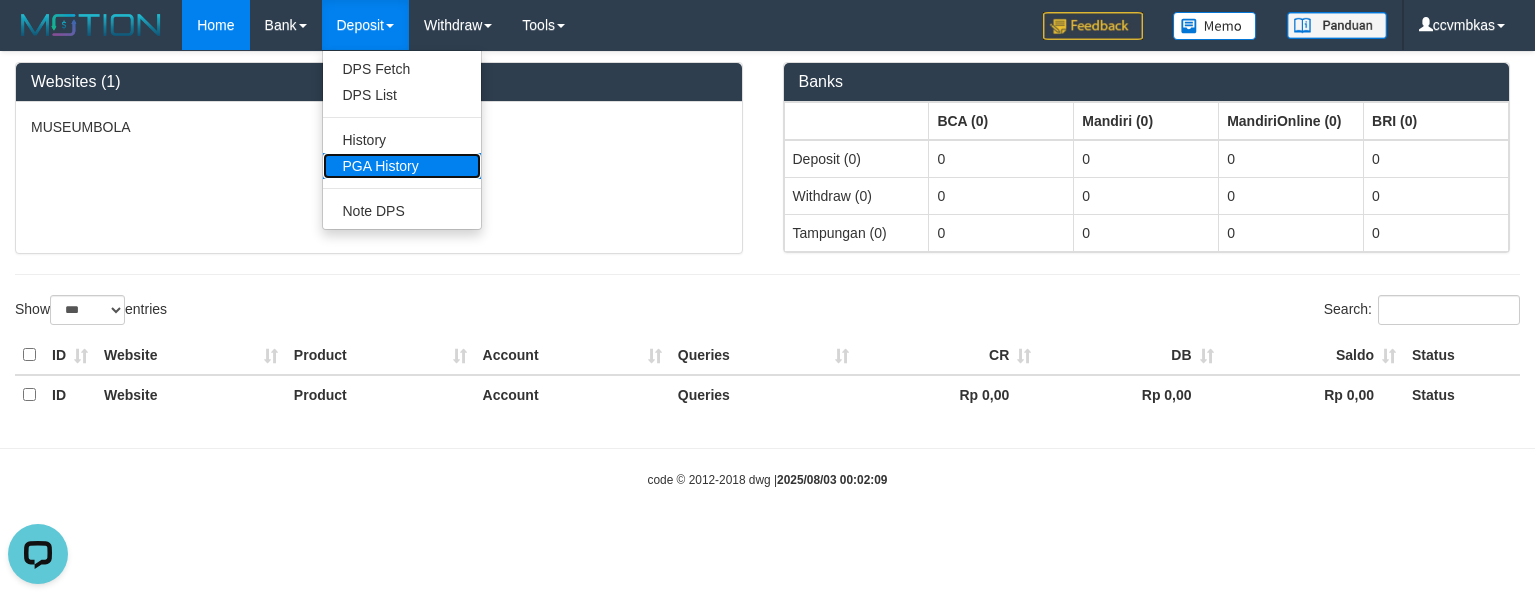 click on "PGA History" at bounding box center (402, 166) 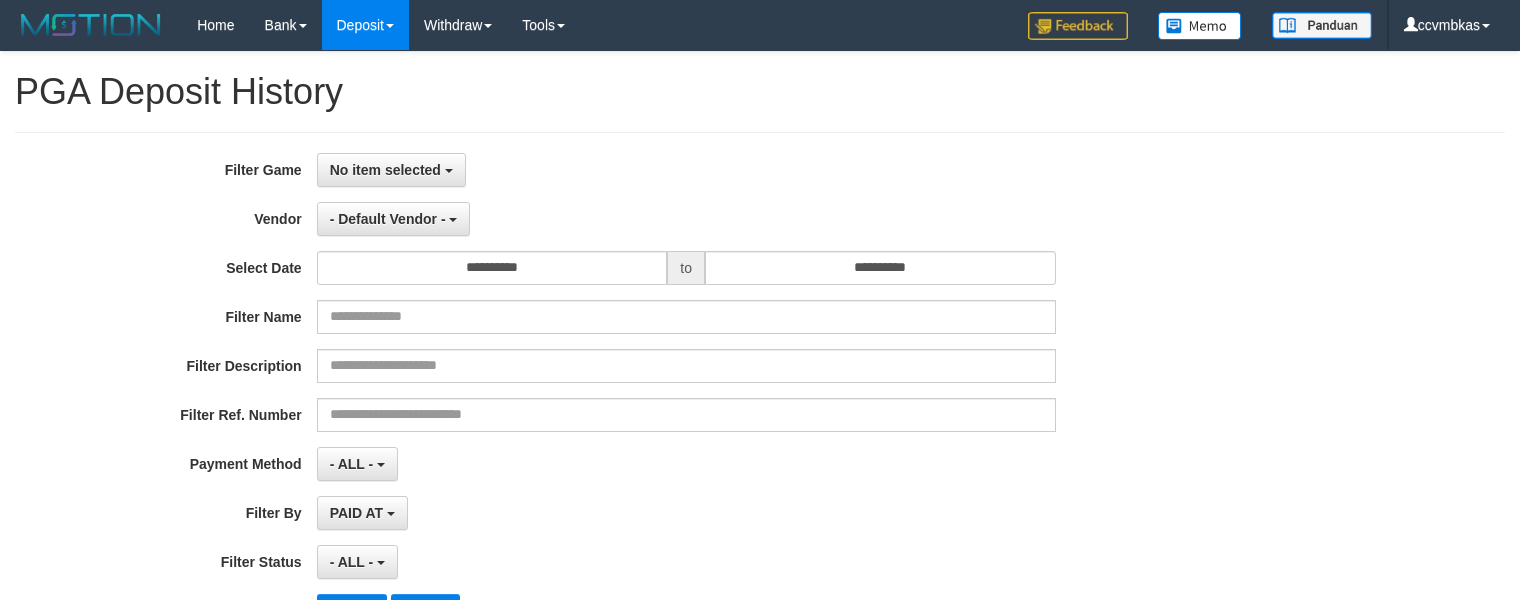 select 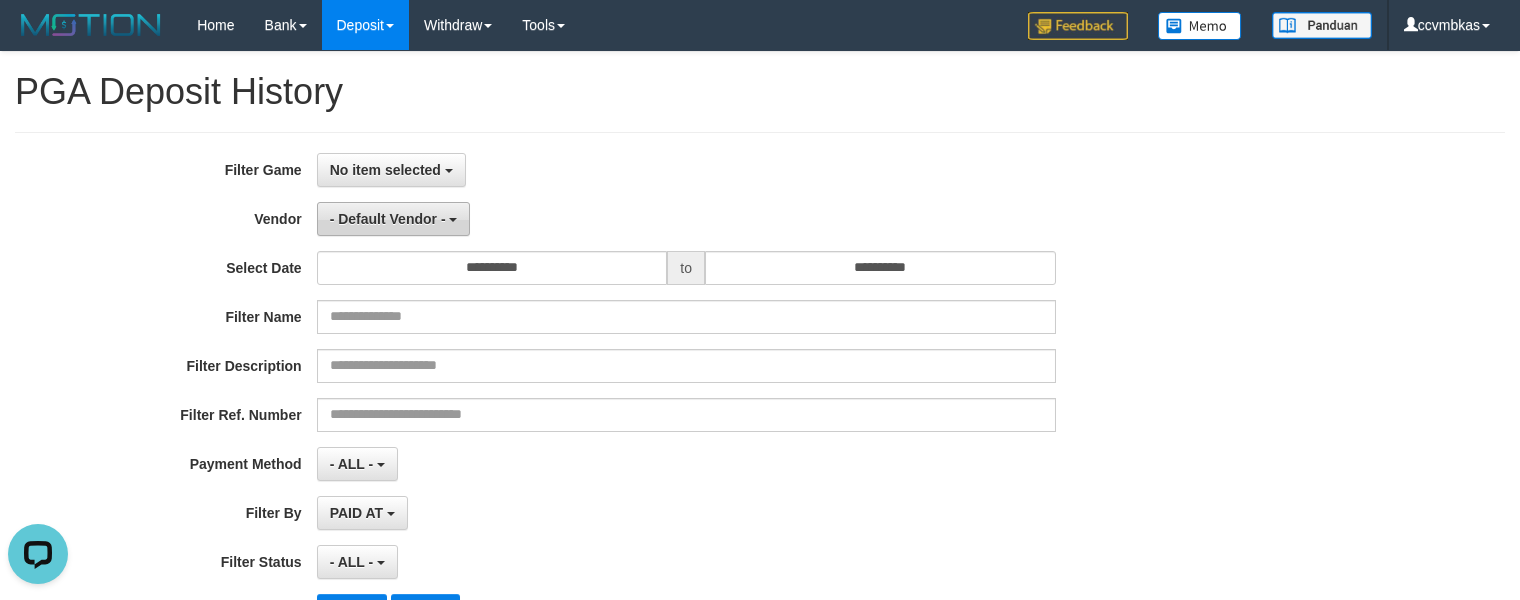 scroll, scrollTop: 0, scrollLeft: 0, axis: both 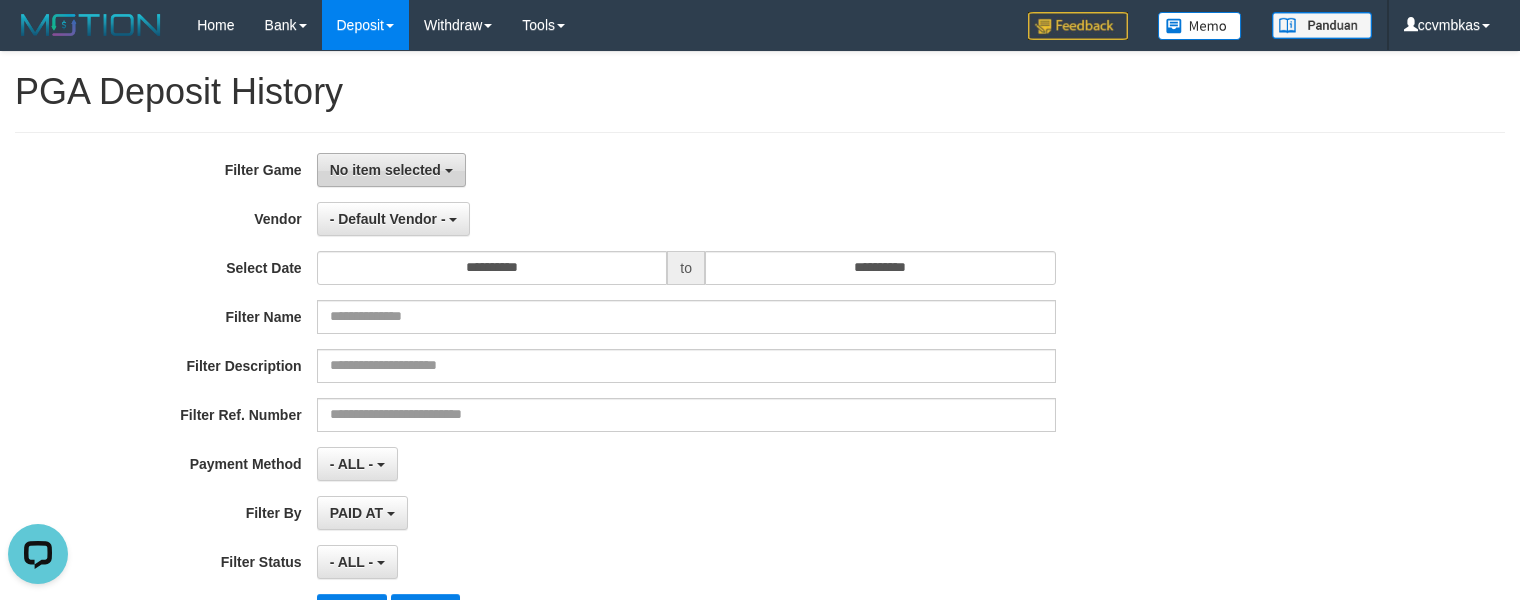 click on "No item selected" at bounding box center [385, 170] 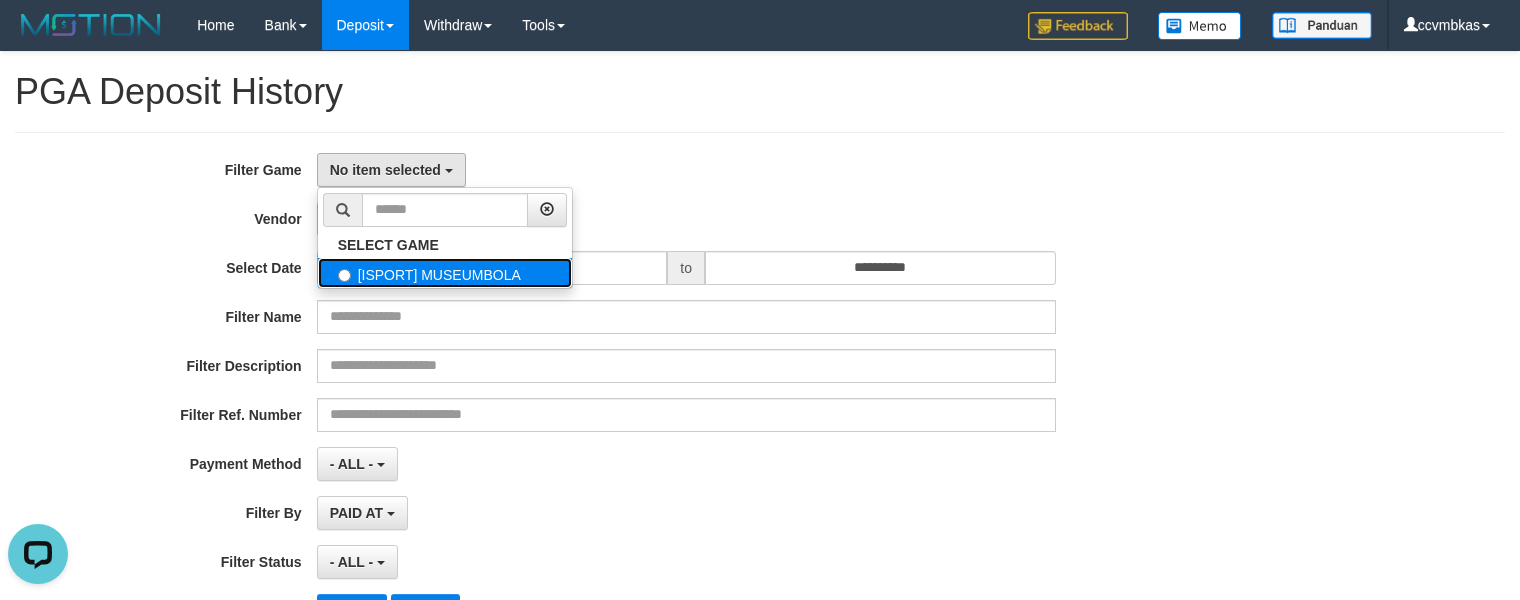 click on "[ISPORT] MUSEUMBOLA" at bounding box center (445, 273) 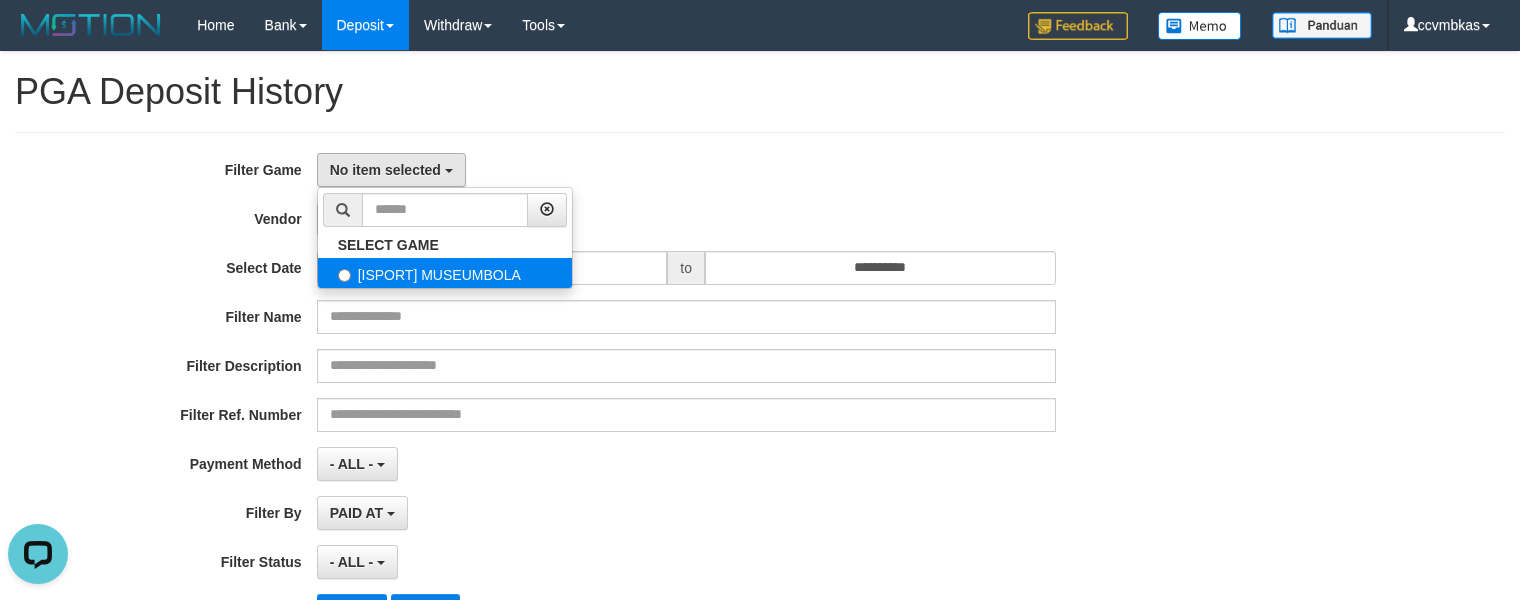 select on "****" 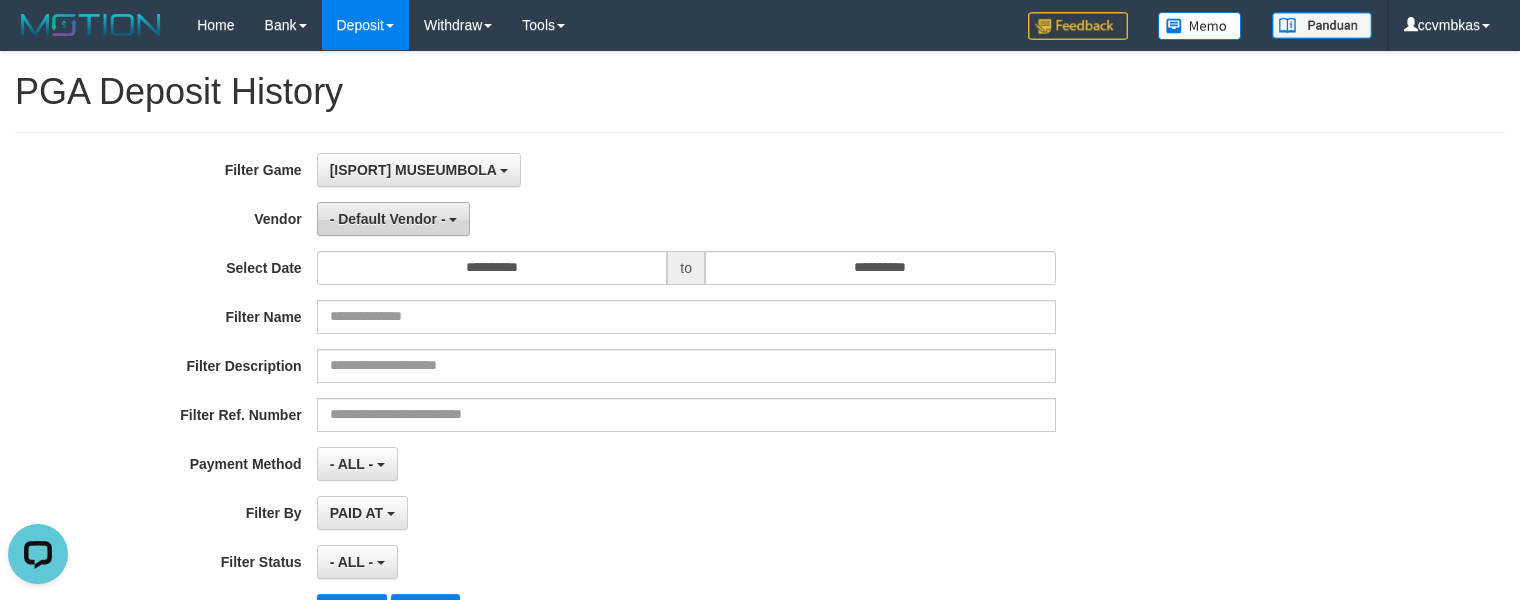 scroll, scrollTop: 18, scrollLeft: 0, axis: vertical 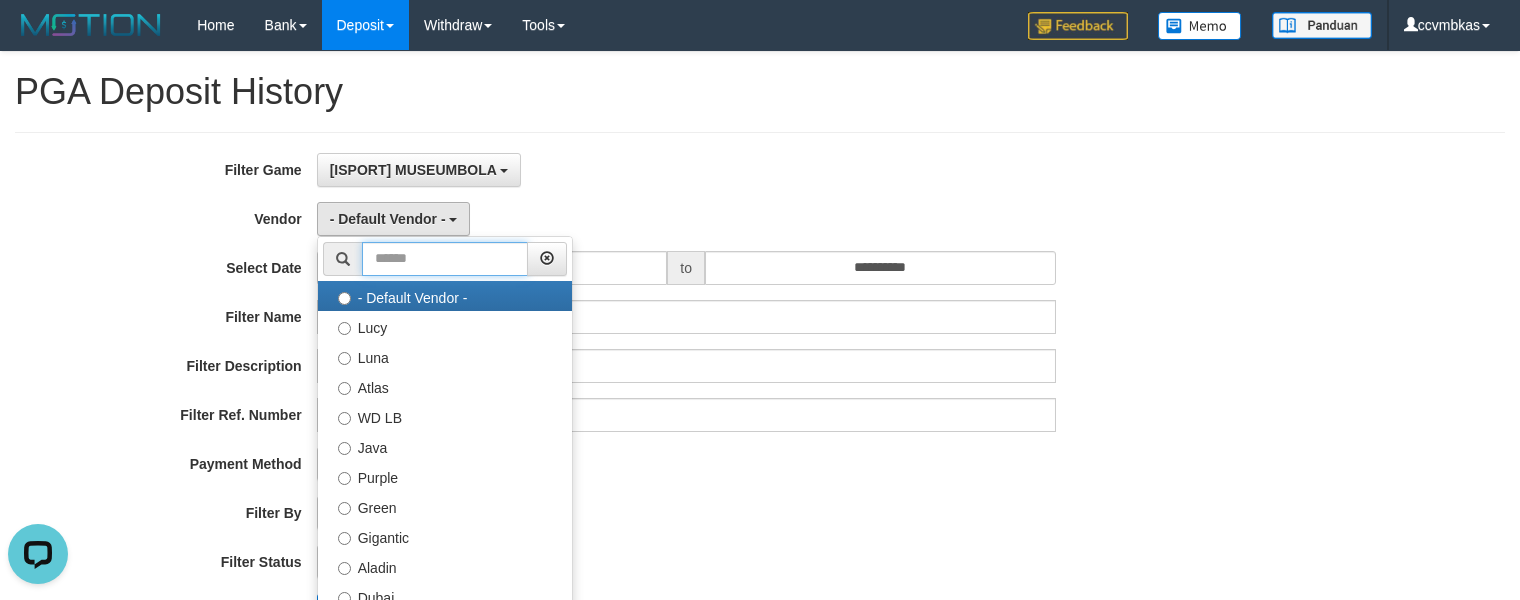 click at bounding box center (445, 259) 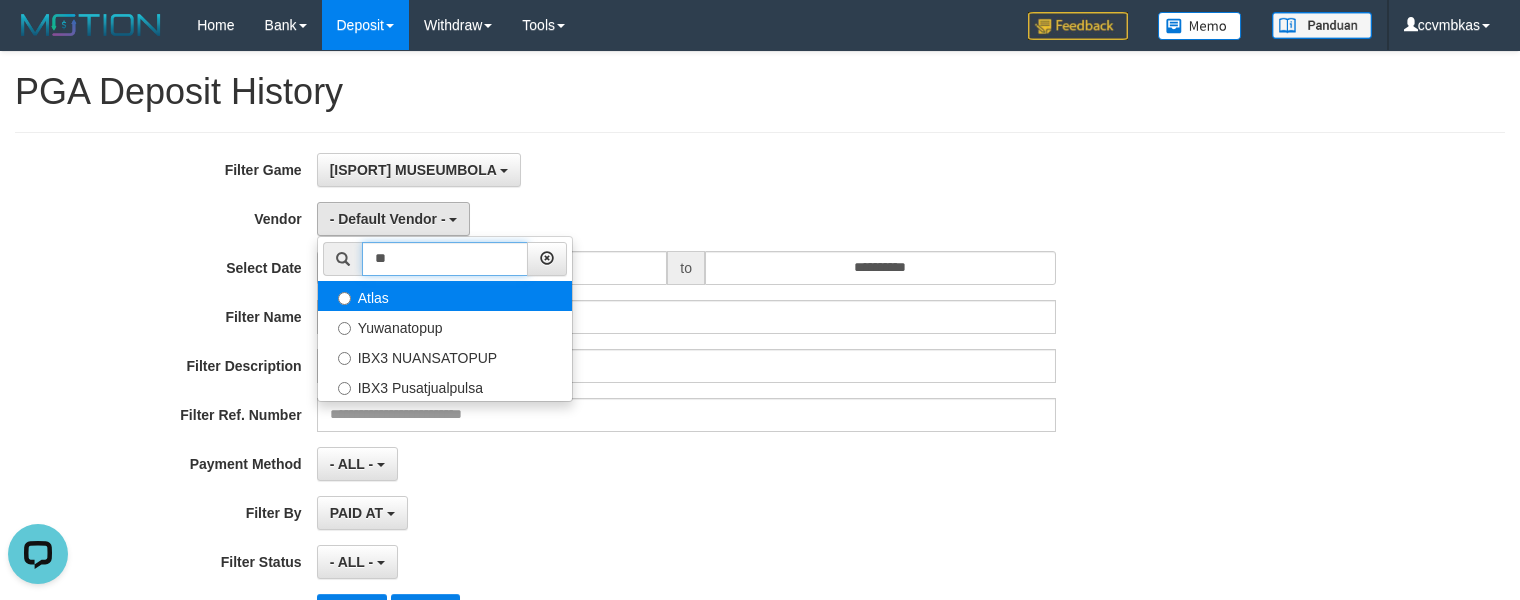 type on "**" 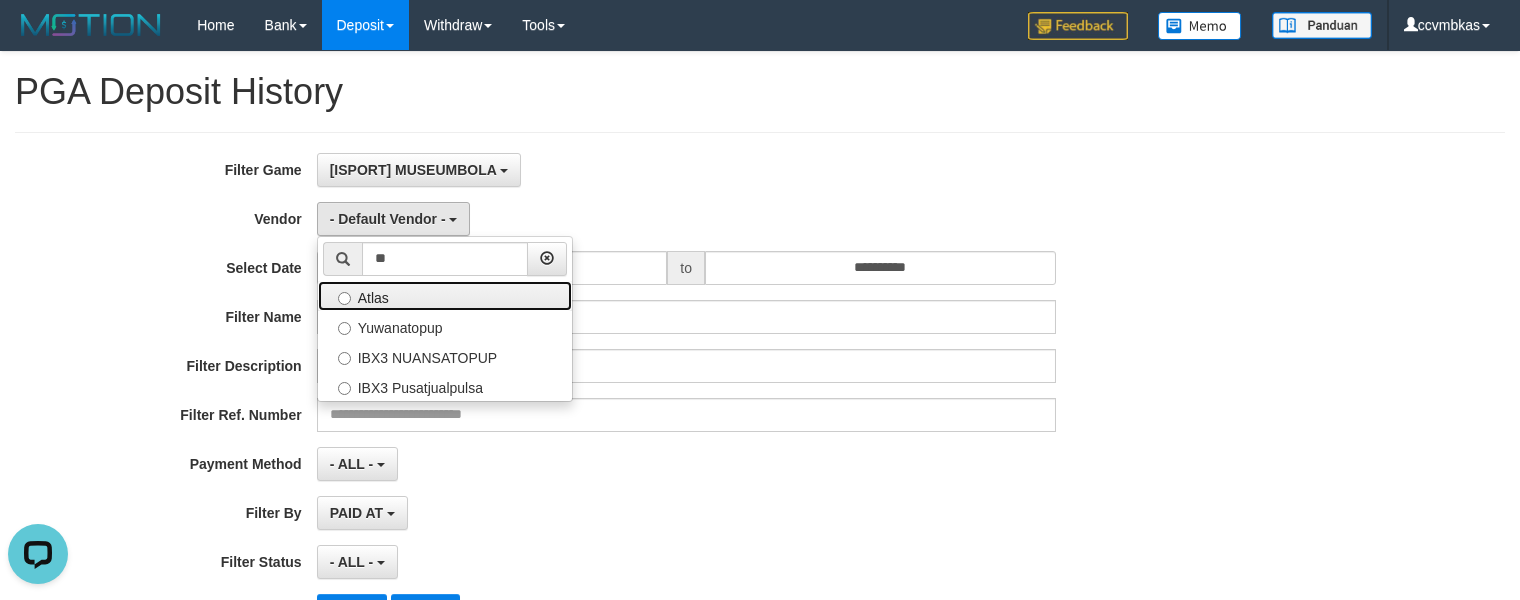 drag, startPoint x: 423, startPoint y: 303, endPoint x: 542, endPoint y: 280, distance: 121.20231 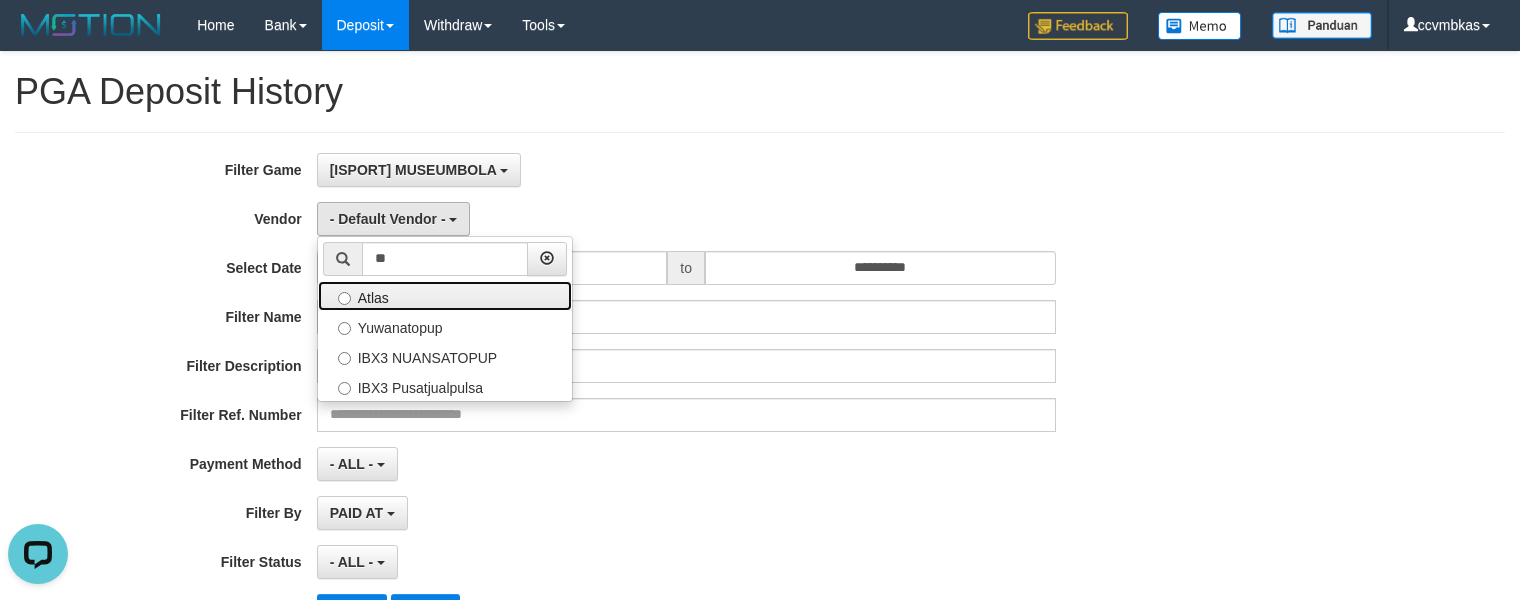 click on "Atlas" at bounding box center [445, 296] 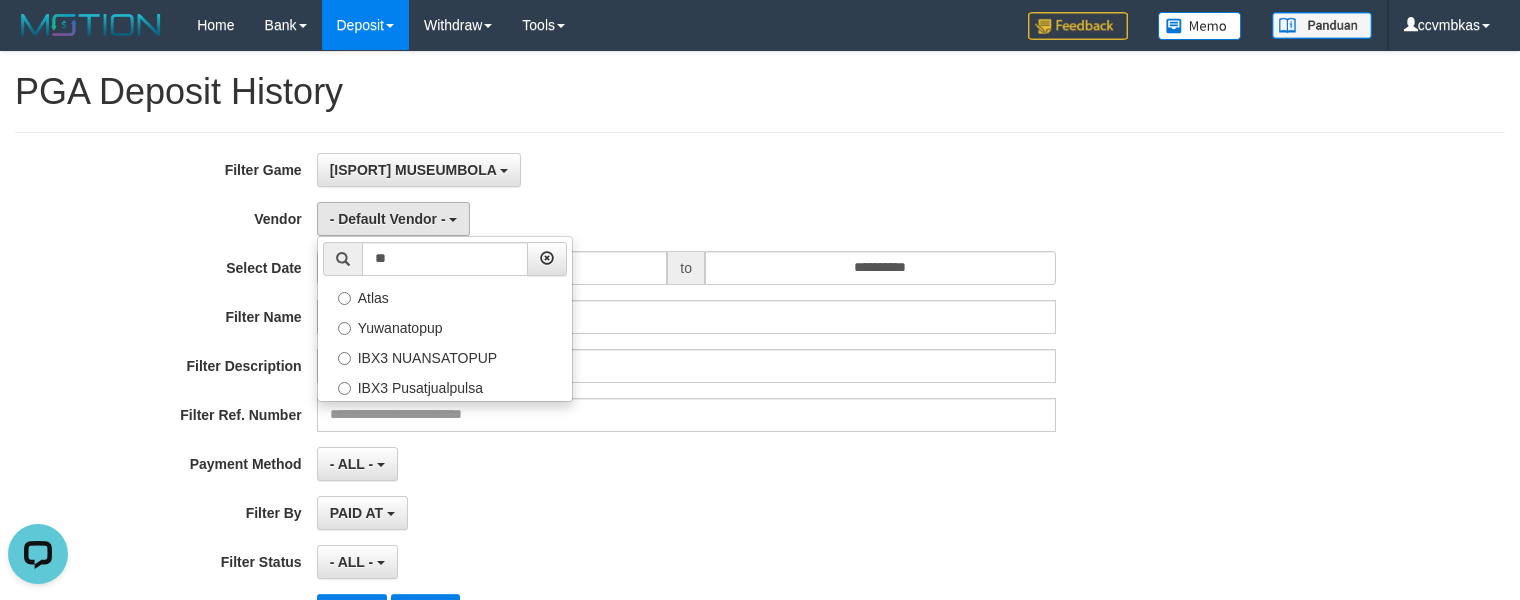 select on "**********" 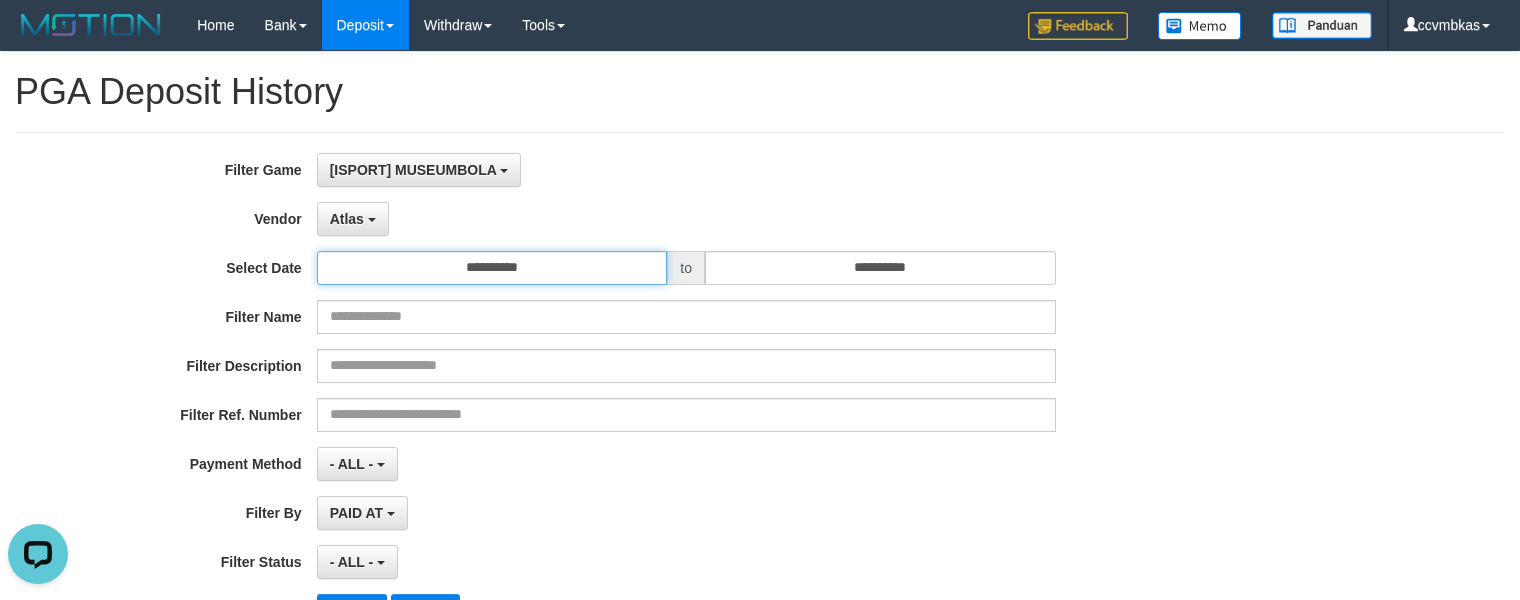 click on "**********" at bounding box center [492, 268] 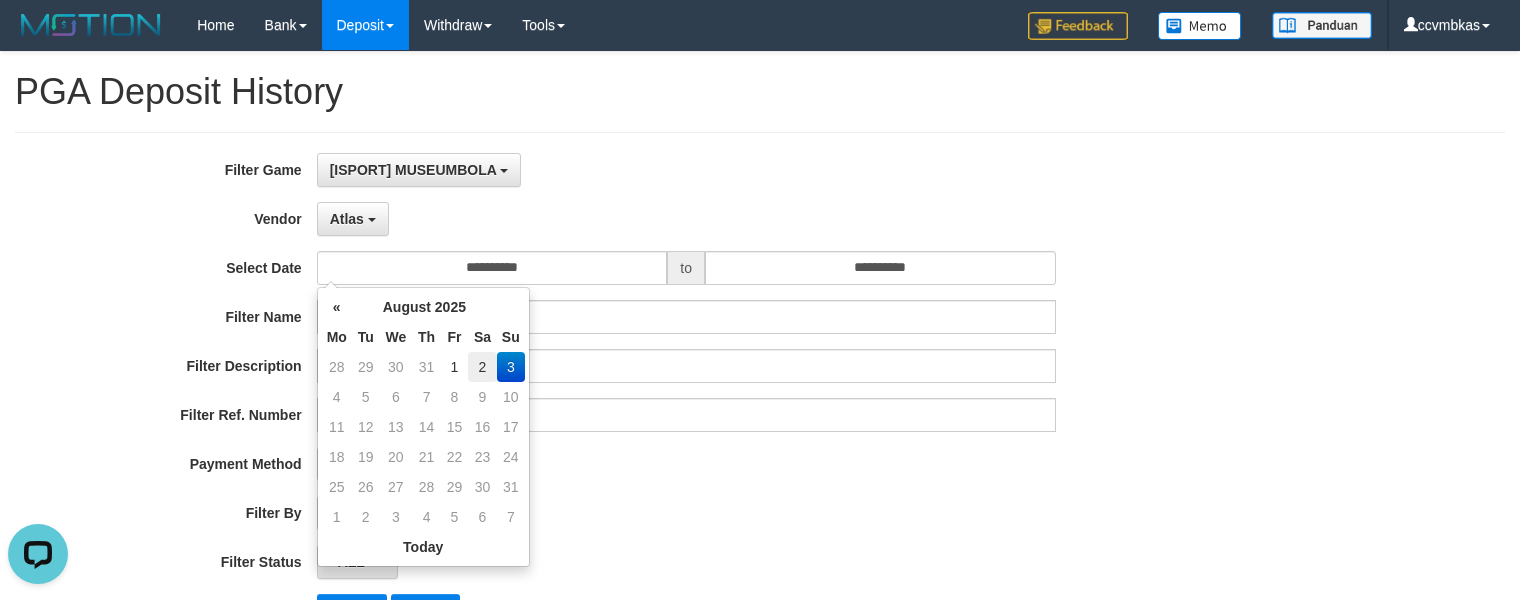 click on "2" at bounding box center [482, 367] 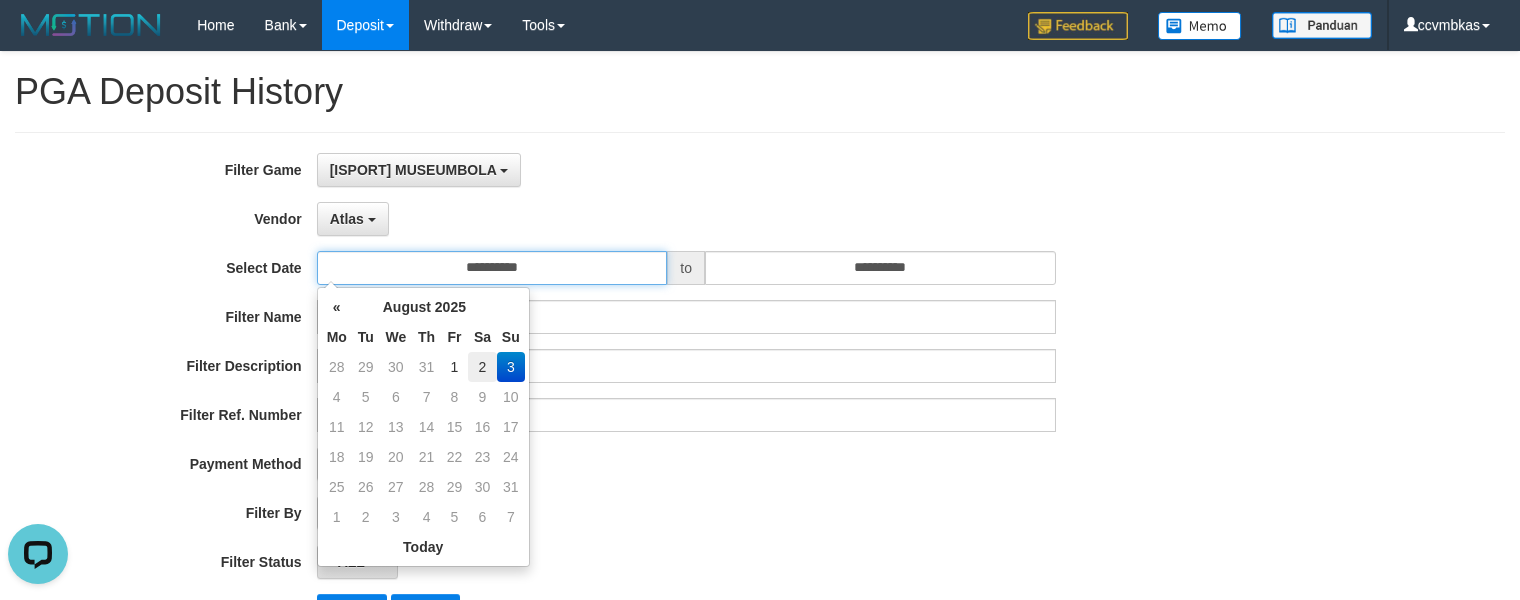 type on "**********" 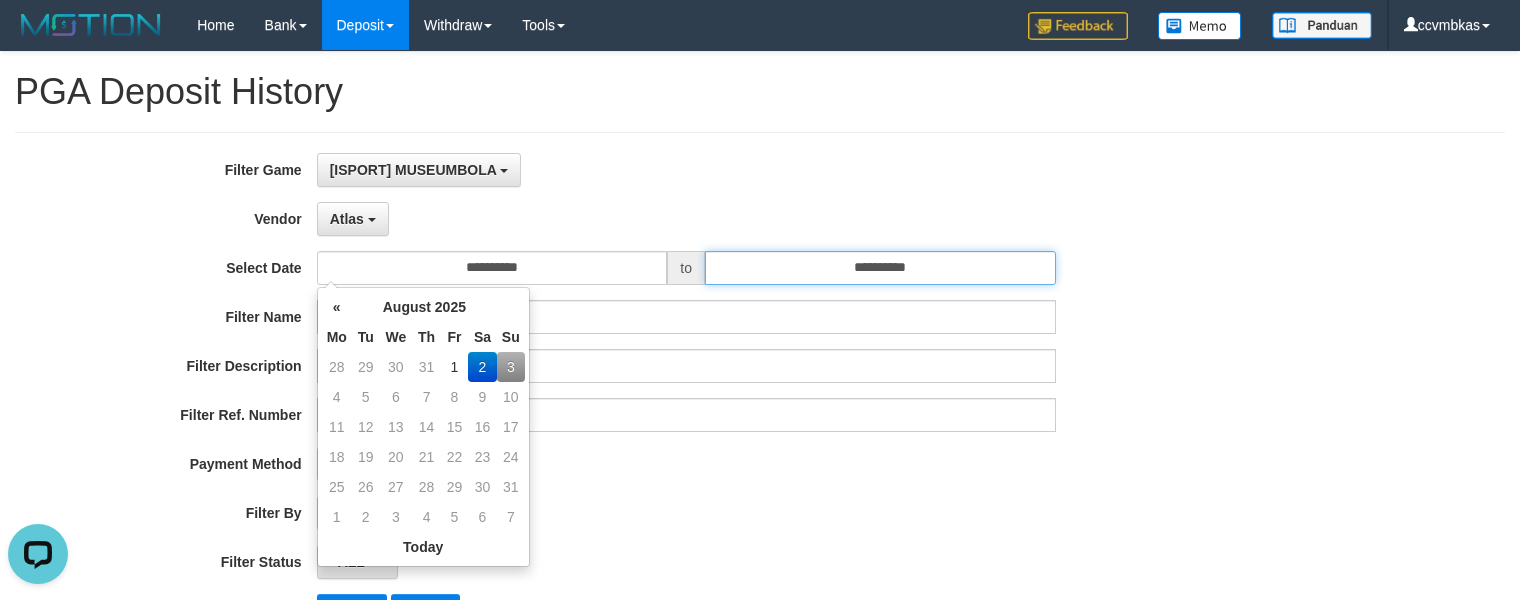click on "**********" at bounding box center (880, 268) 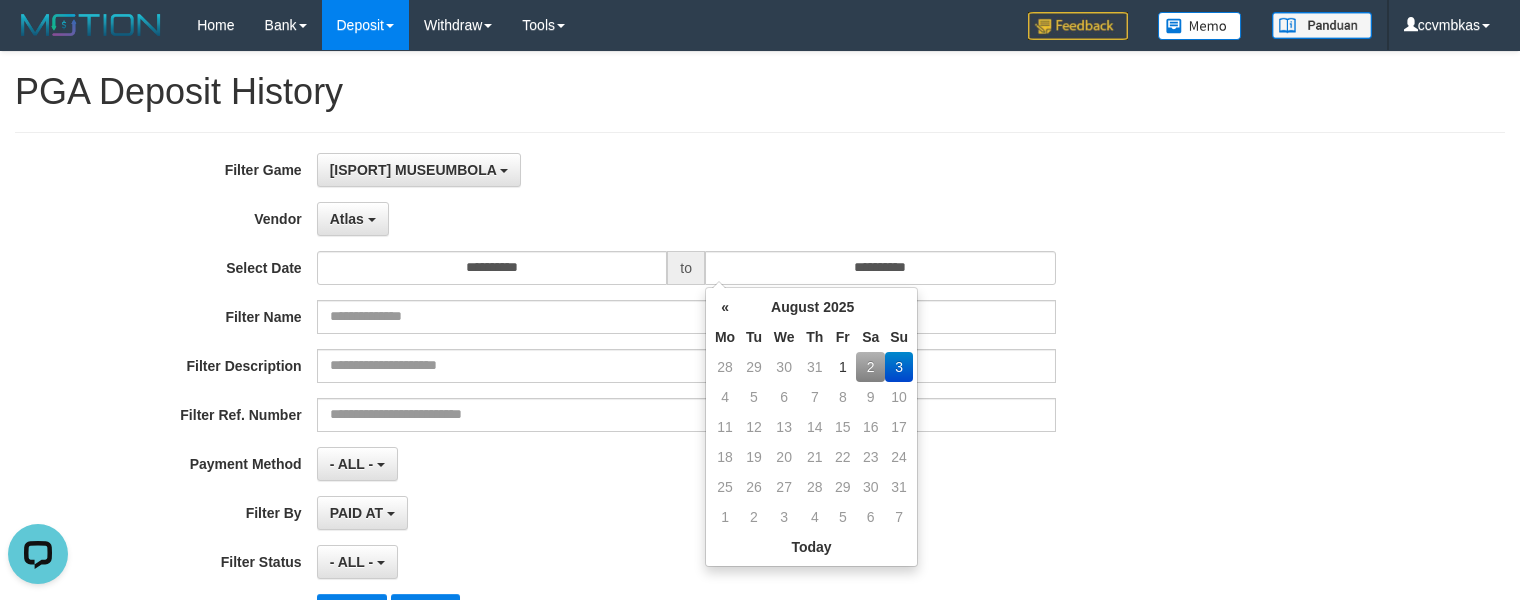 click on "2" at bounding box center [870, 367] 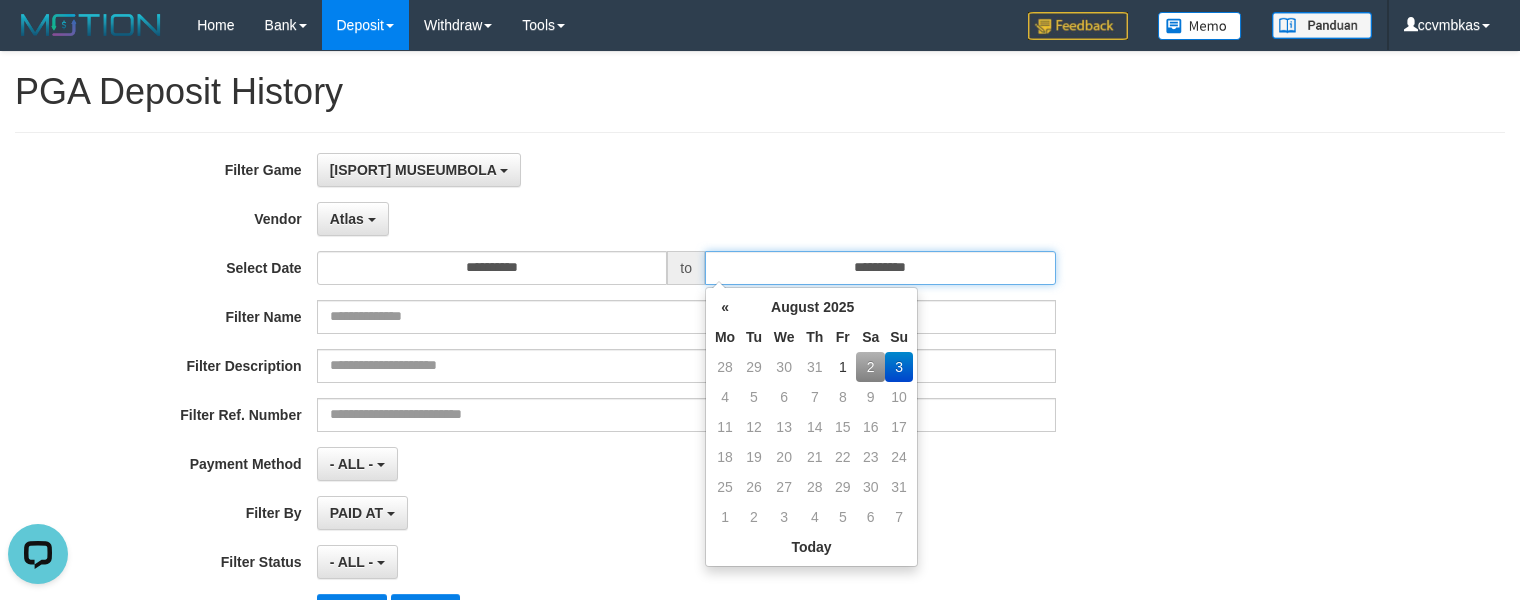 type on "**********" 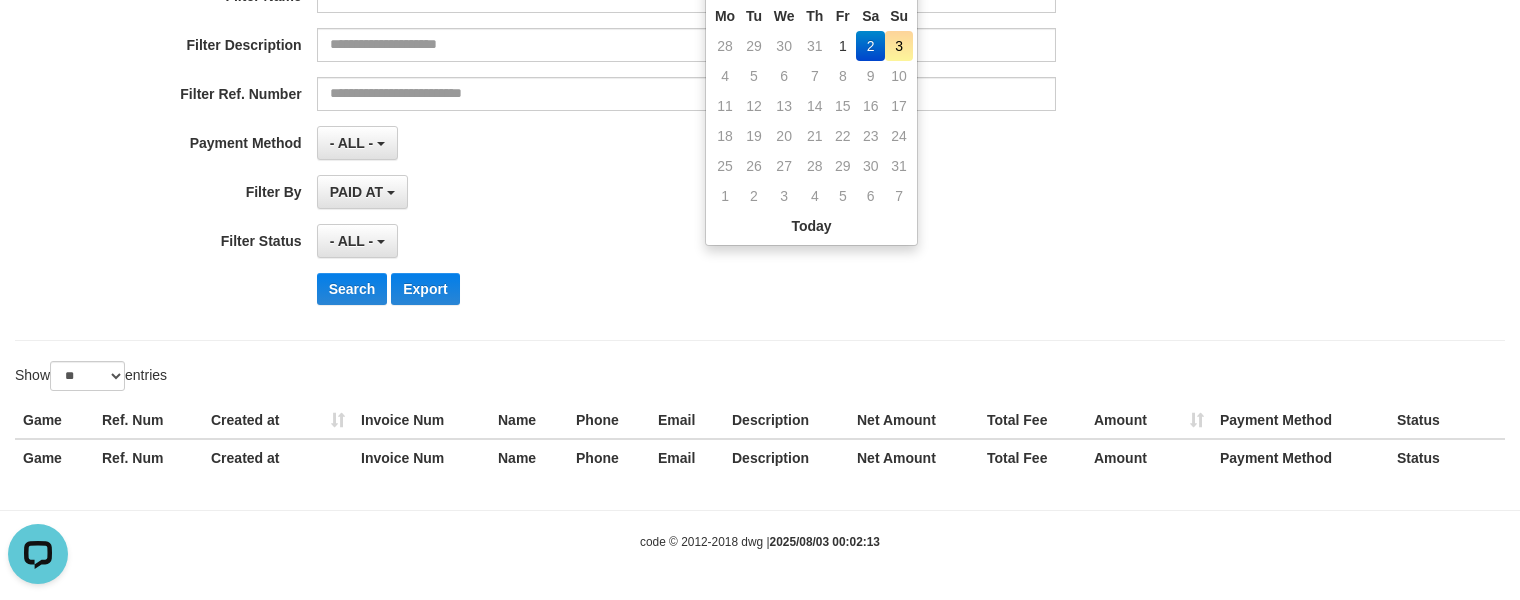 scroll, scrollTop: 322, scrollLeft: 0, axis: vertical 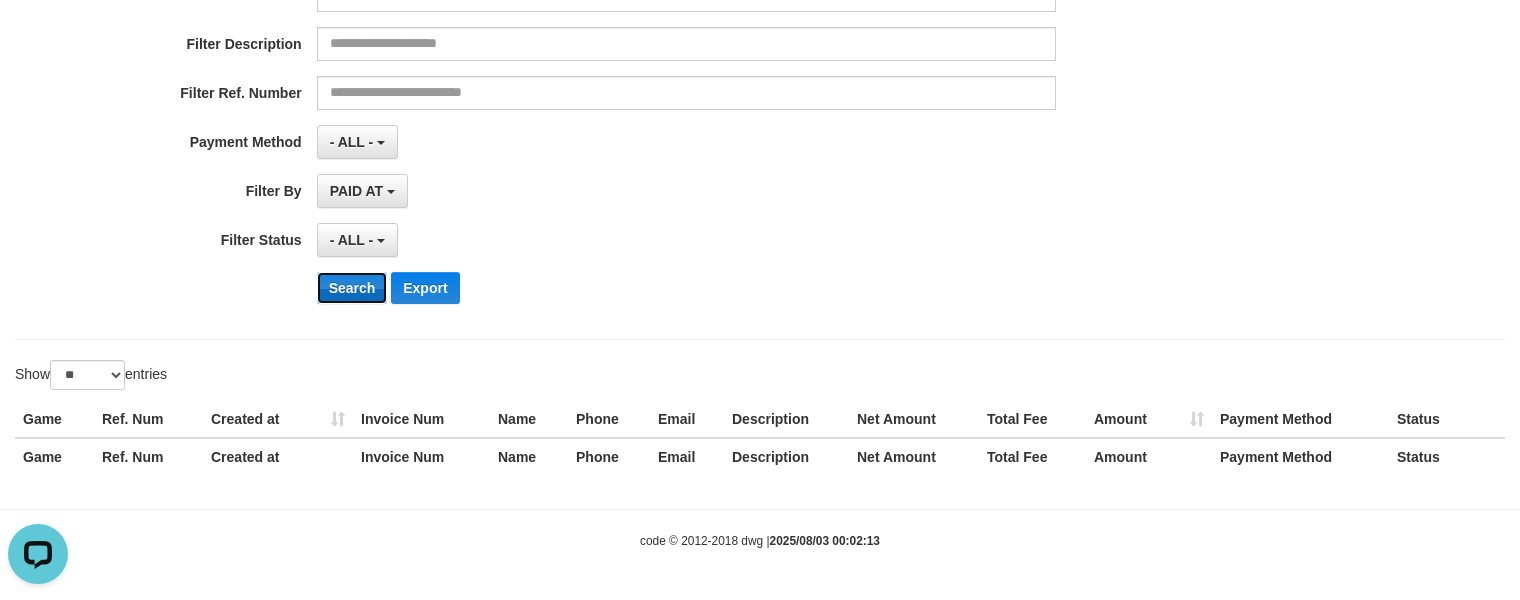 click on "Search" at bounding box center (352, 288) 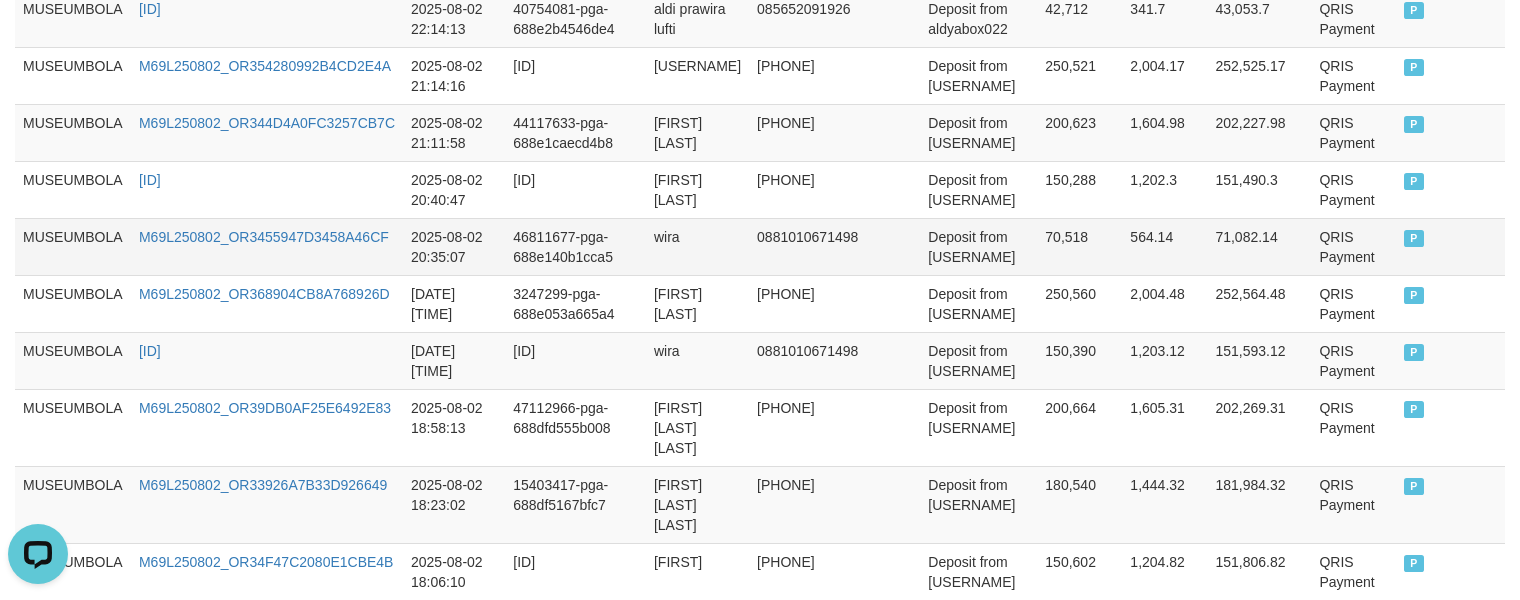 scroll, scrollTop: 1022, scrollLeft: 0, axis: vertical 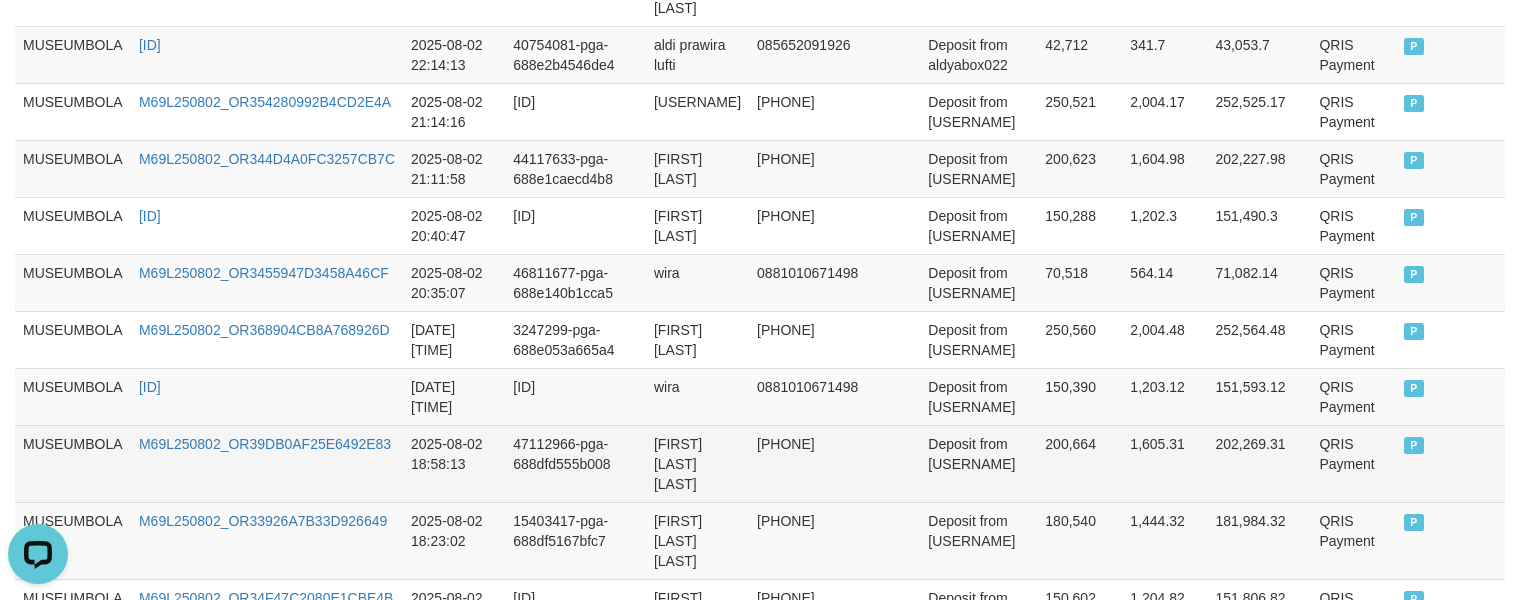 click on "200,664" at bounding box center [1079, 463] 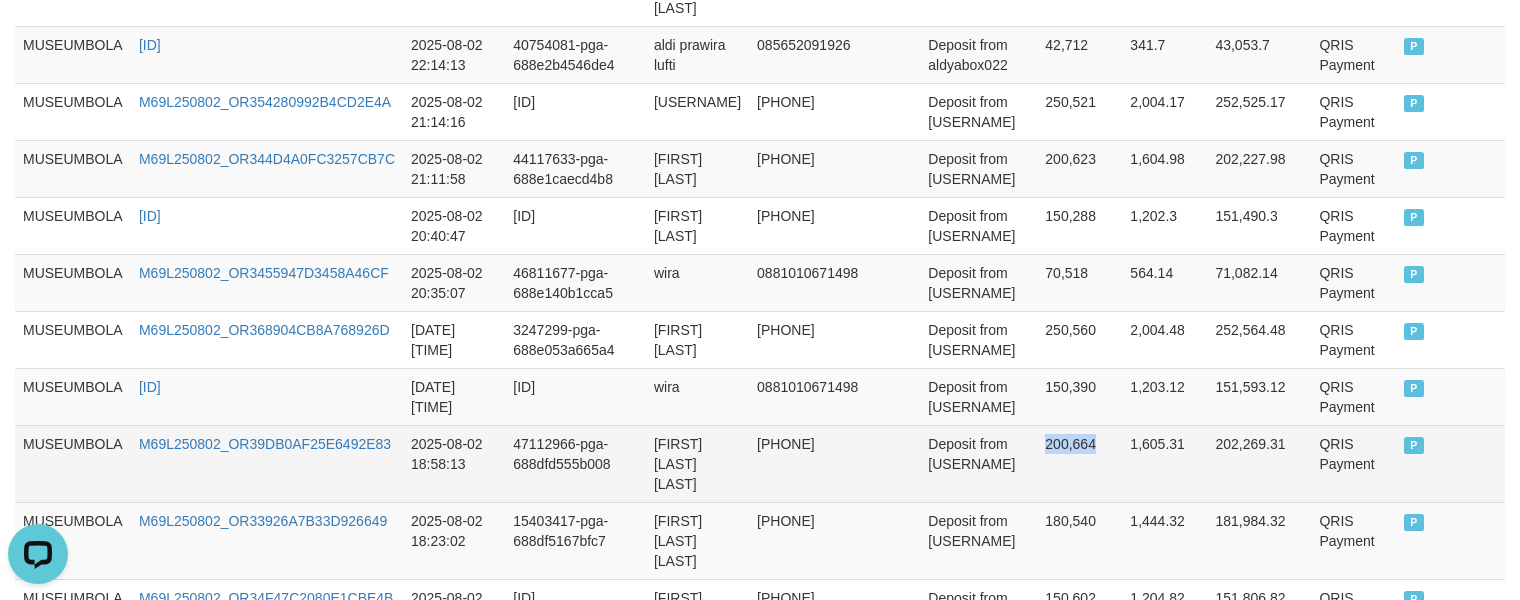 click on "200,664" at bounding box center [1079, 463] 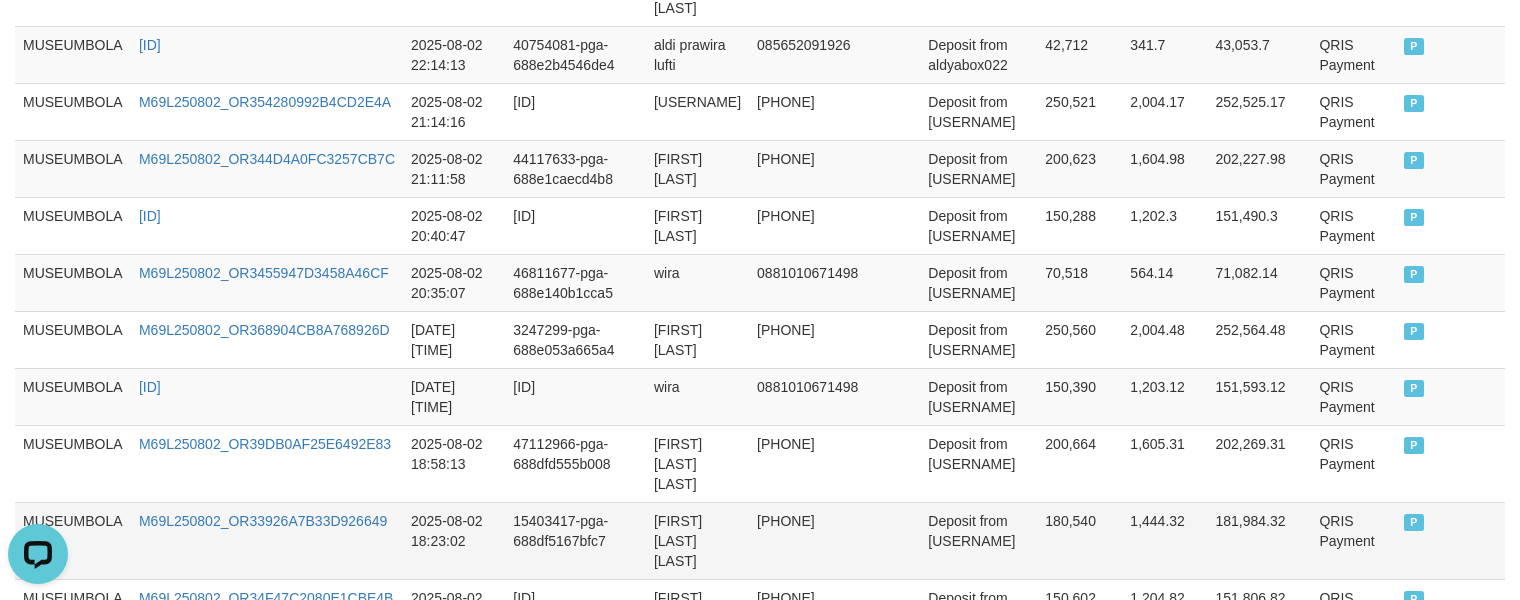 click on "180,540" at bounding box center [1079, 540] 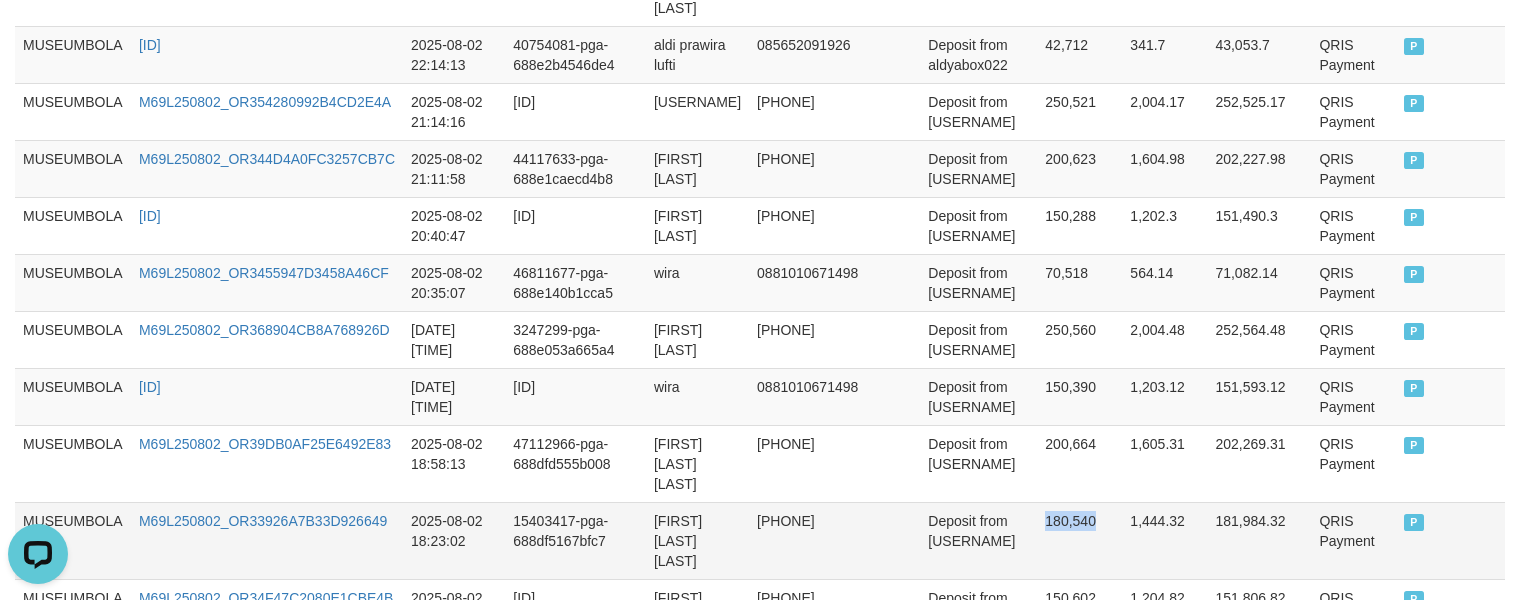 click on "180,540" at bounding box center [1079, 540] 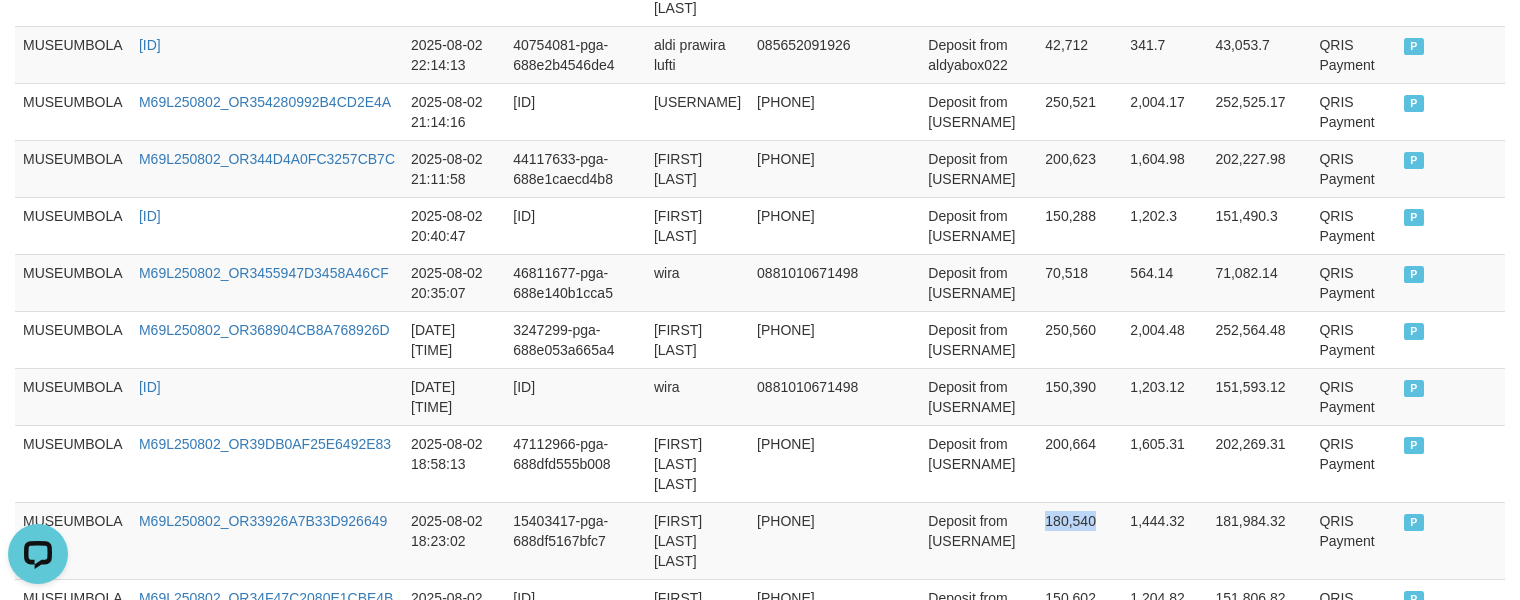 copy on "180,540" 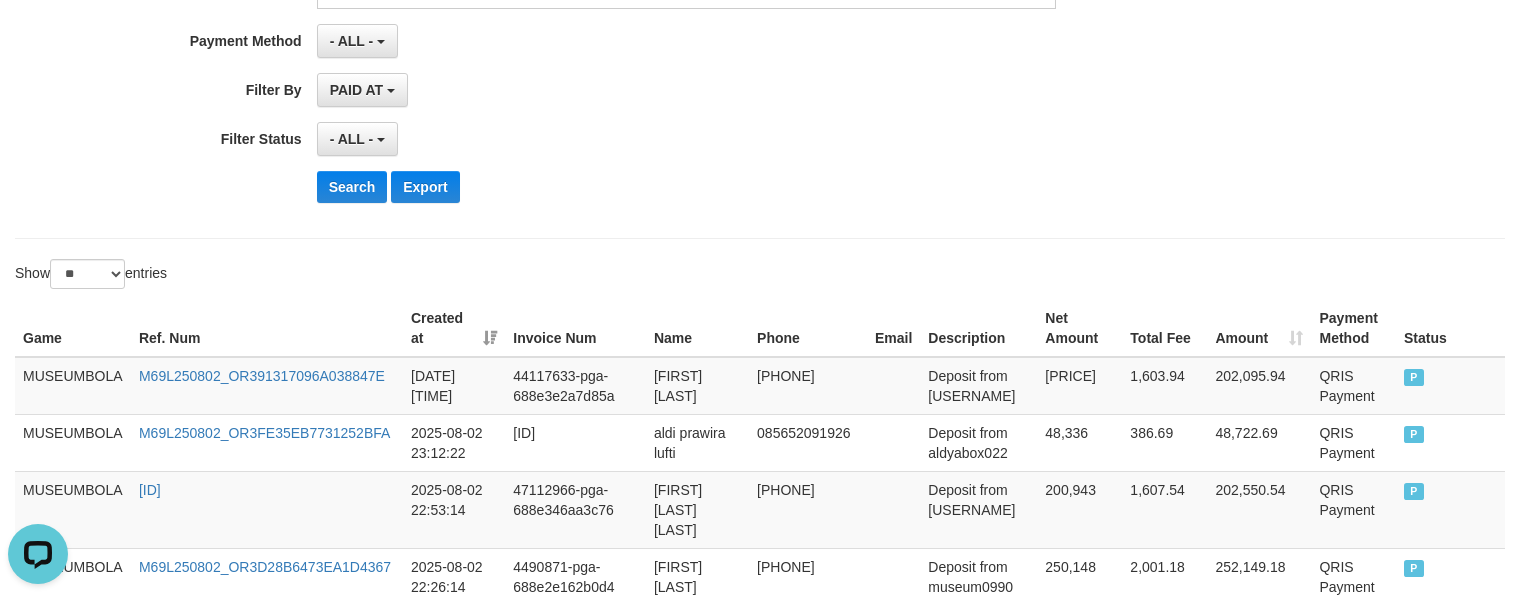 scroll, scrollTop: 422, scrollLeft: 0, axis: vertical 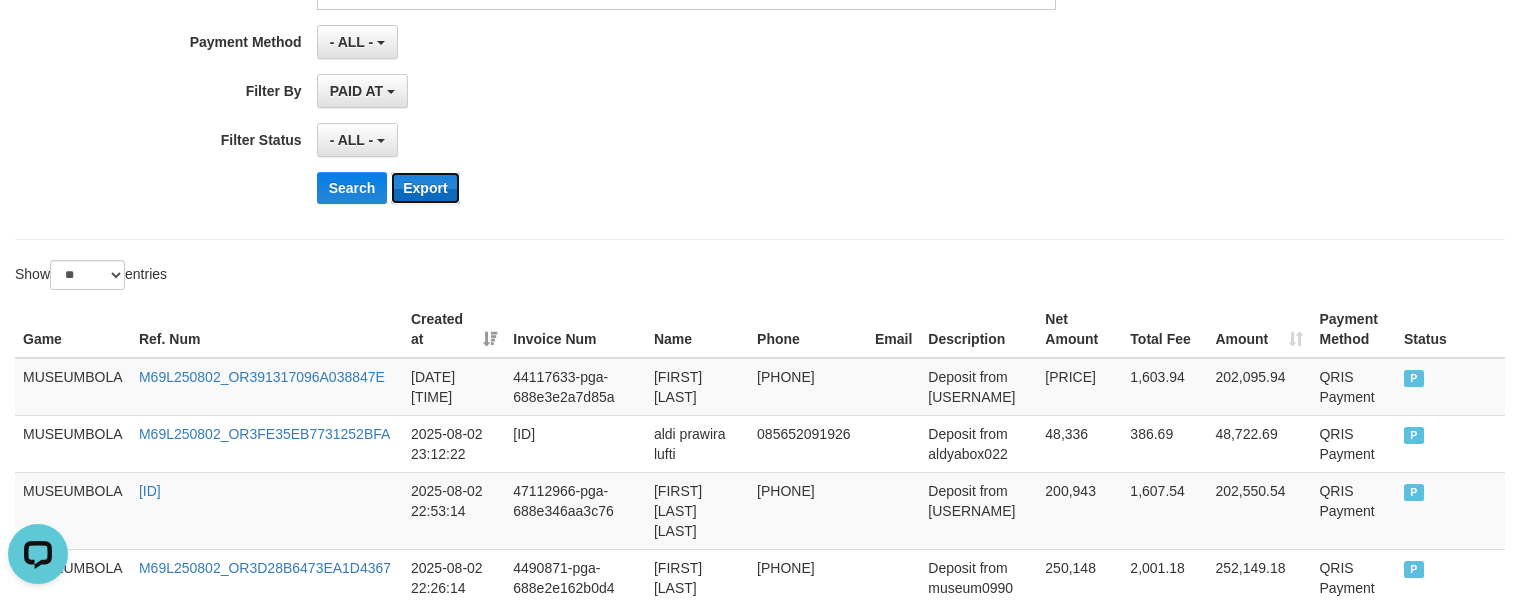 click on "Export" at bounding box center [425, 188] 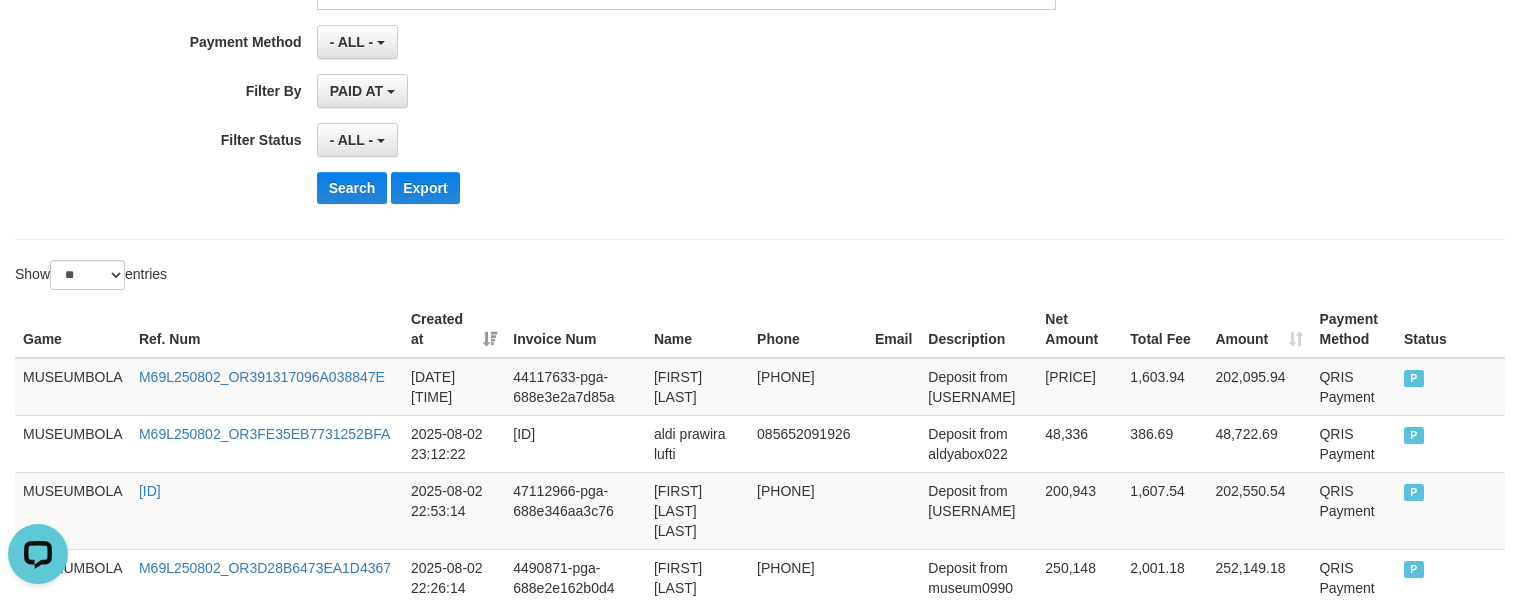 click on "**********" at bounding box center [633, -25] 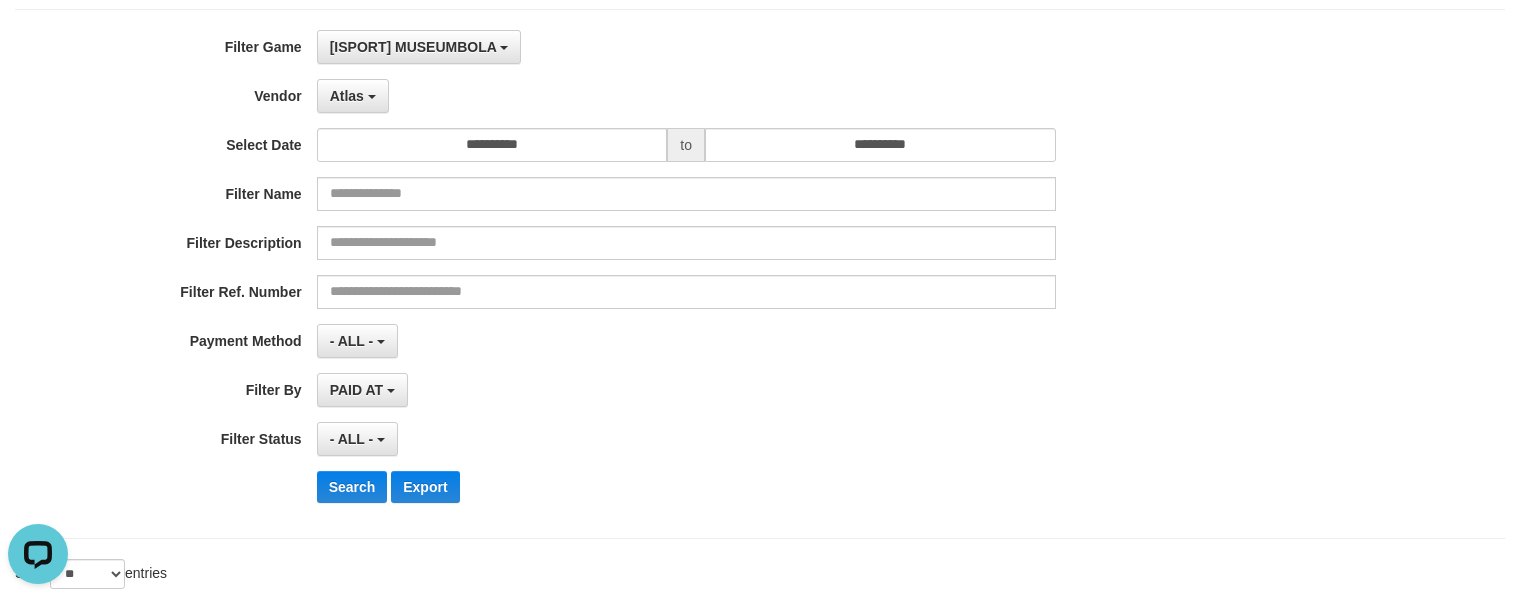 scroll, scrollTop: 122, scrollLeft: 0, axis: vertical 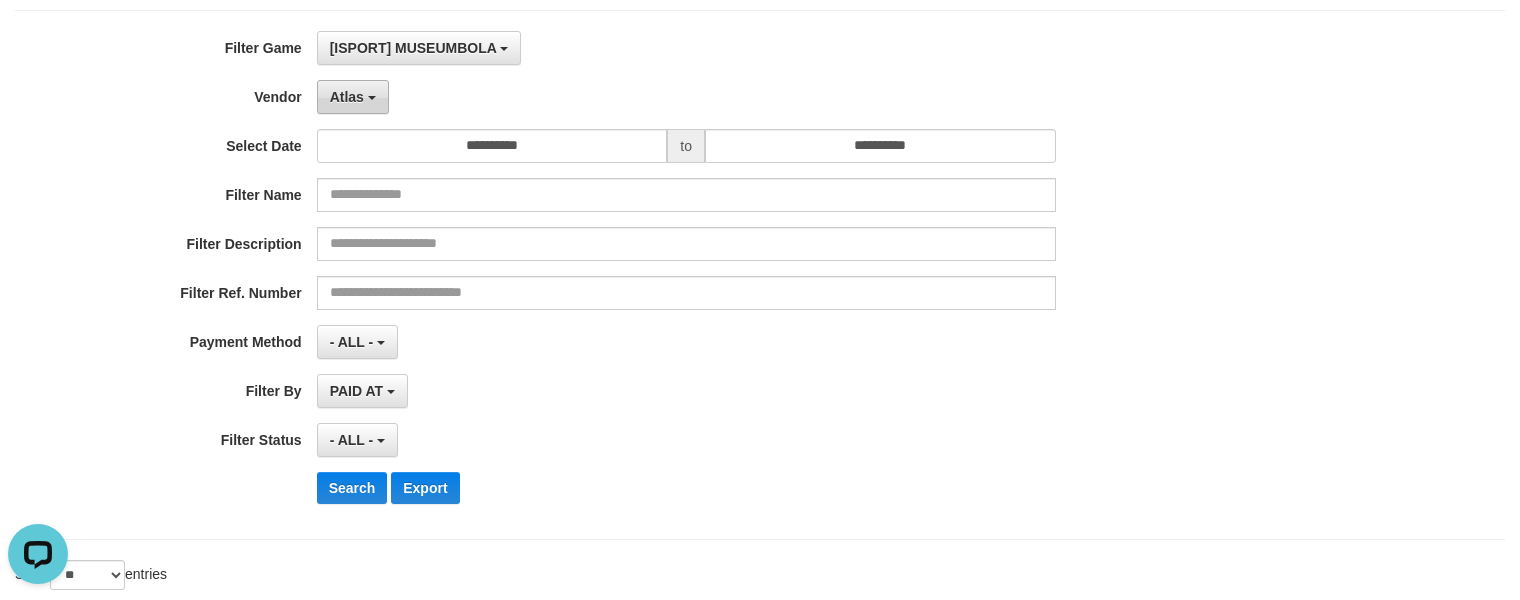 drag, startPoint x: 369, startPoint y: 103, endPoint x: 412, endPoint y: 135, distance: 53.600372 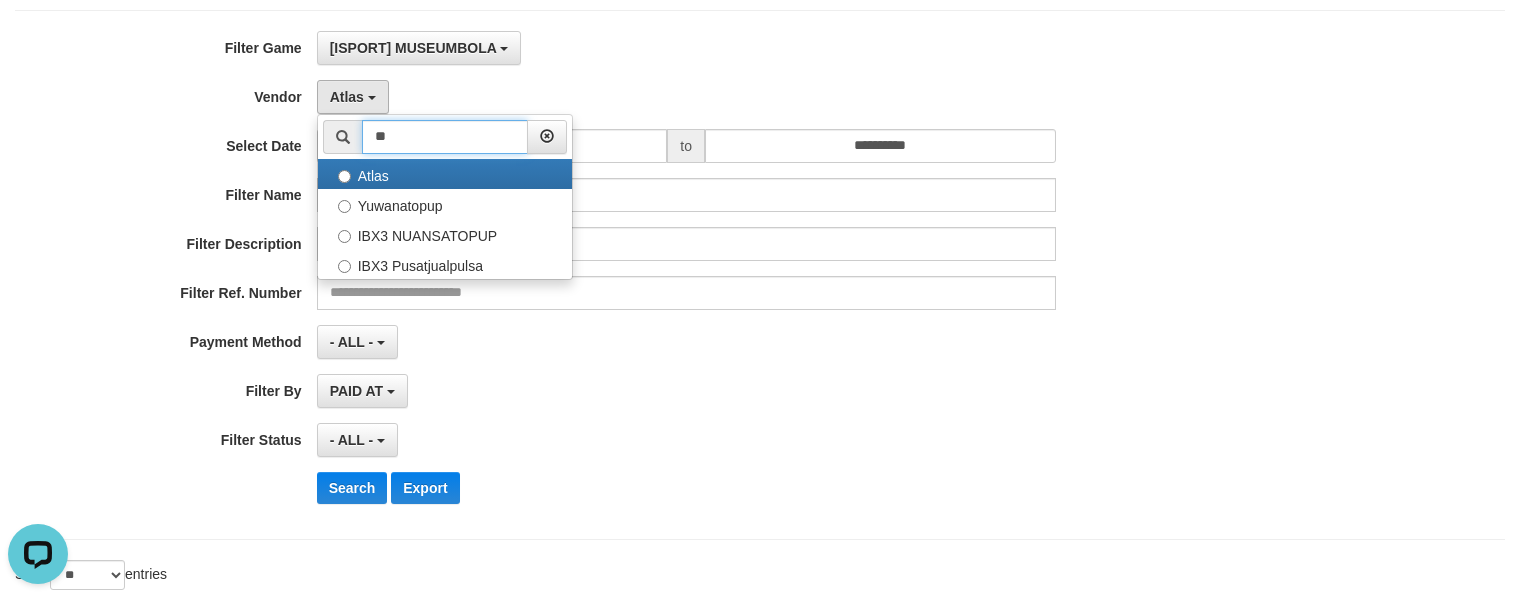 click on "**" at bounding box center (445, 137) 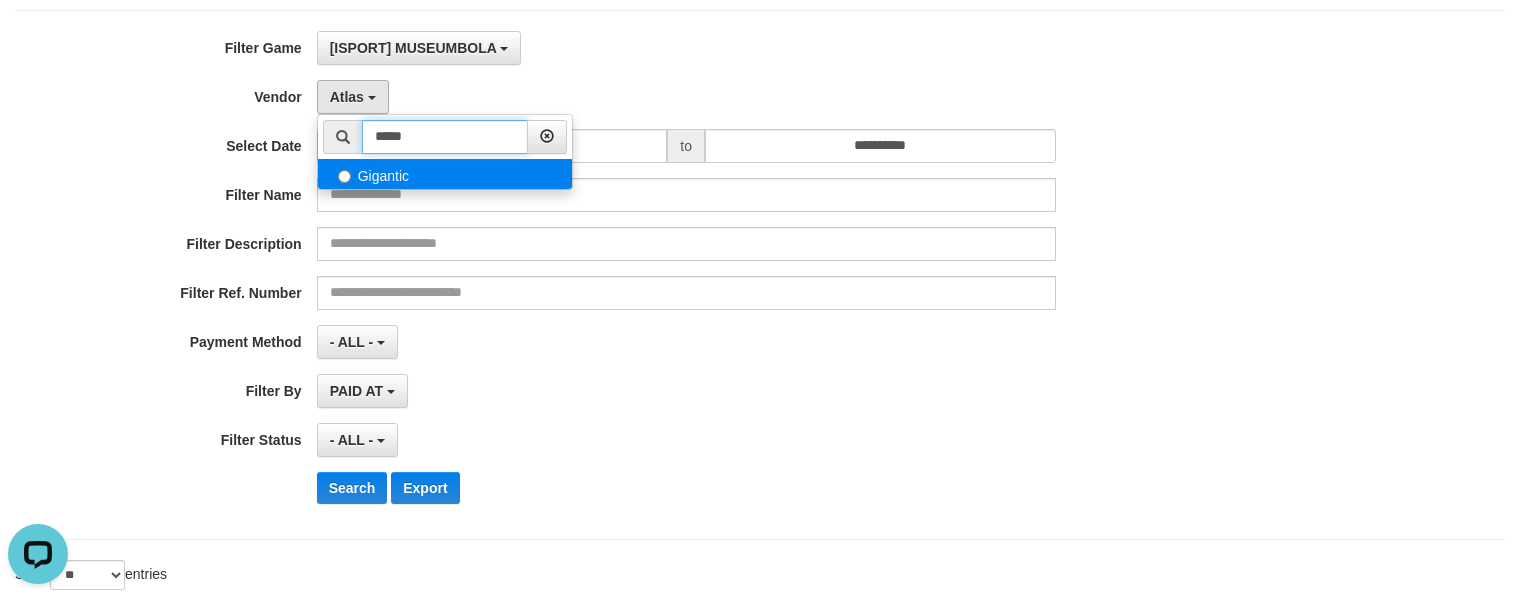 type on "*****" 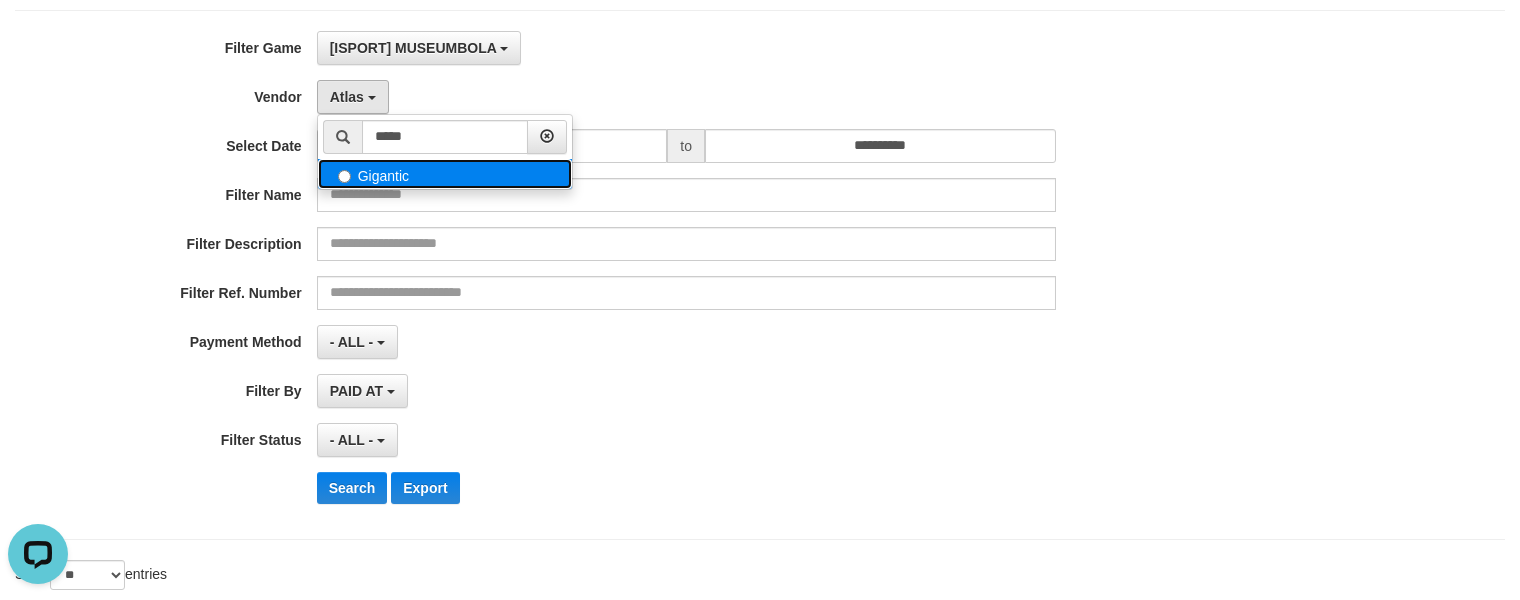 click on "Gigantic" at bounding box center (445, 174) 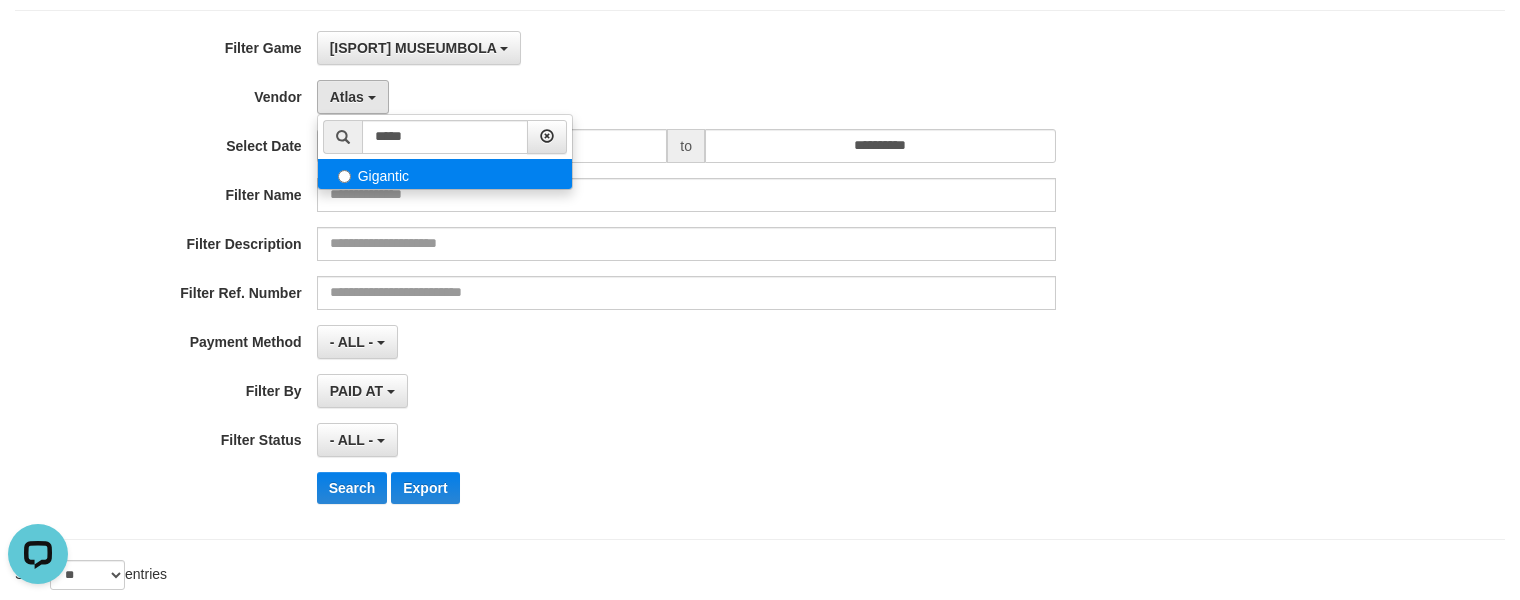 select on "**********" 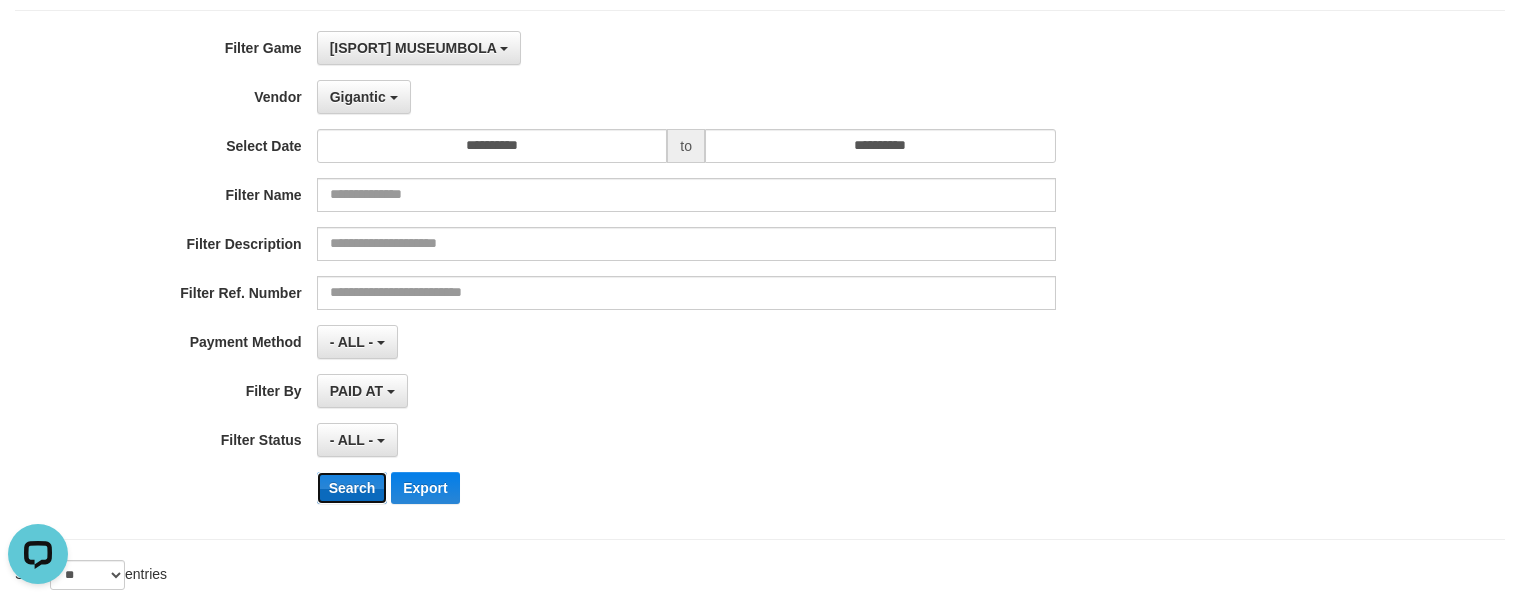 click on "Search" at bounding box center (352, 488) 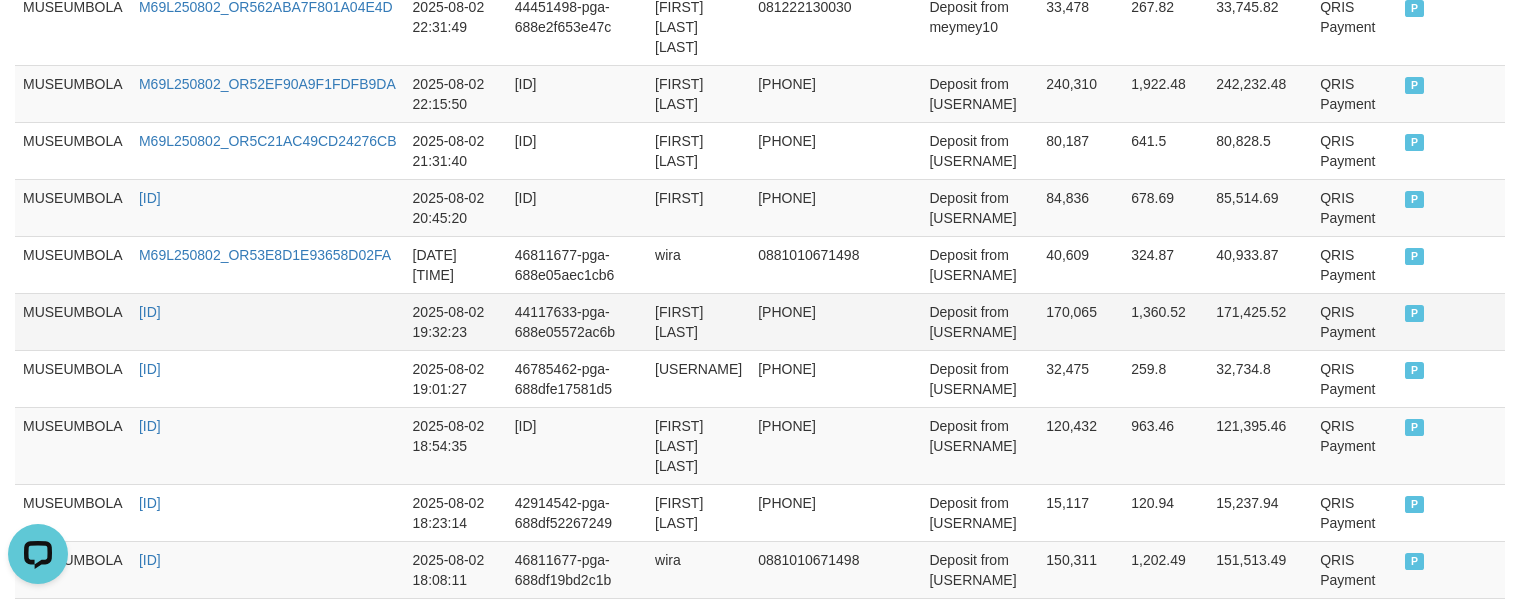 scroll, scrollTop: 1122, scrollLeft: 0, axis: vertical 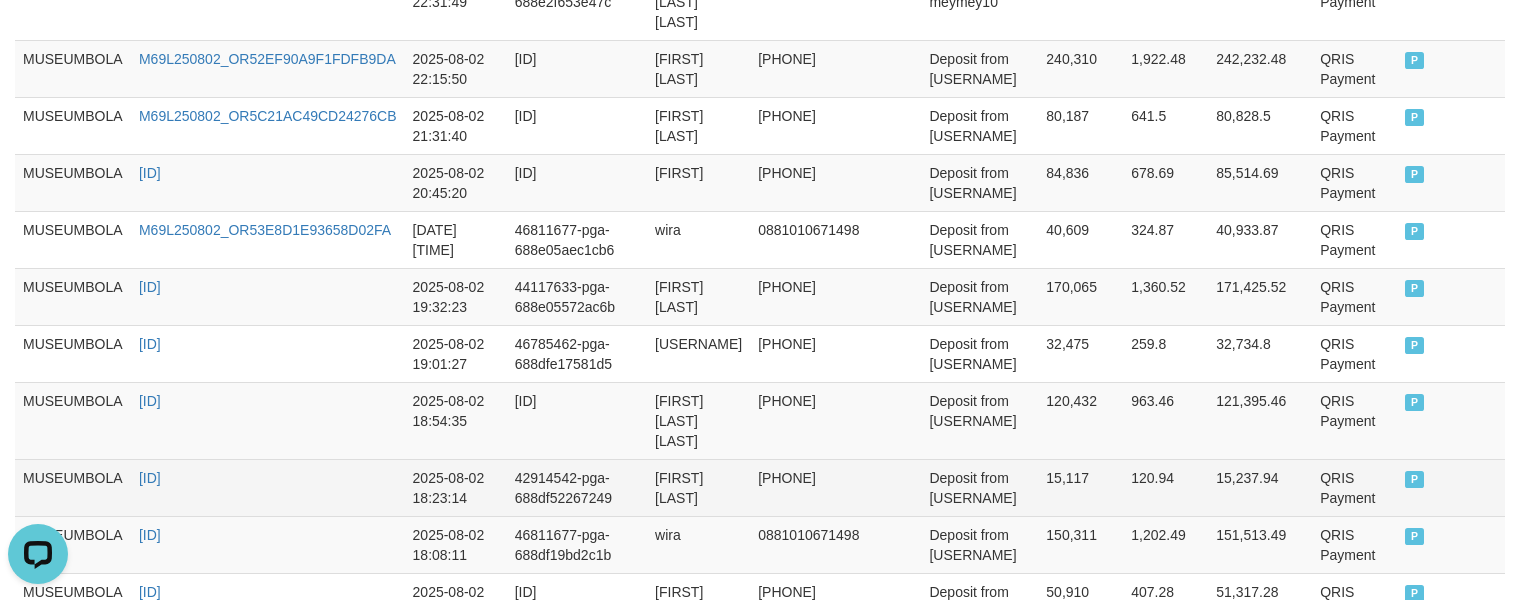 click on "15,117" at bounding box center [1080, 487] 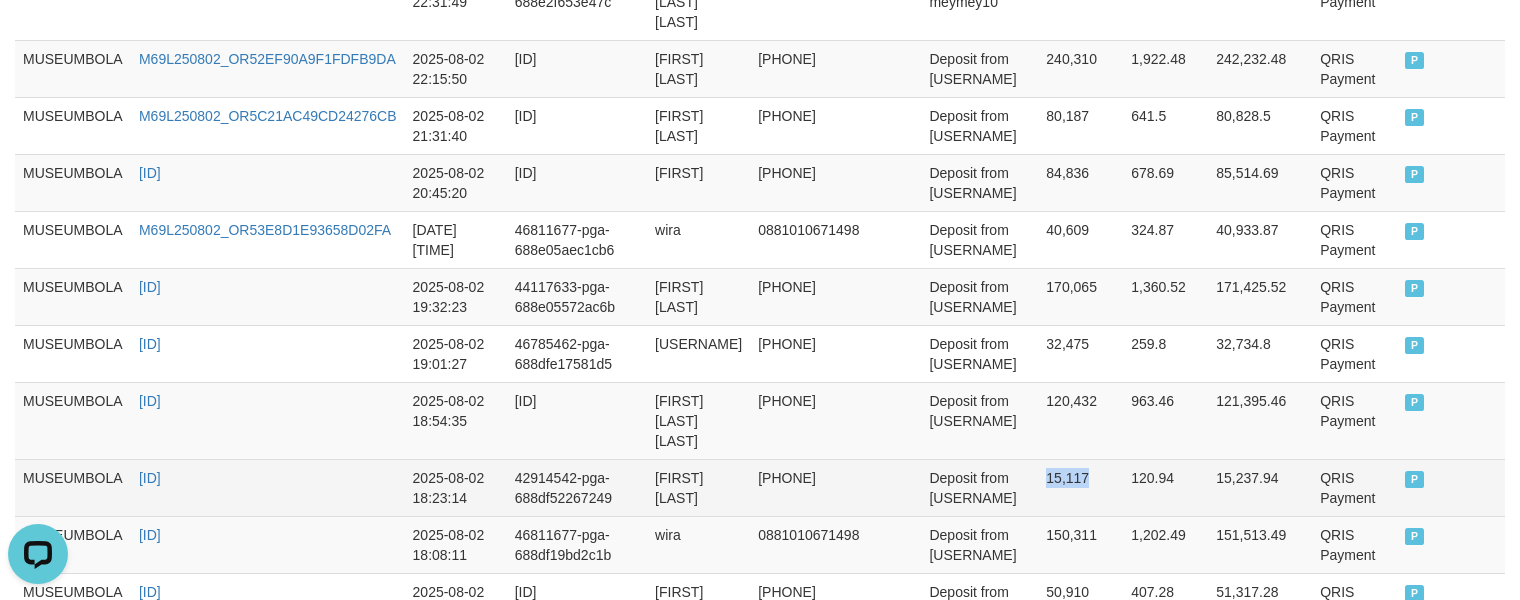 click on "15,117" at bounding box center [1080, 487] 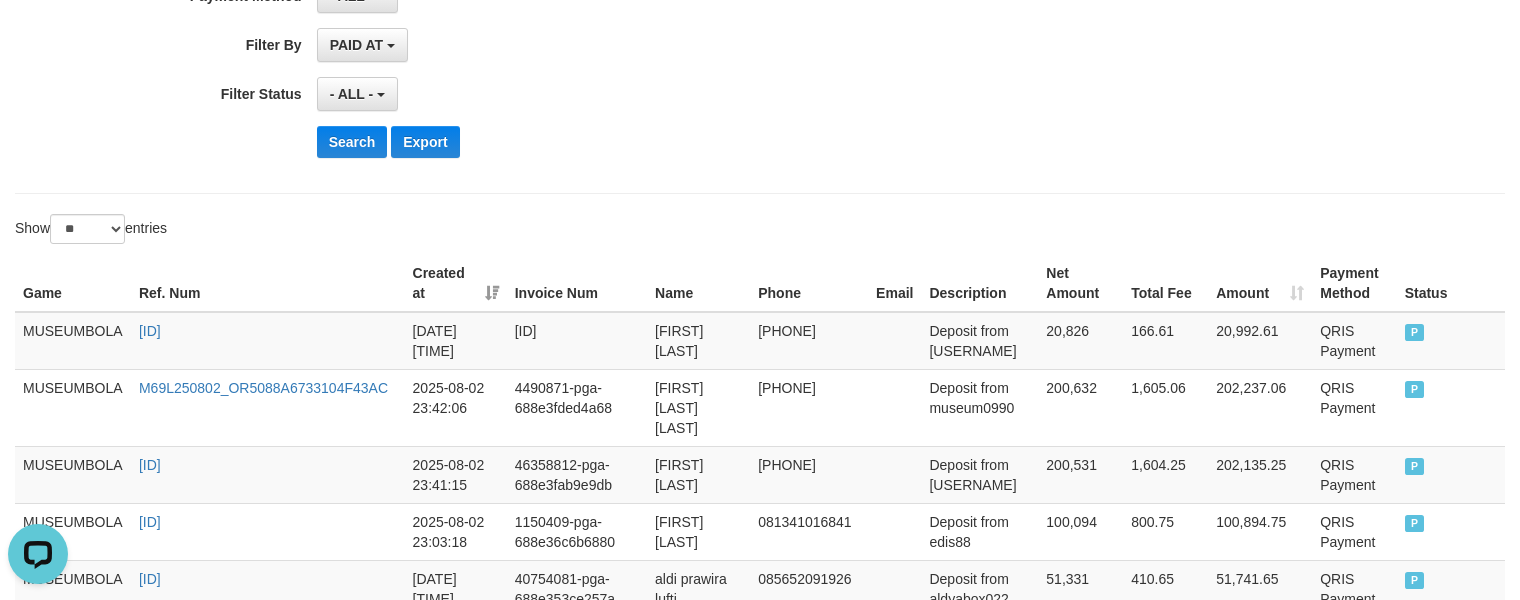 scroll, scrollTop: 322, scrollLeft: 0, axis: vertical 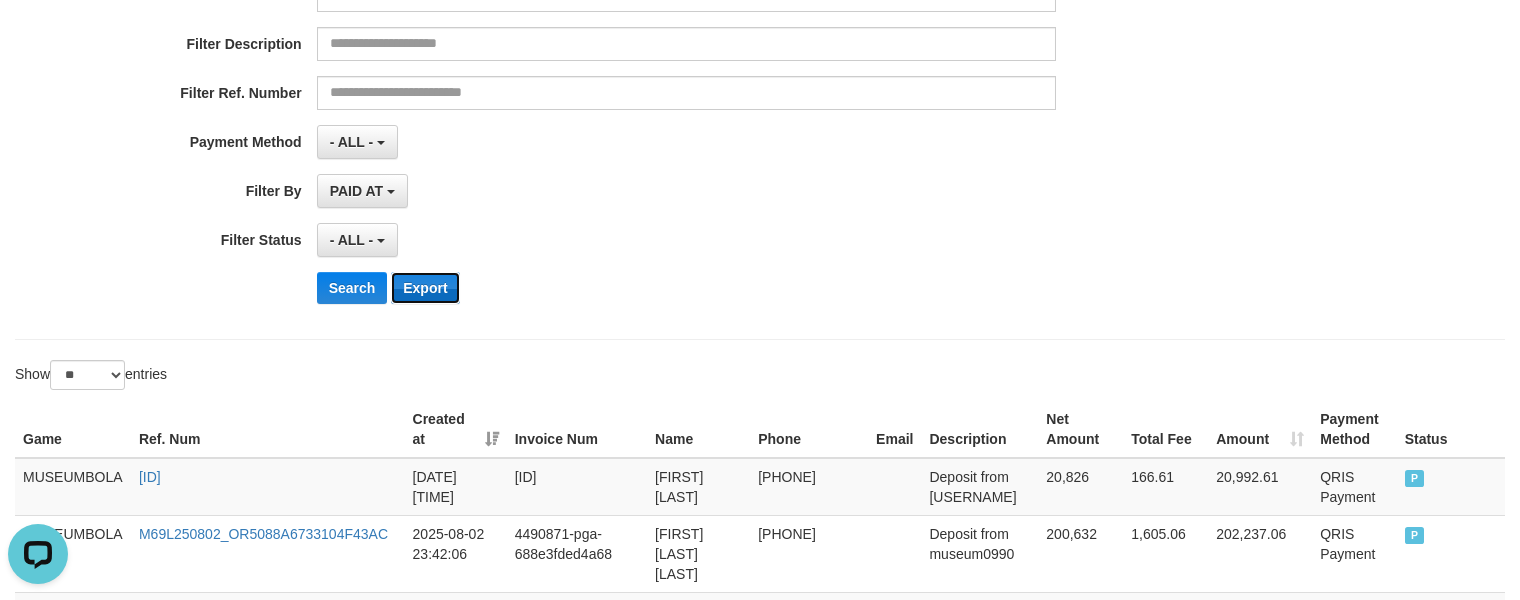 click on "Export" at bounding box center (425, 288) 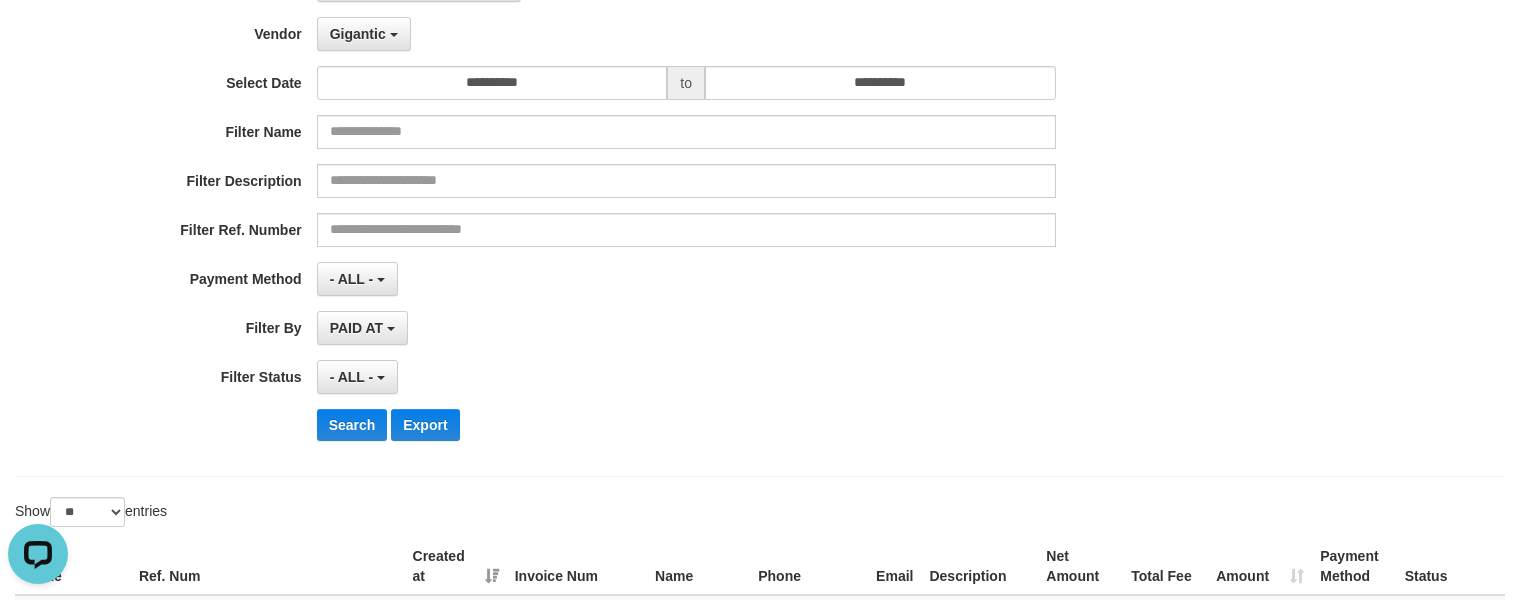 scroll, scrollTop: 0, scrollLeft: 0, axis: both 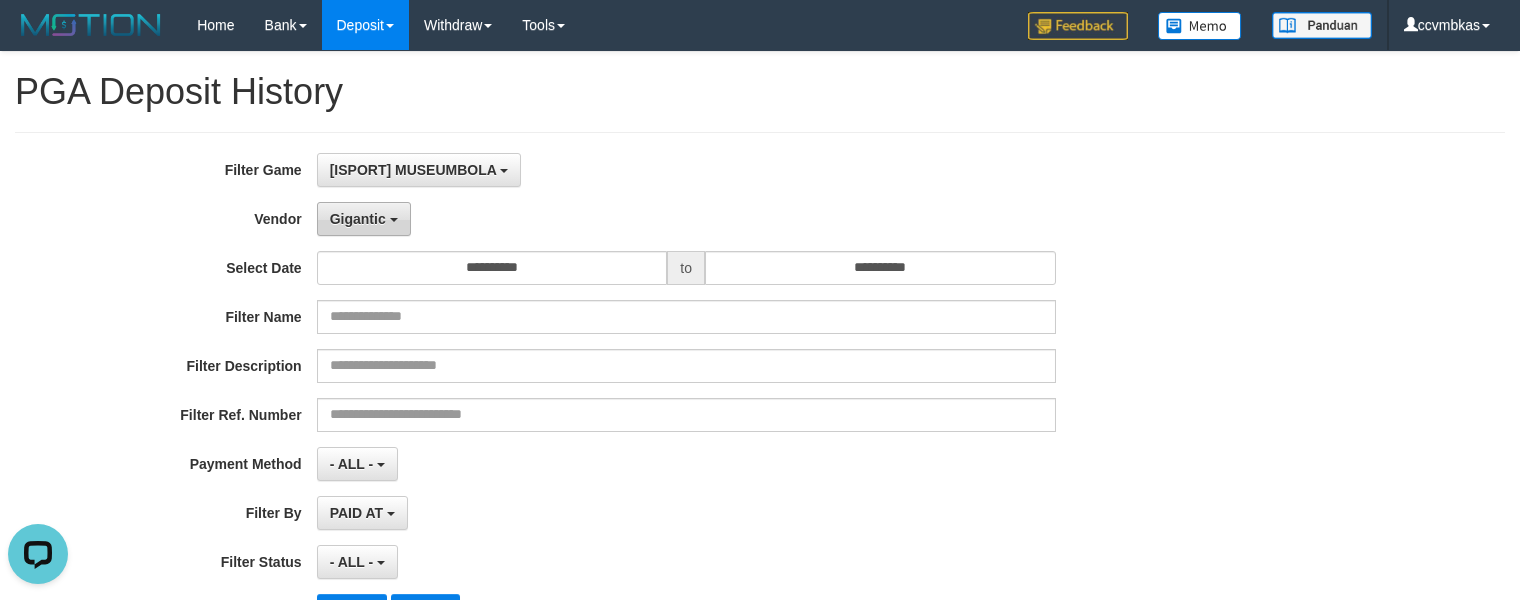 click on "Gigantic" at bounding box center [358, 219] 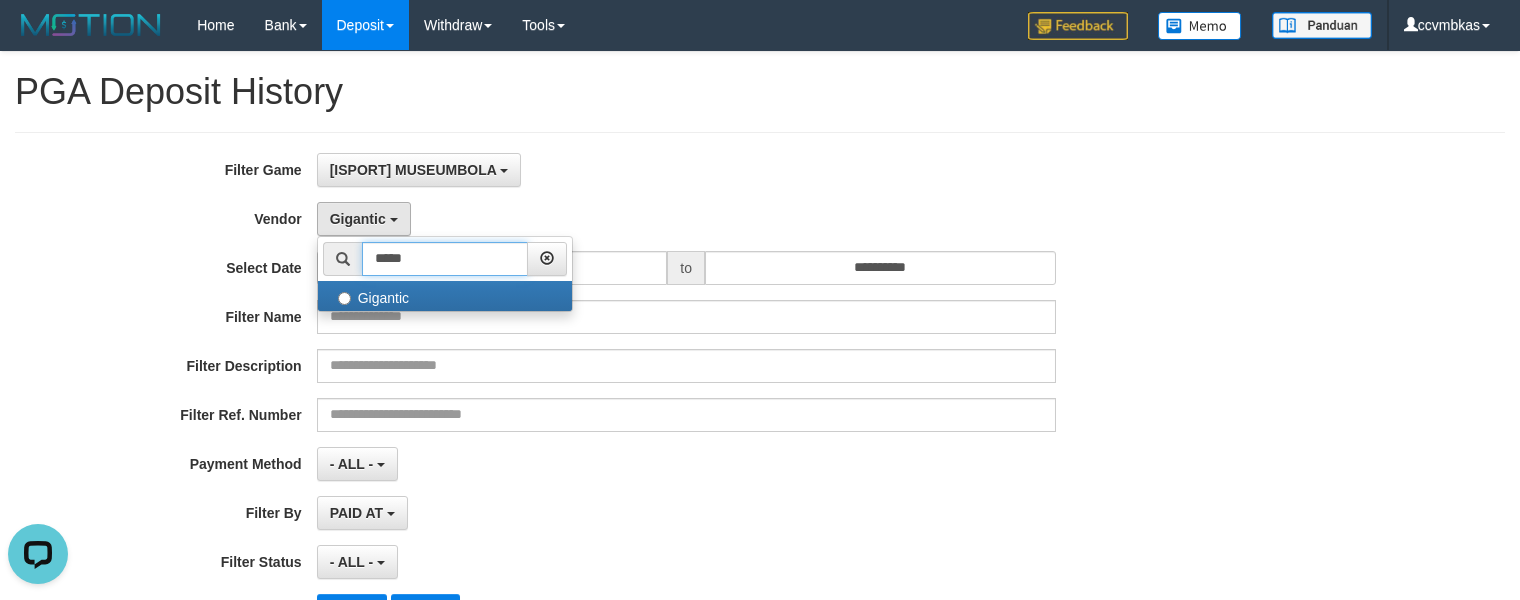 click on "*****" at bounding box center (445, 259) 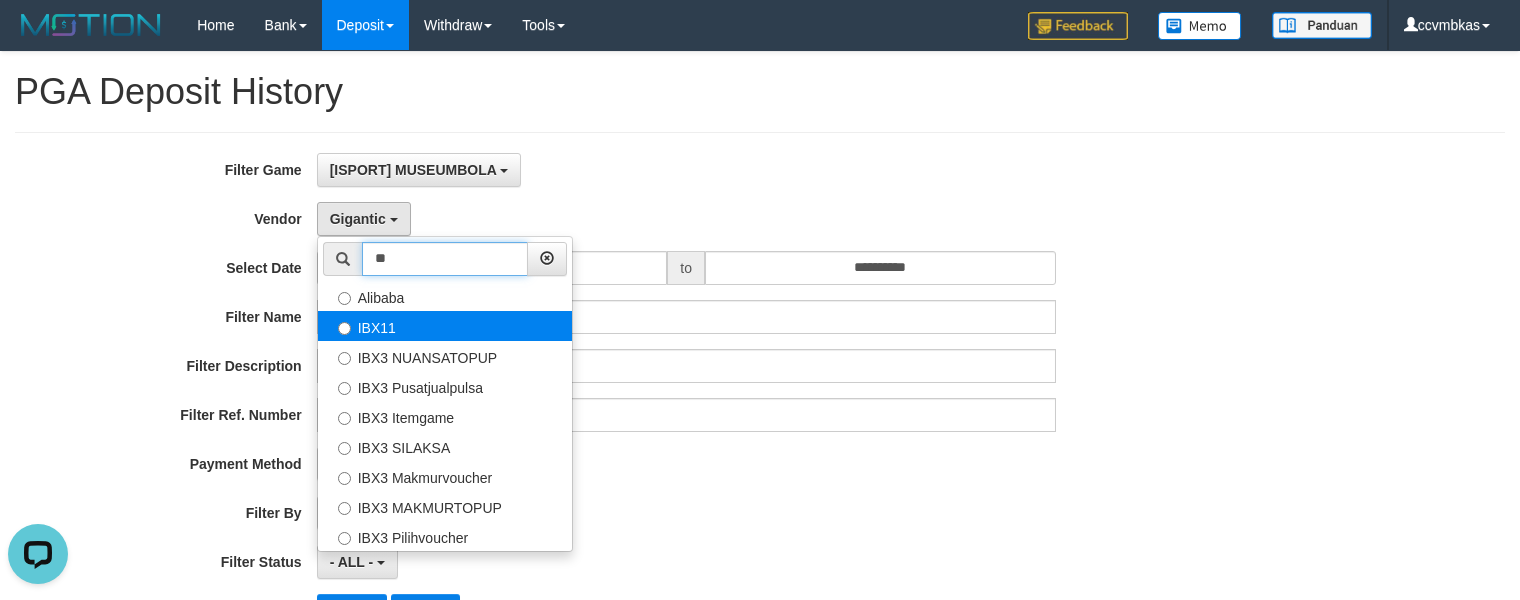type on "**" 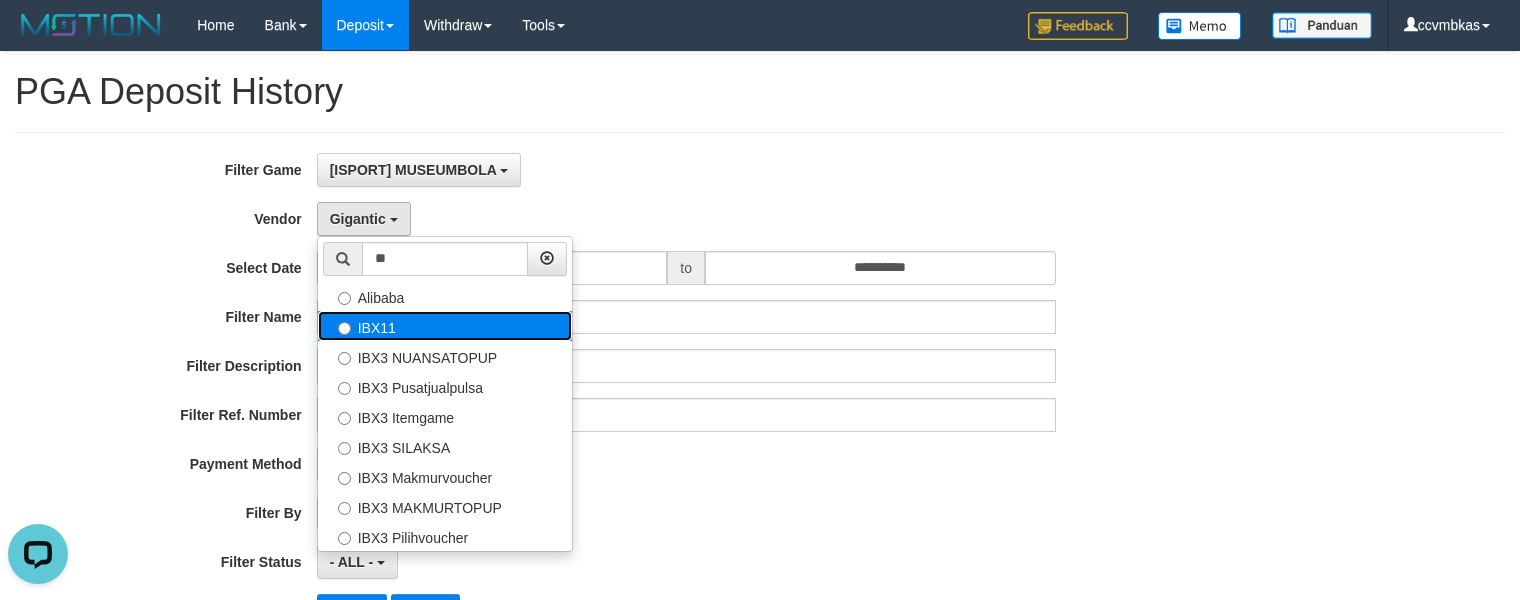 click on "IBX11" at bounding box center (445, 326) 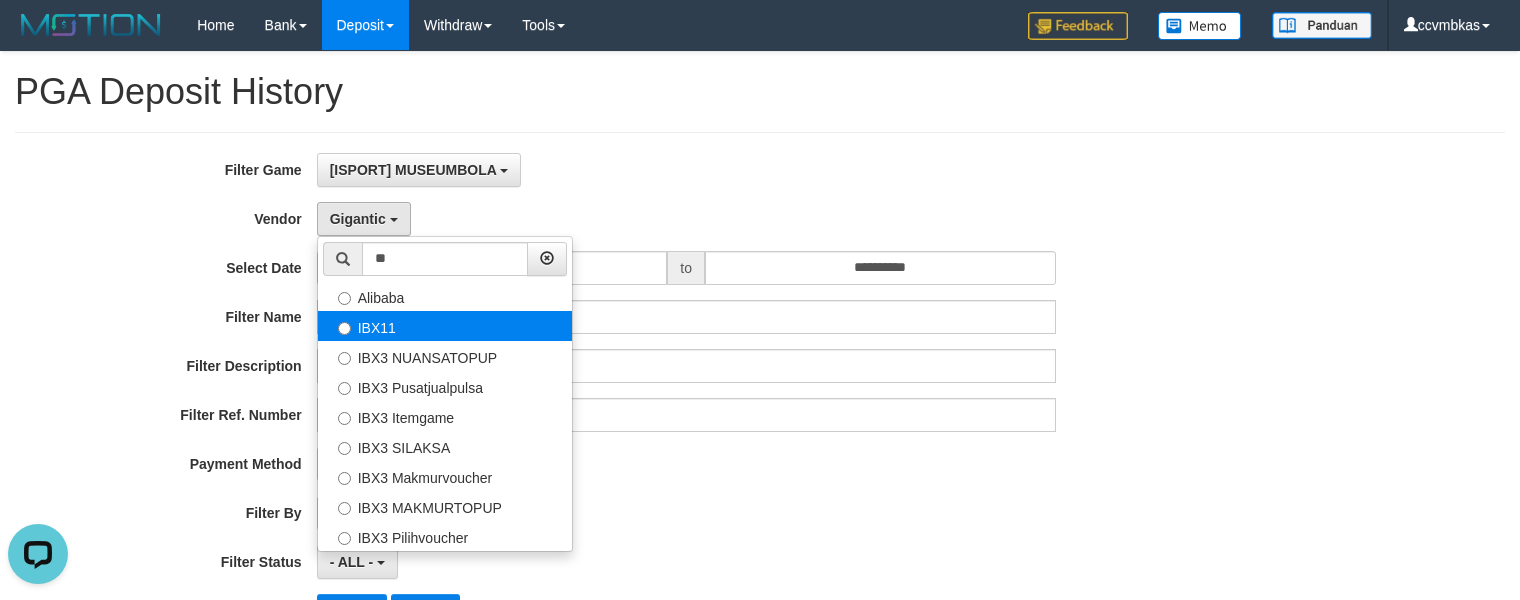 select on "**********" 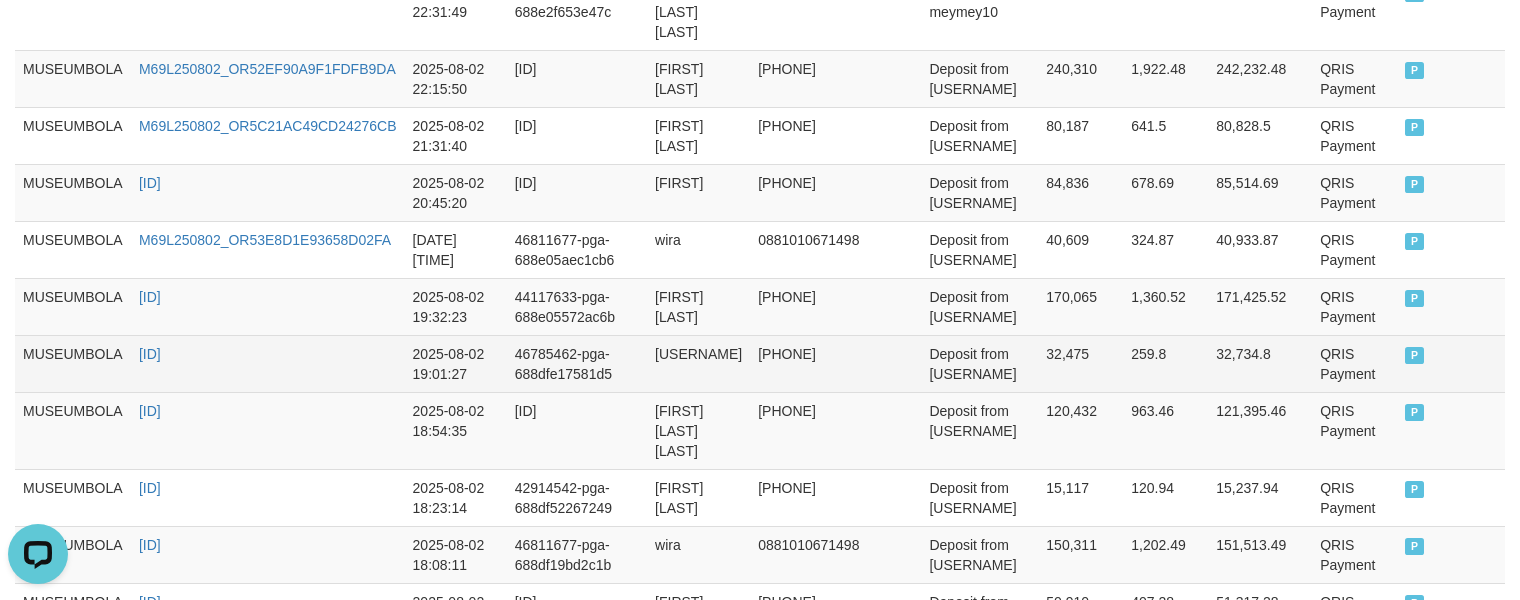 scroll, scrollTop: 1200, scrollLeft: 0, axis: vertical 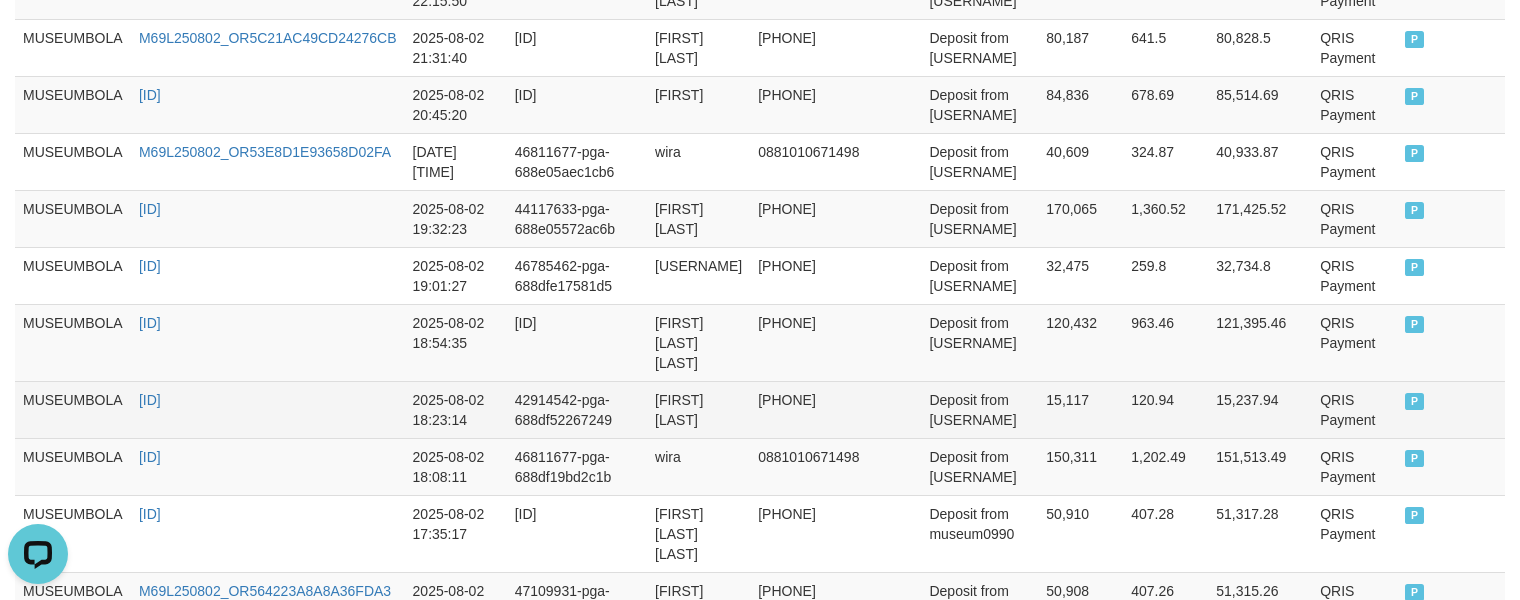 click on "15,117" at bounding box center [1080, 409] 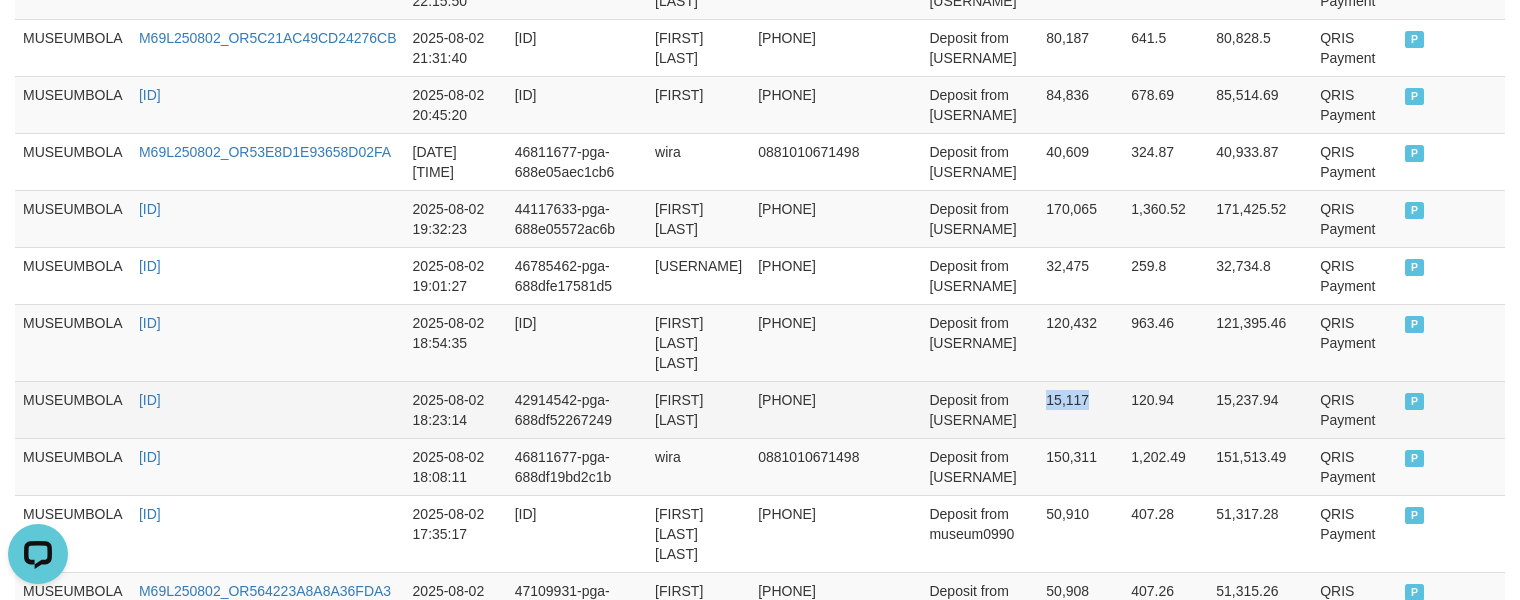 click on "15,117" at bounding box center [1080, 409] 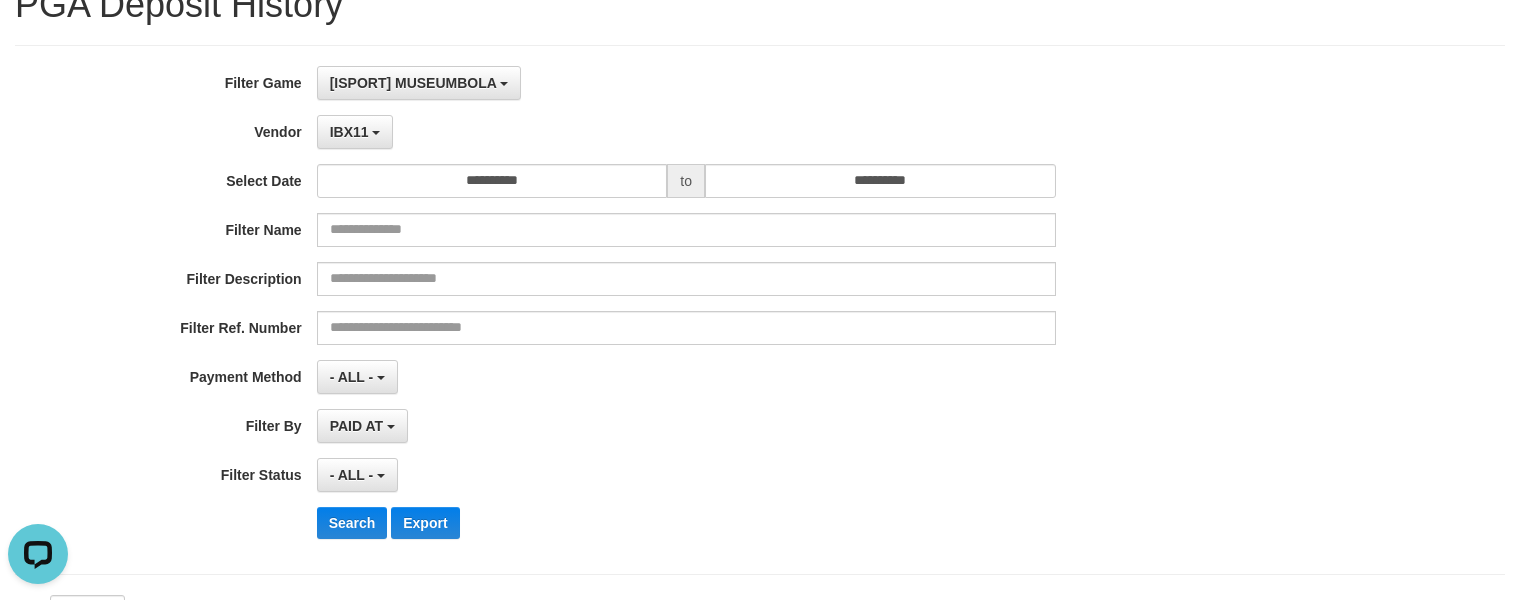 scroll, scrollTop: 0, scrollLeft: 0, axis: both 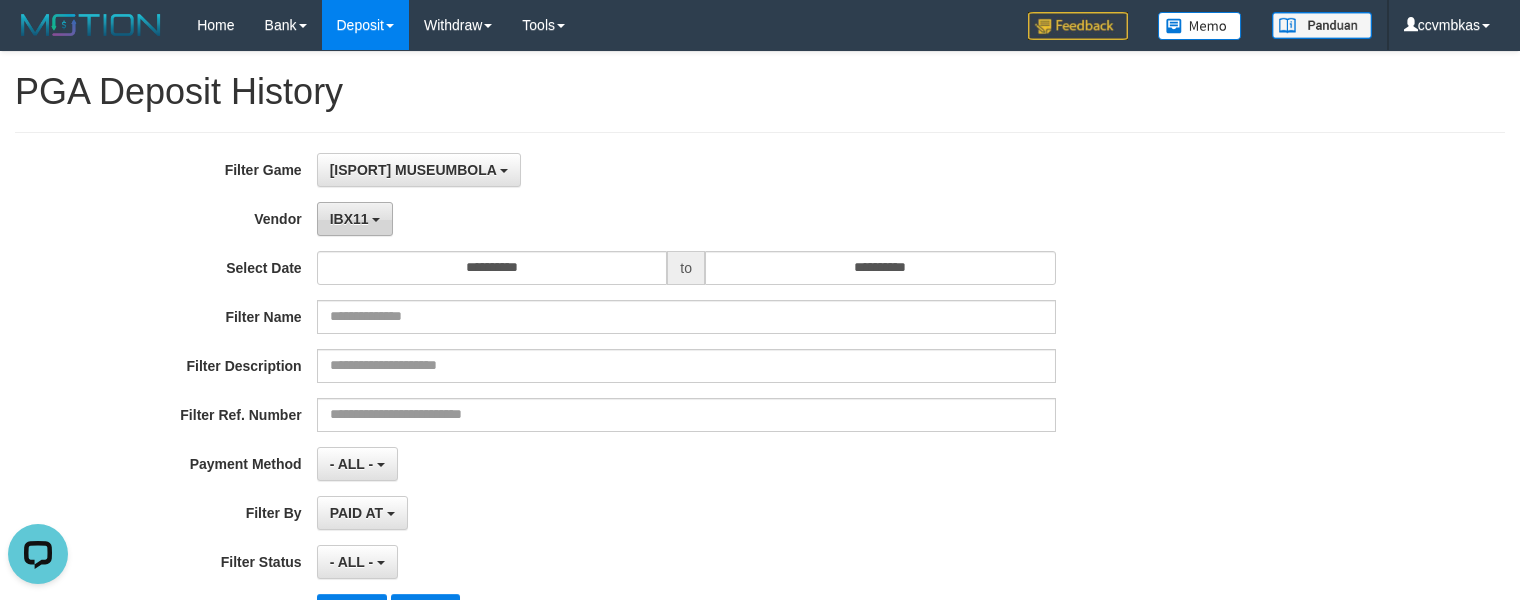 click on "IBX11" at bounding box center (355, 219) 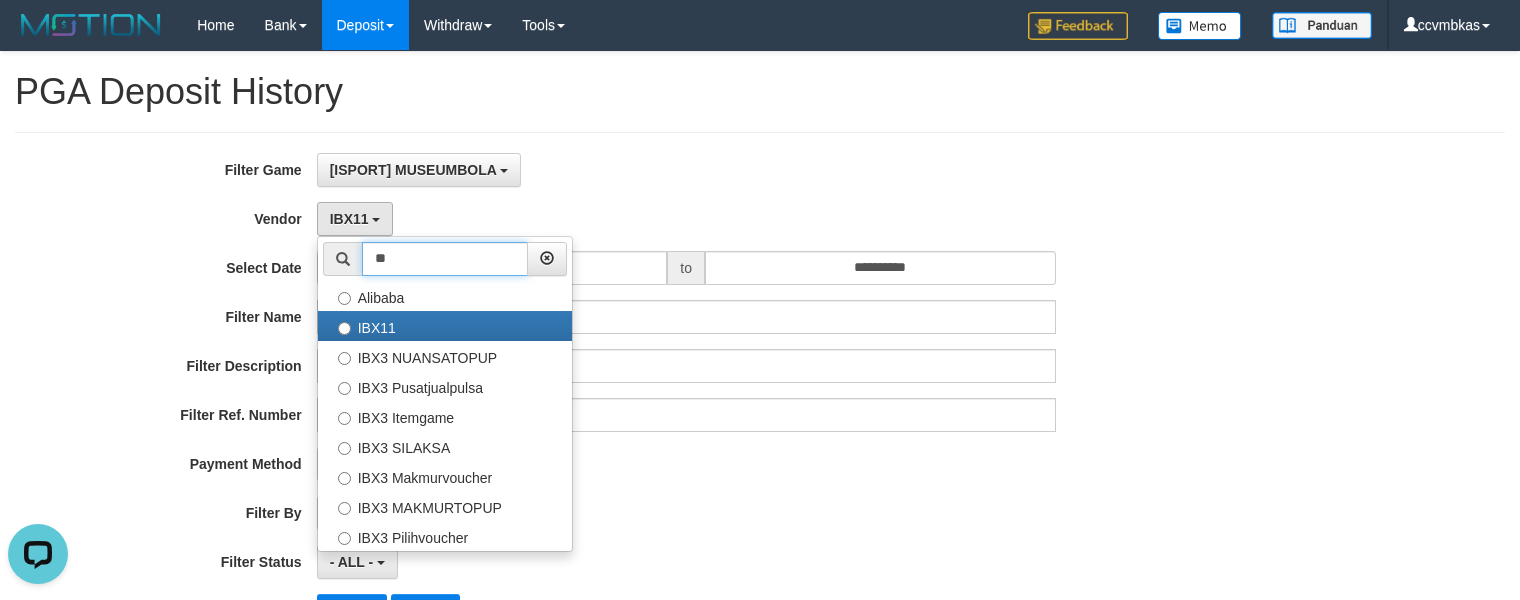 click on "**" at bounding box center (445, 259) 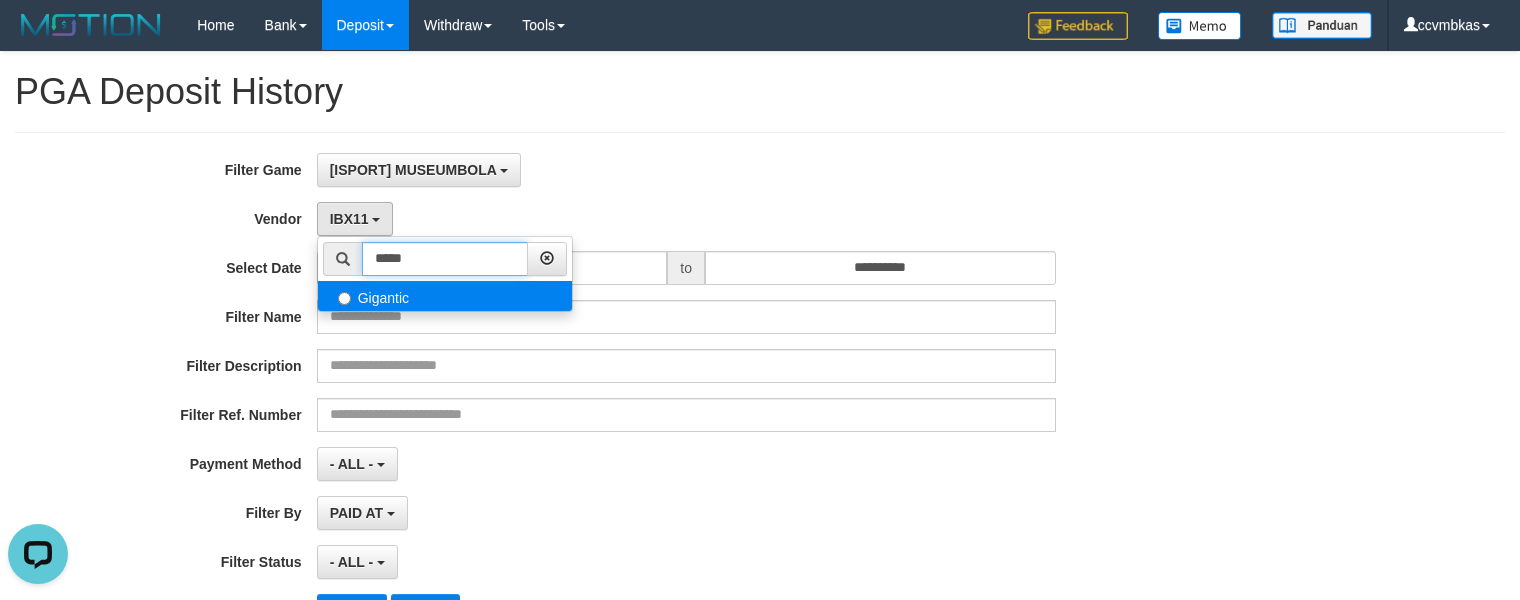 type on "*****" 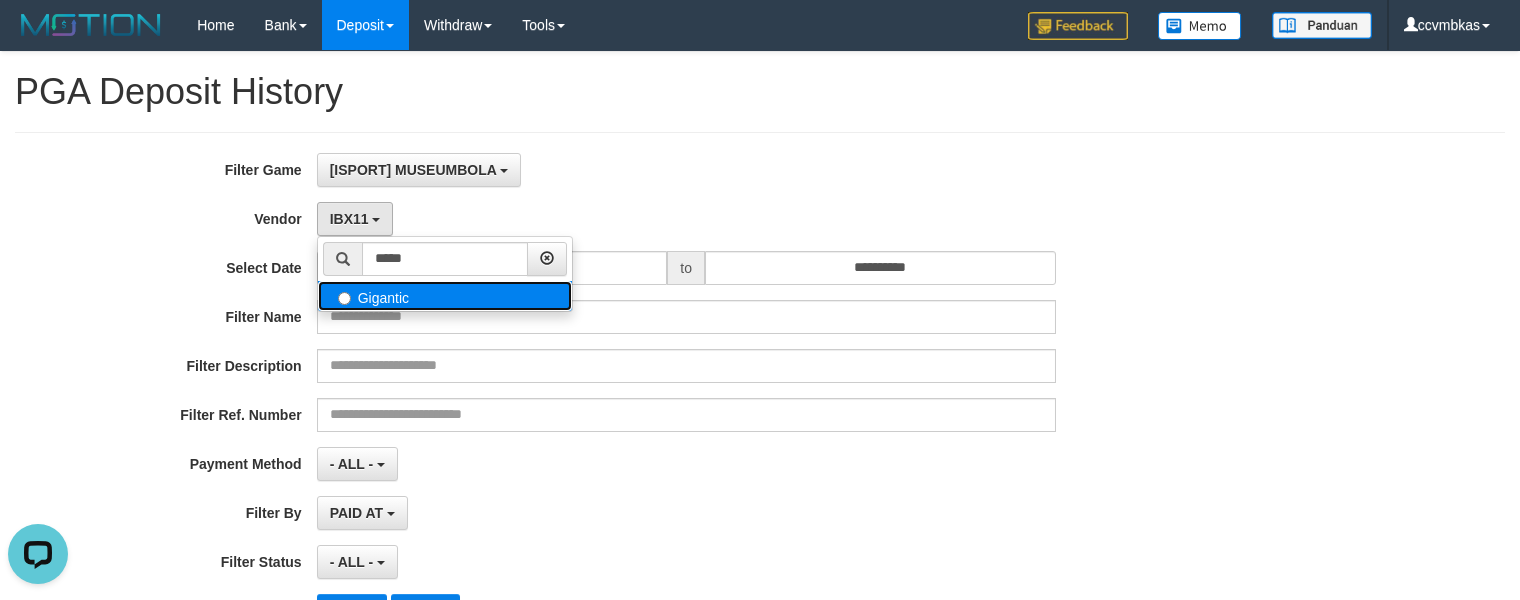 click on "Gigantic" at bounding box center (445, 296) 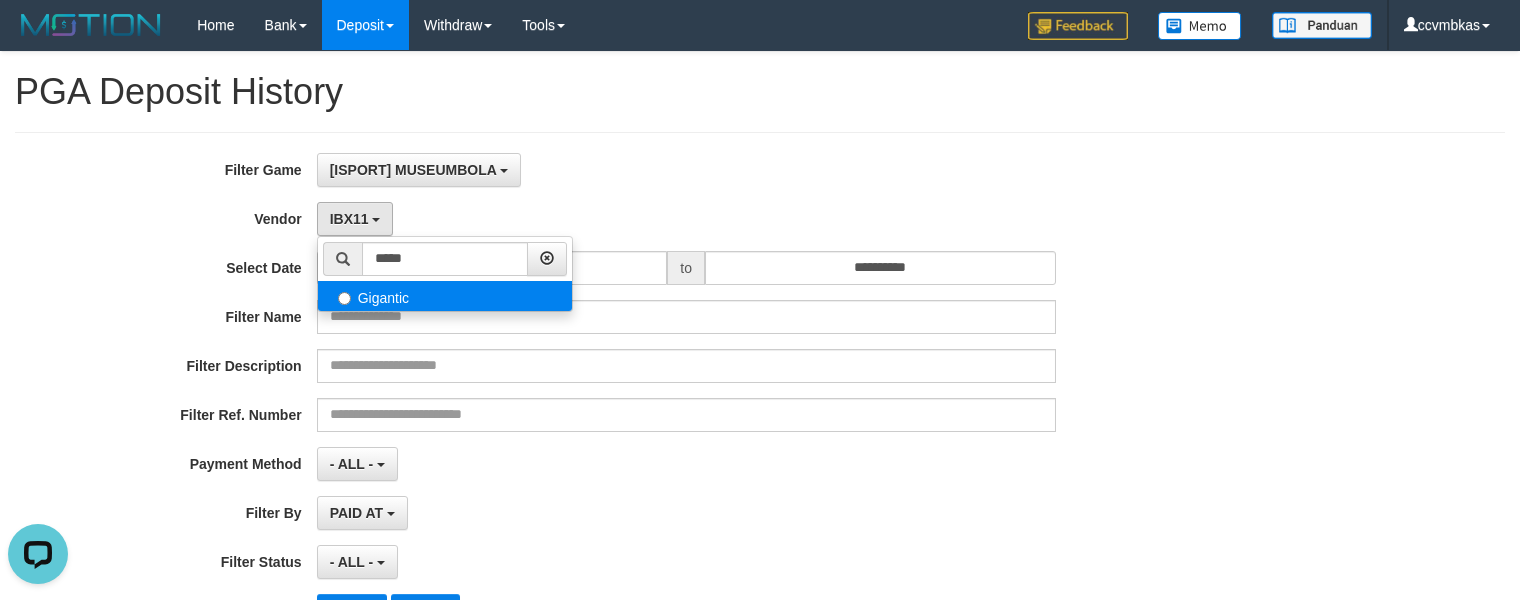 select on "**********" 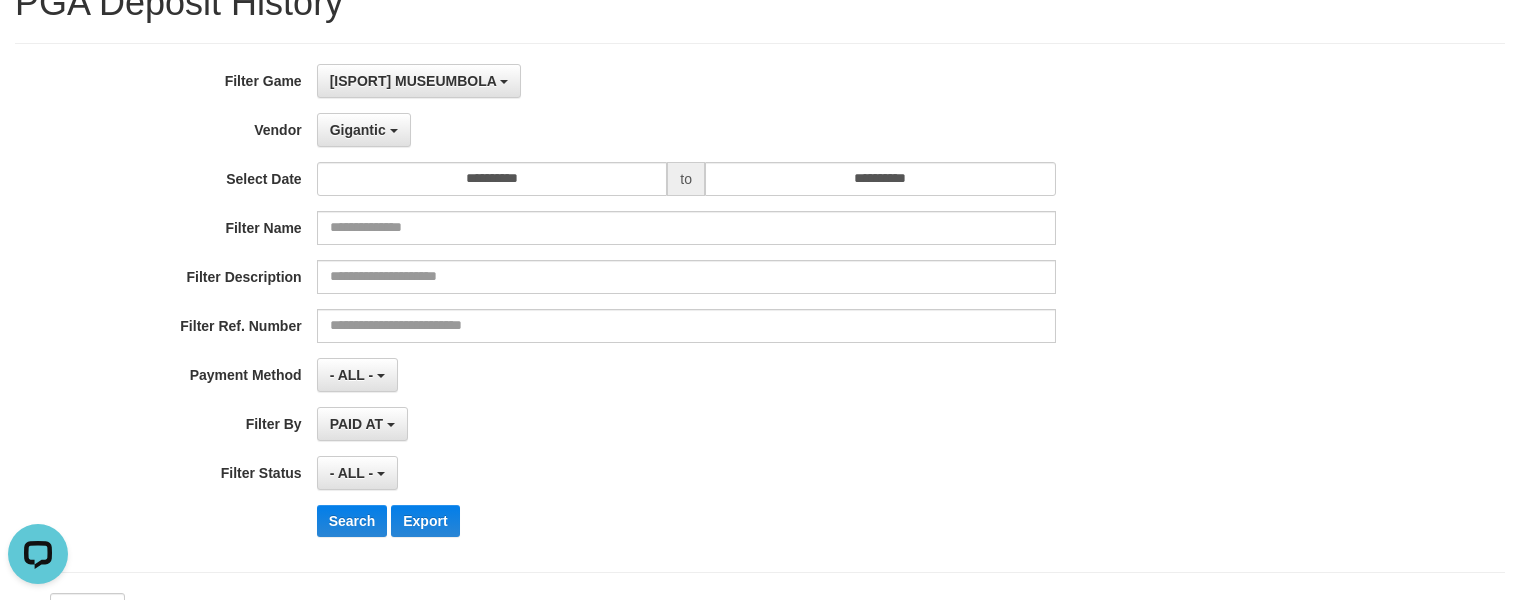 scroll, scrollTop: 200, scrollLeft: 0, axis: vertical 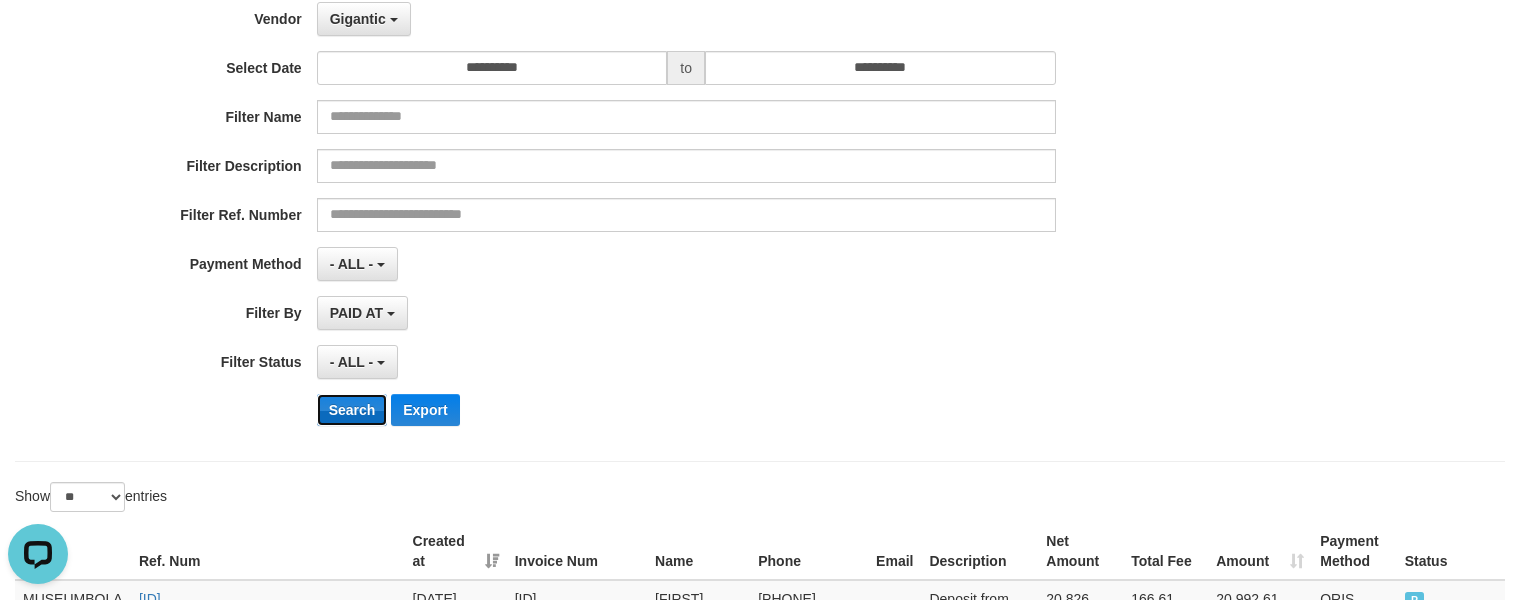 click on "Search" at bounding box center (352, 410) 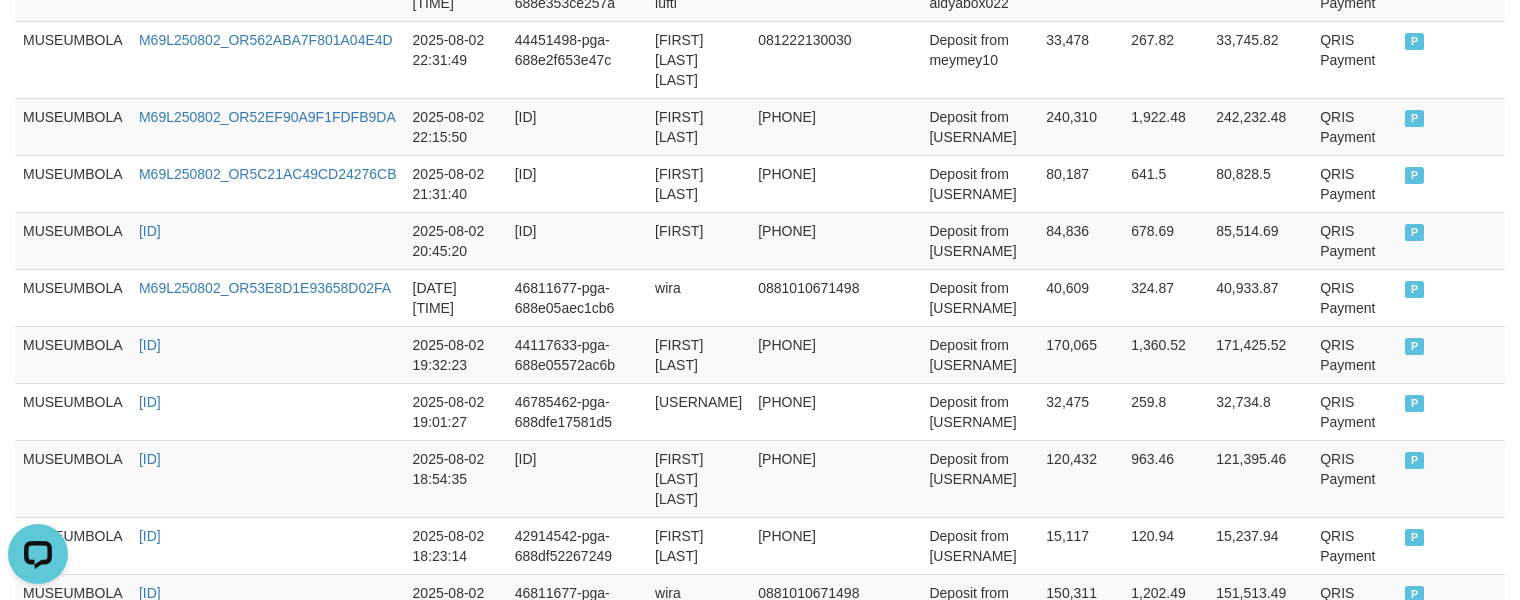 scroll, scrollTop: 1100, scrollLeft: 0, axis: vertical 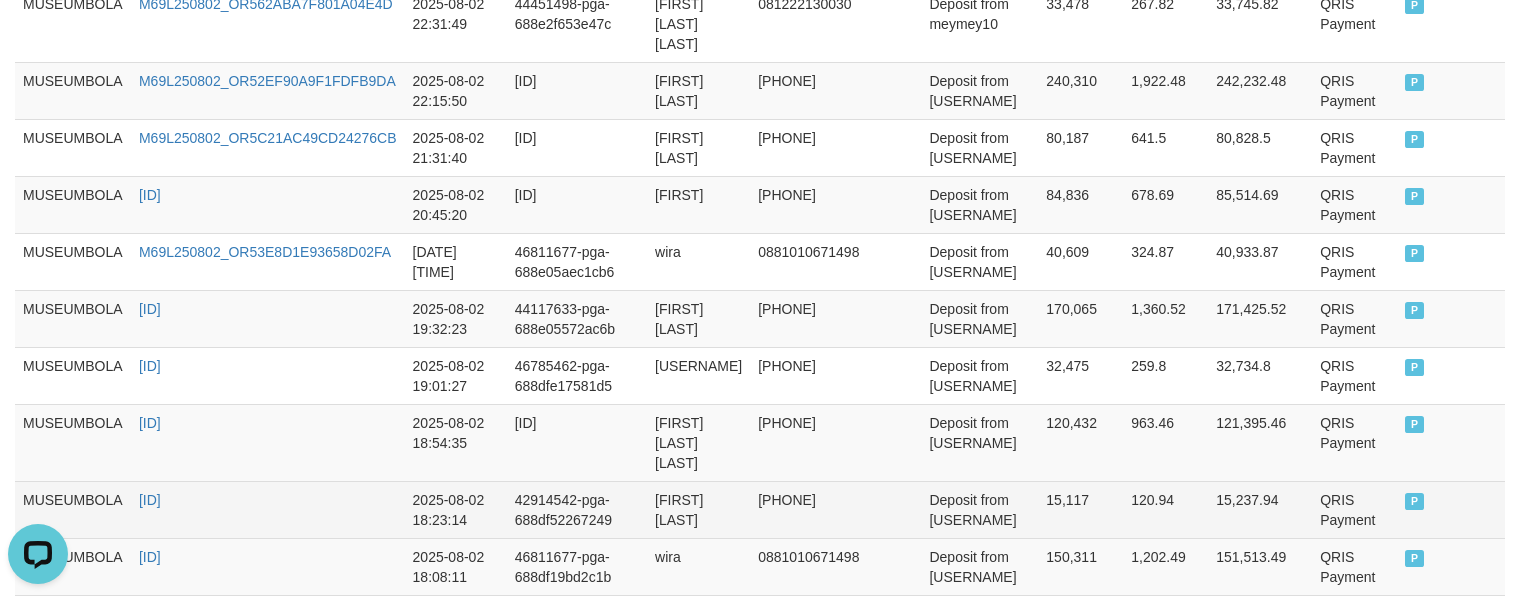 click on "15,117" at bounding box center [1080, 509] 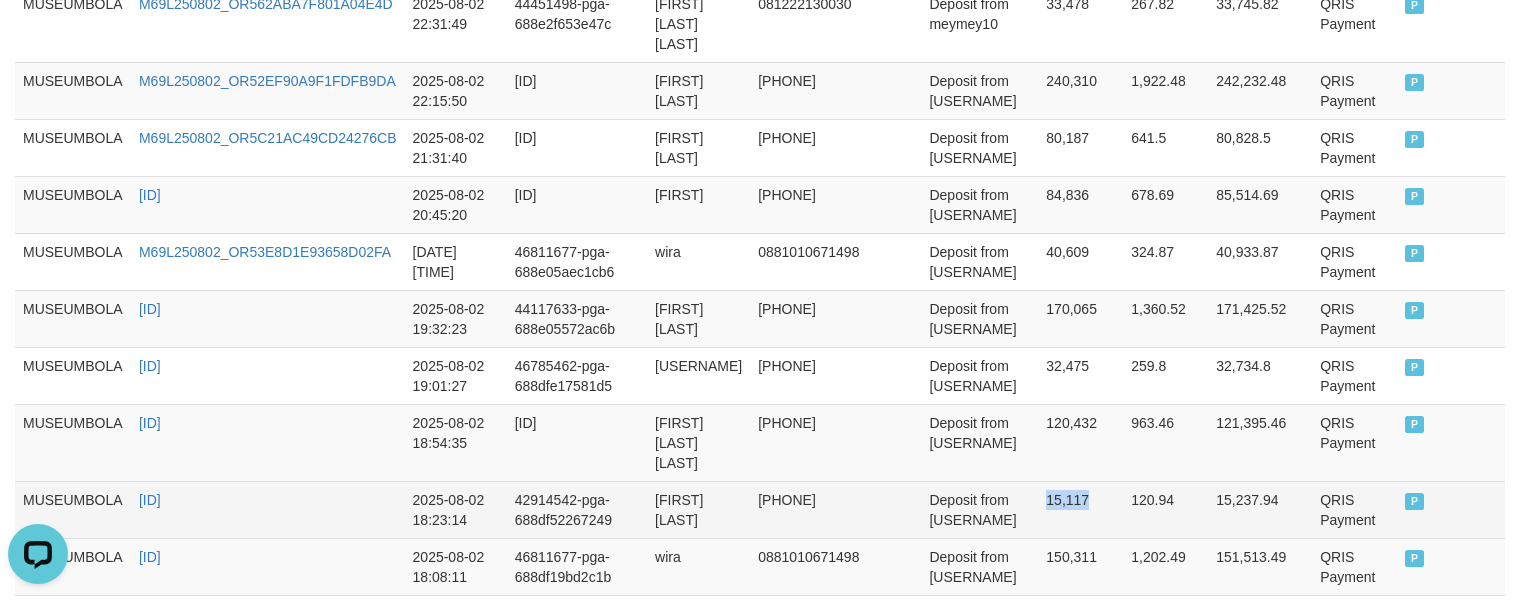 click on "15,117" at bounding box center (1080, 509) 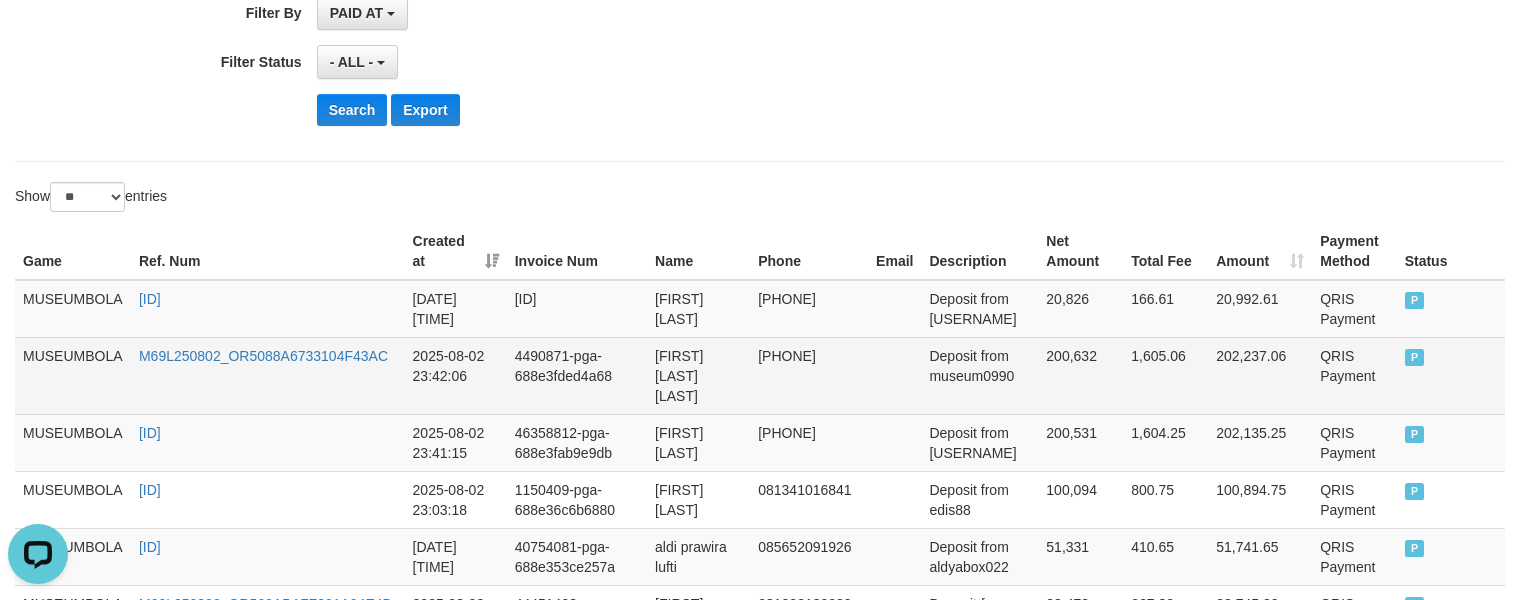 scroll, scrollTop: 0, scrollLeft: 0, axis: both 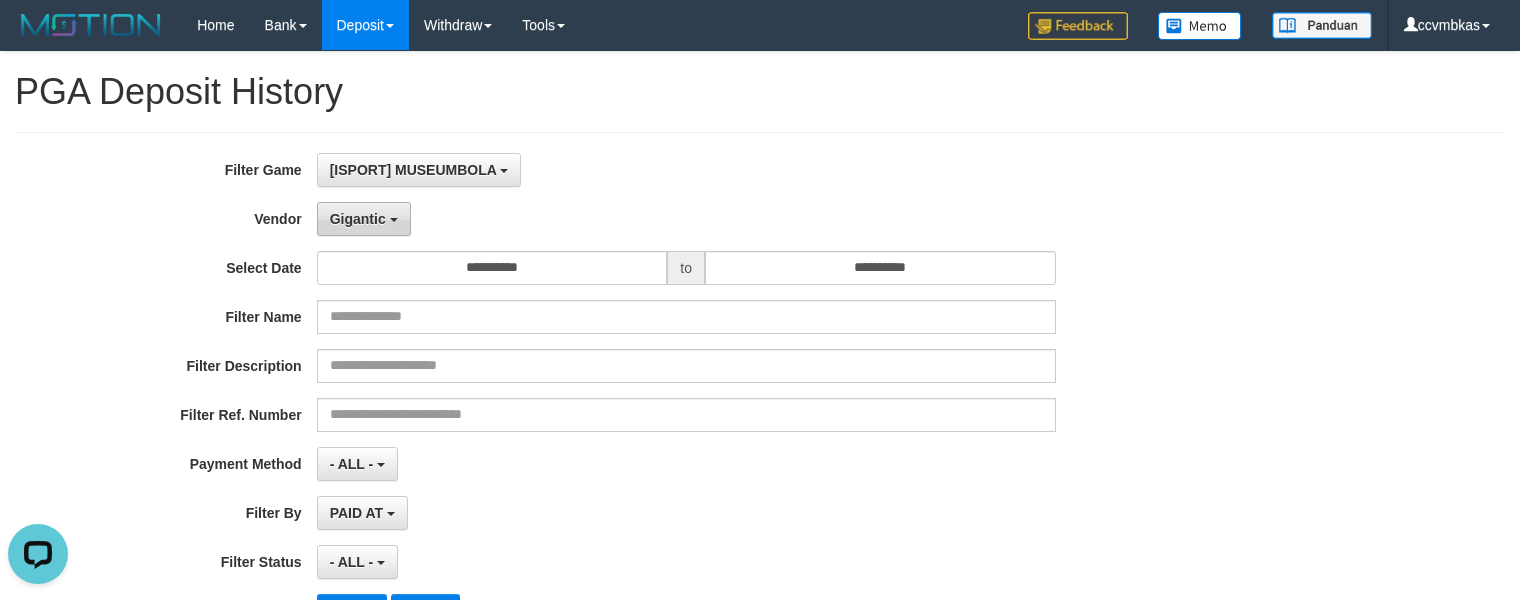 click on "Gigantic" at bounding box center [364, 219] 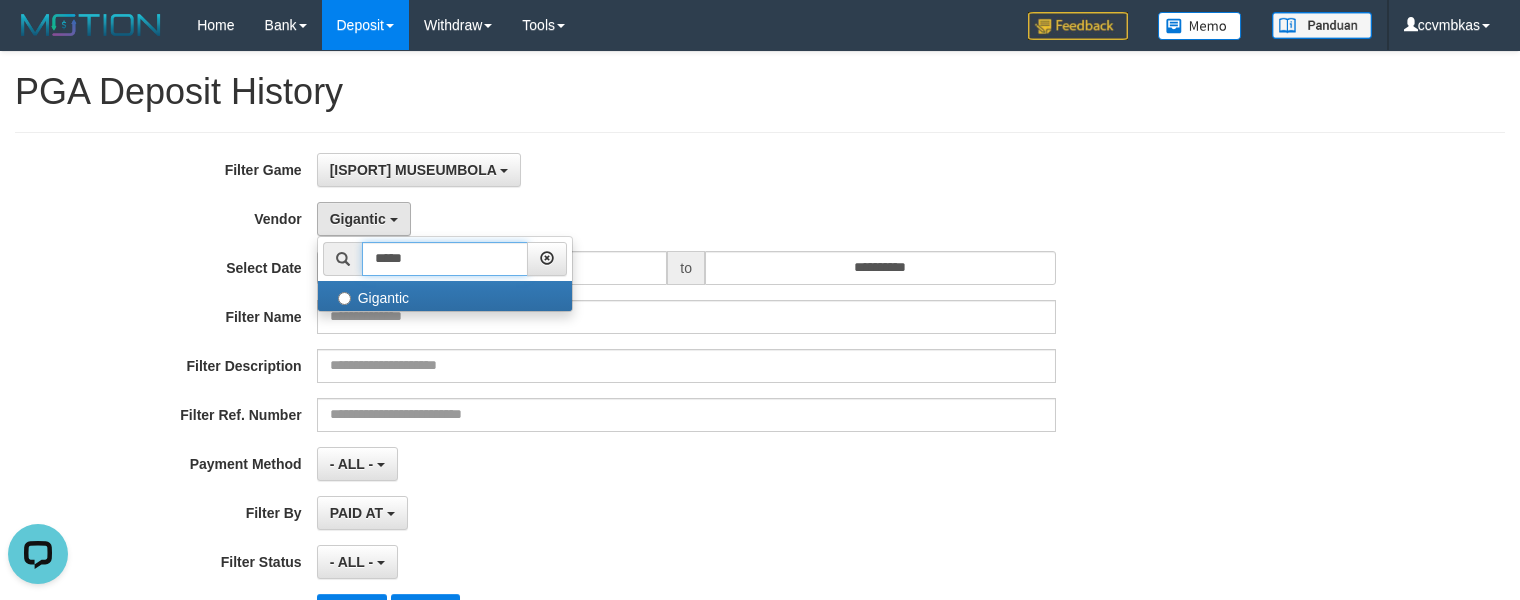 click on "[BRANDS]" at bounding box center (445, 274) 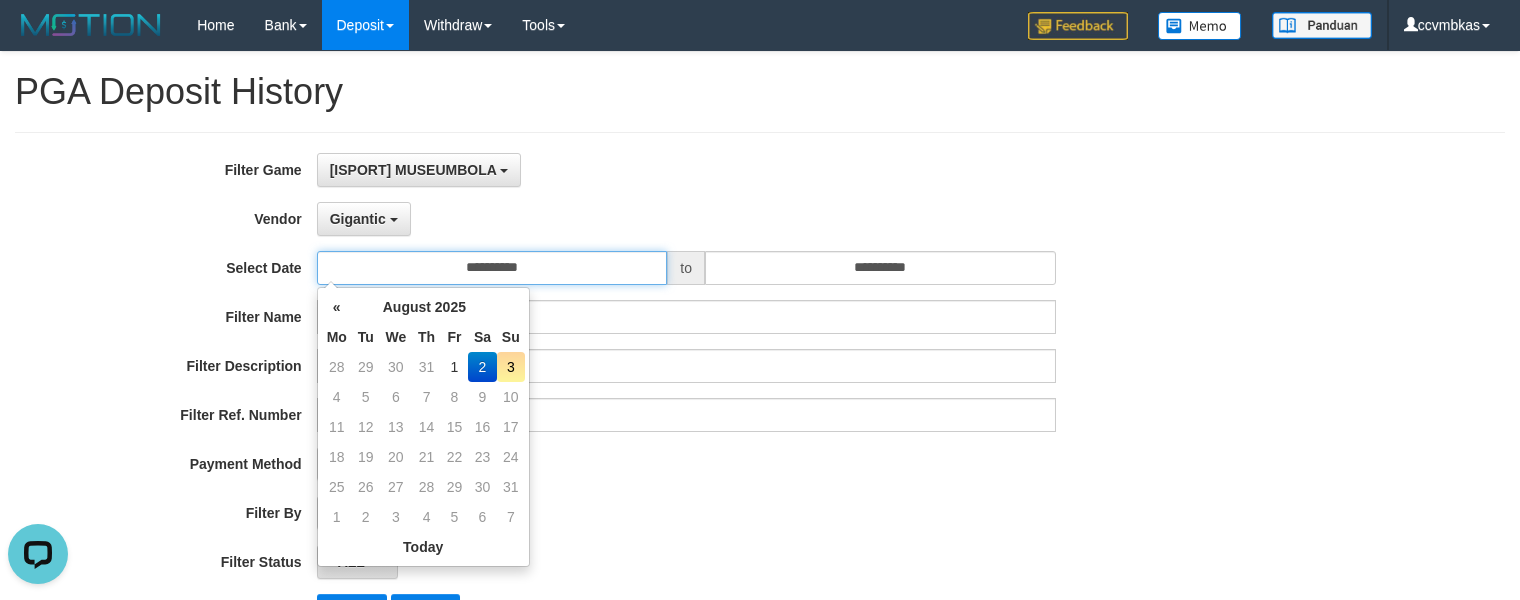 click on "**********" at bounding box center (492, 268) 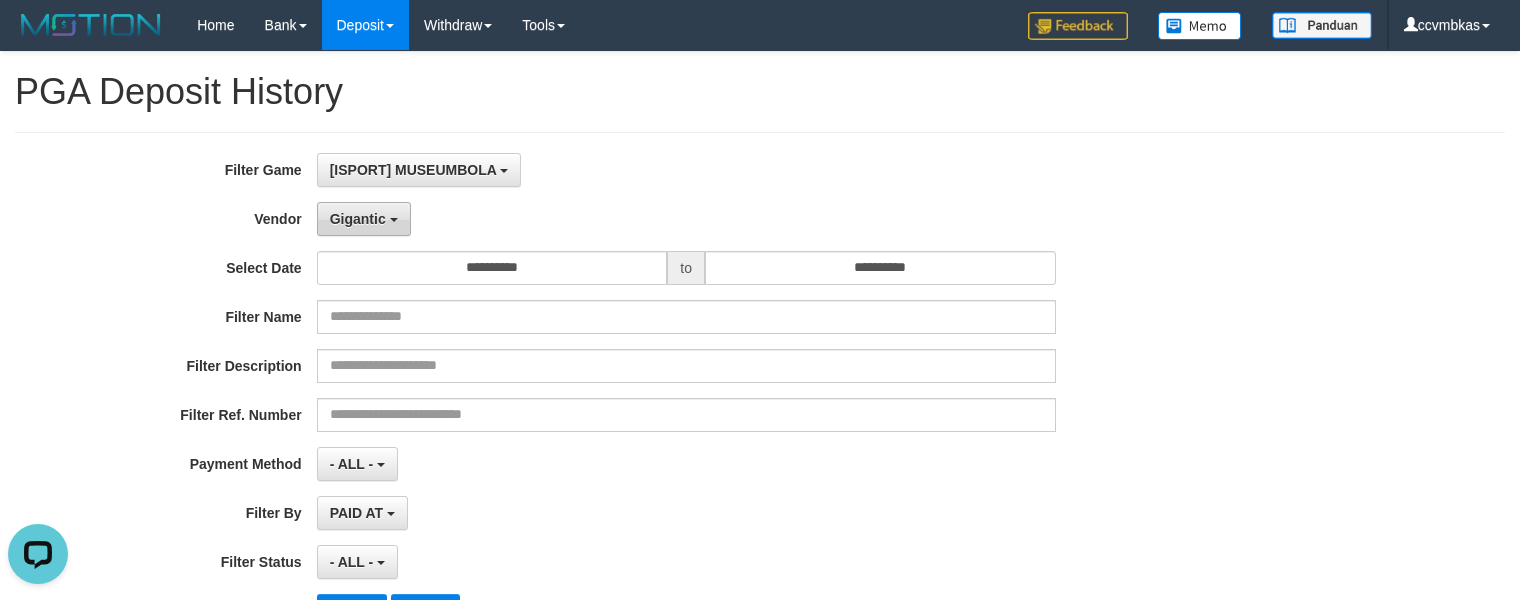 click on "Gigantic" at bounding box center (364, 219) 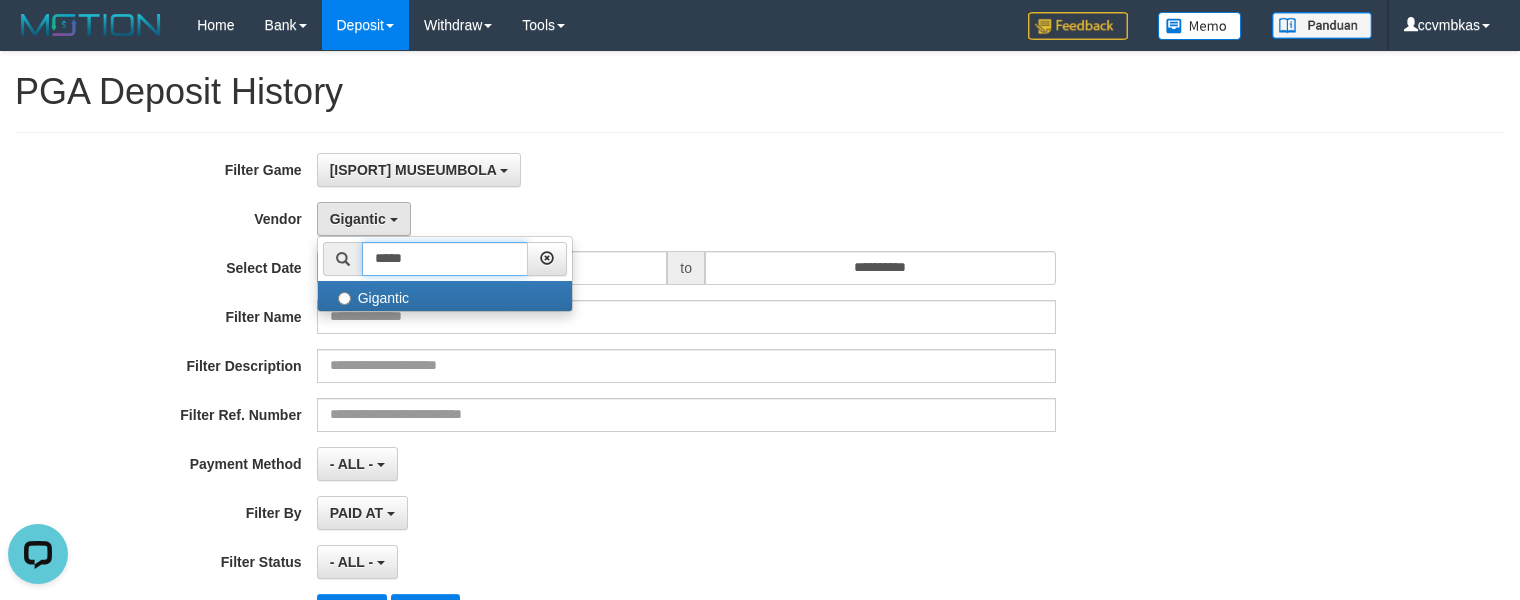 click on "*****" at bounding box center [445, 259] 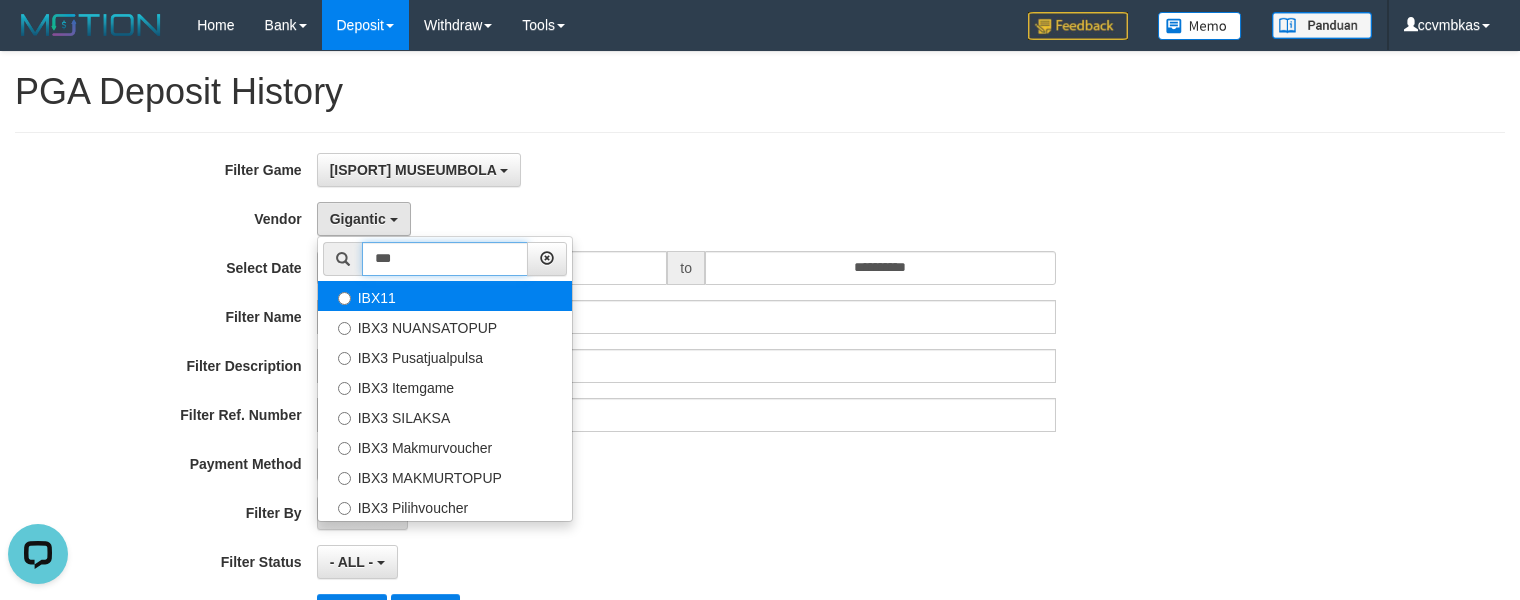 type on "***" 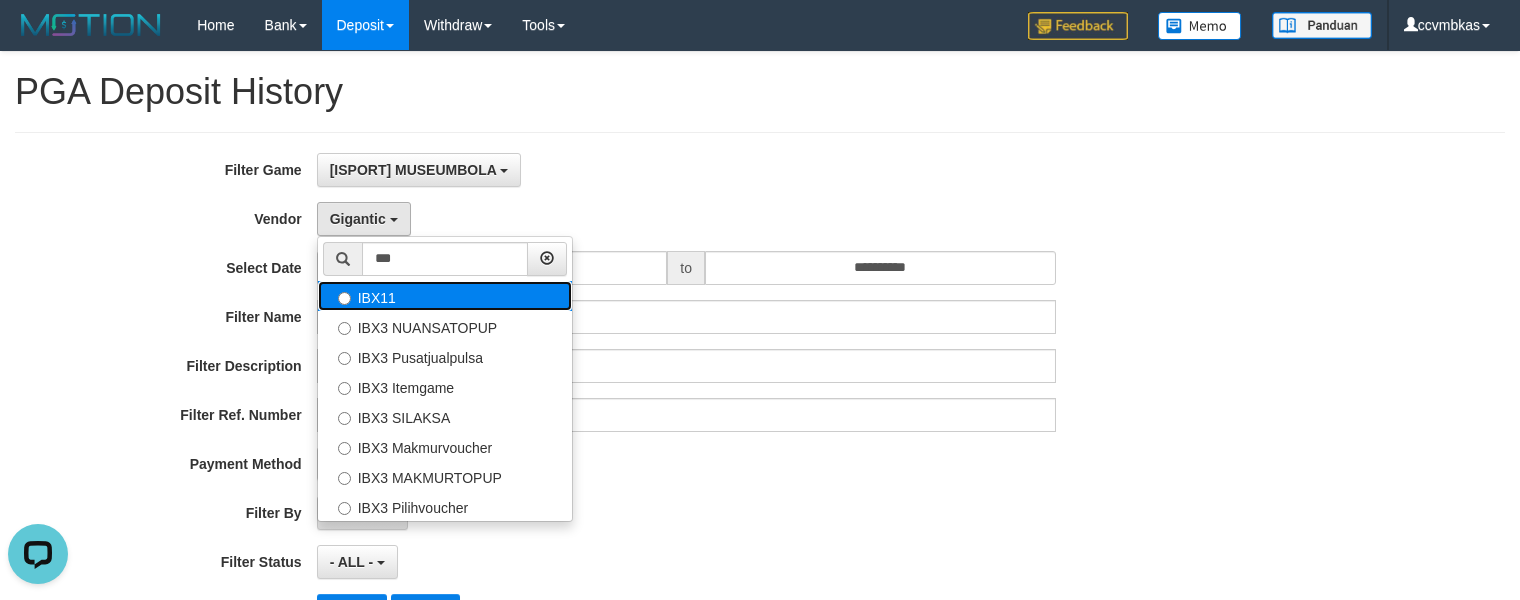 click on "IBX11" at bounding box center (445, 296) 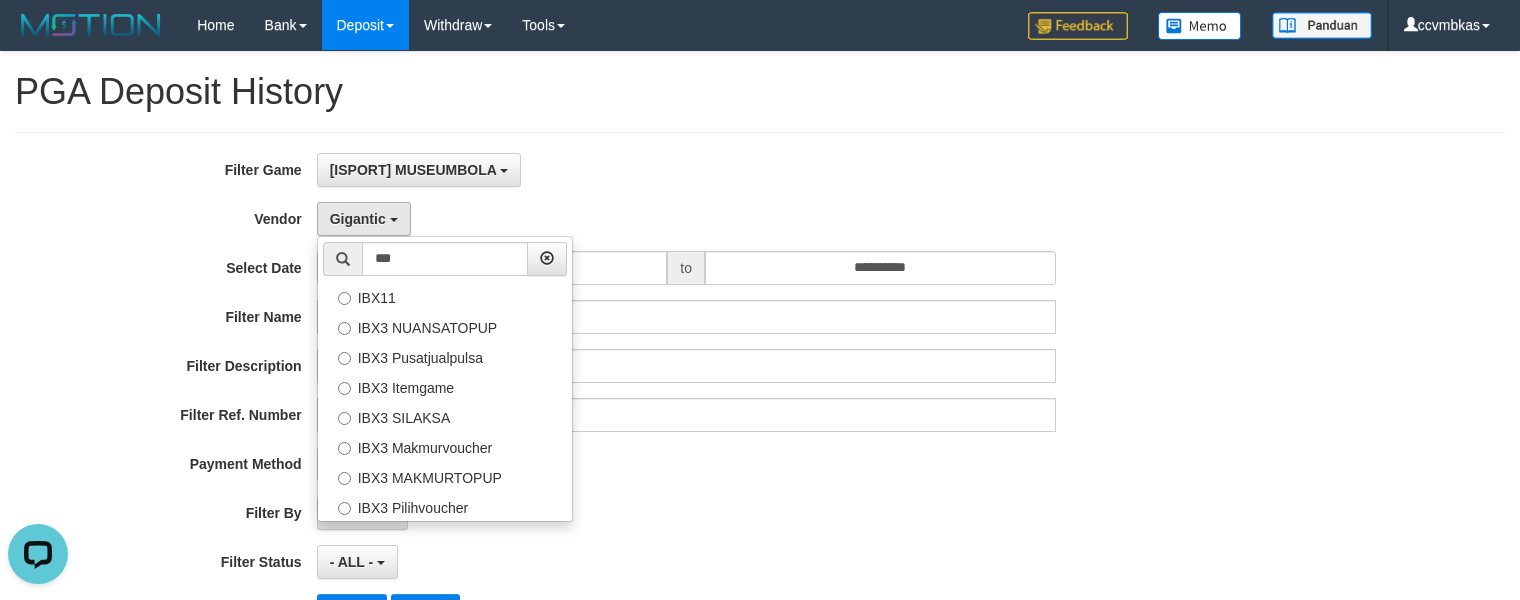 select on "**********" 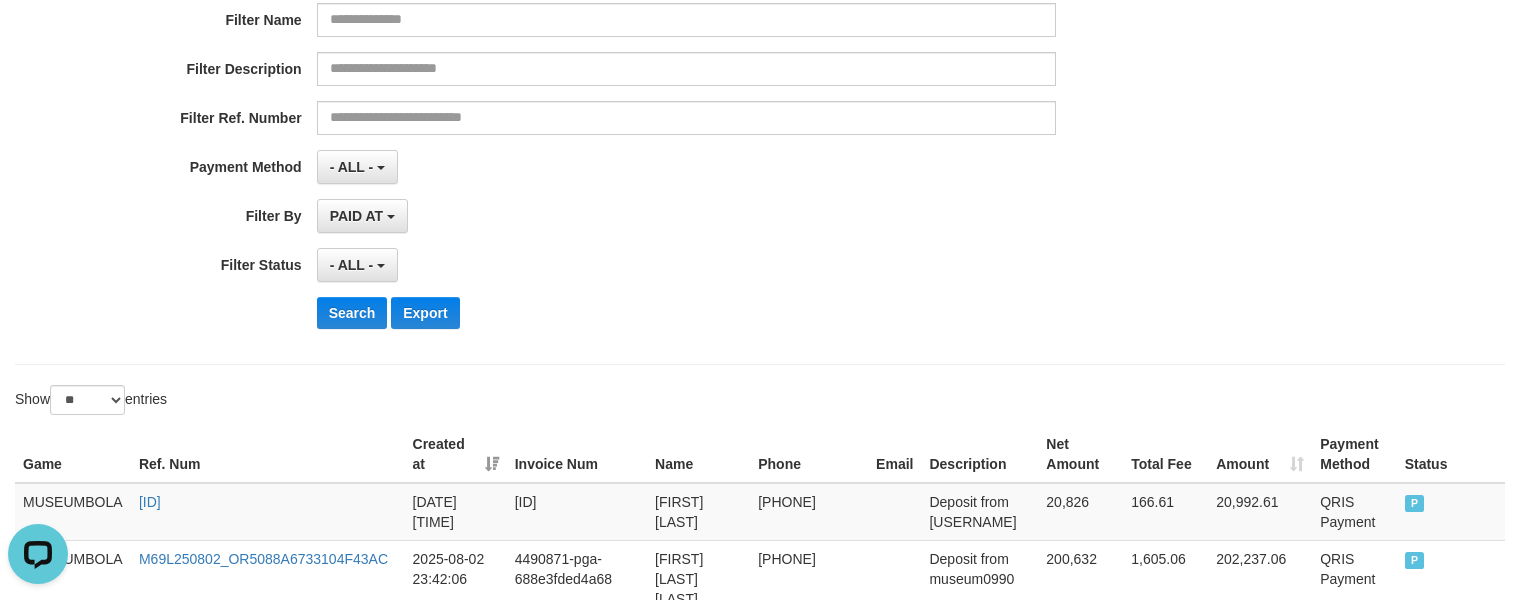scroll, scrollTop: 300, scrollLeft: 0, axis: vertical 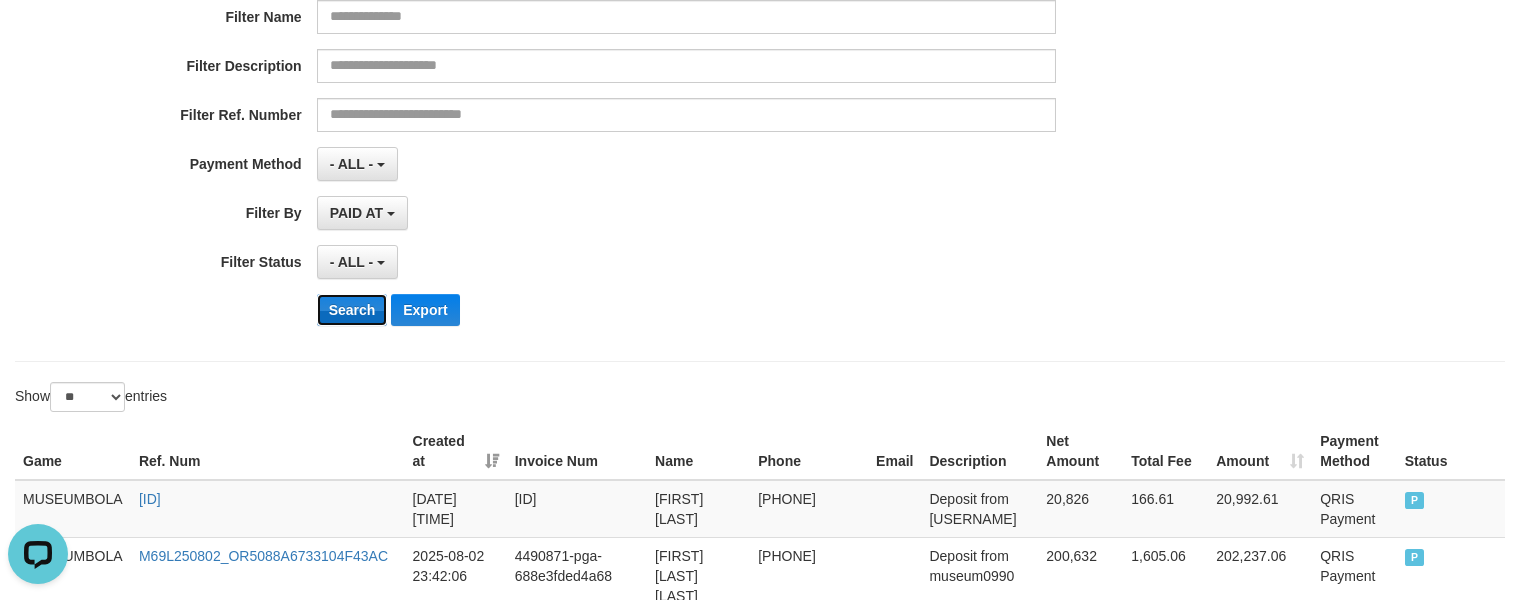 click on "Search" at bounding box center (352, 310) 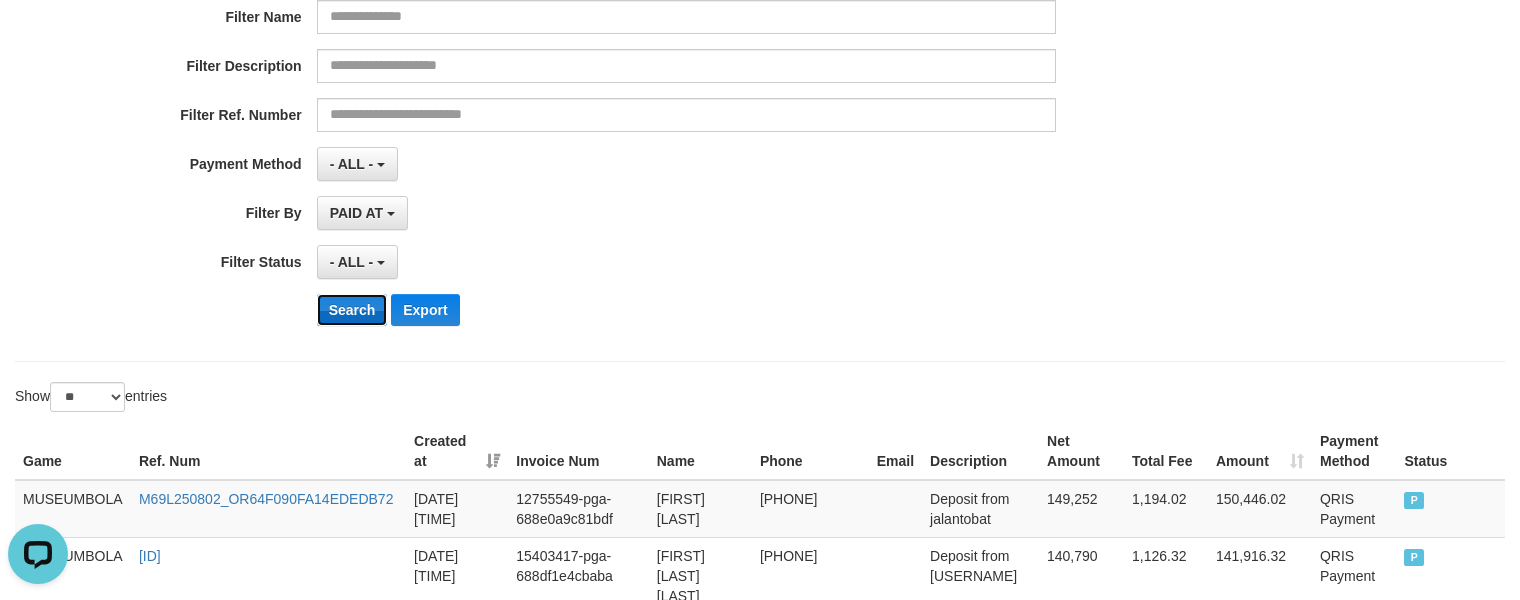 click on "Search" at bounding box center (352, 310) 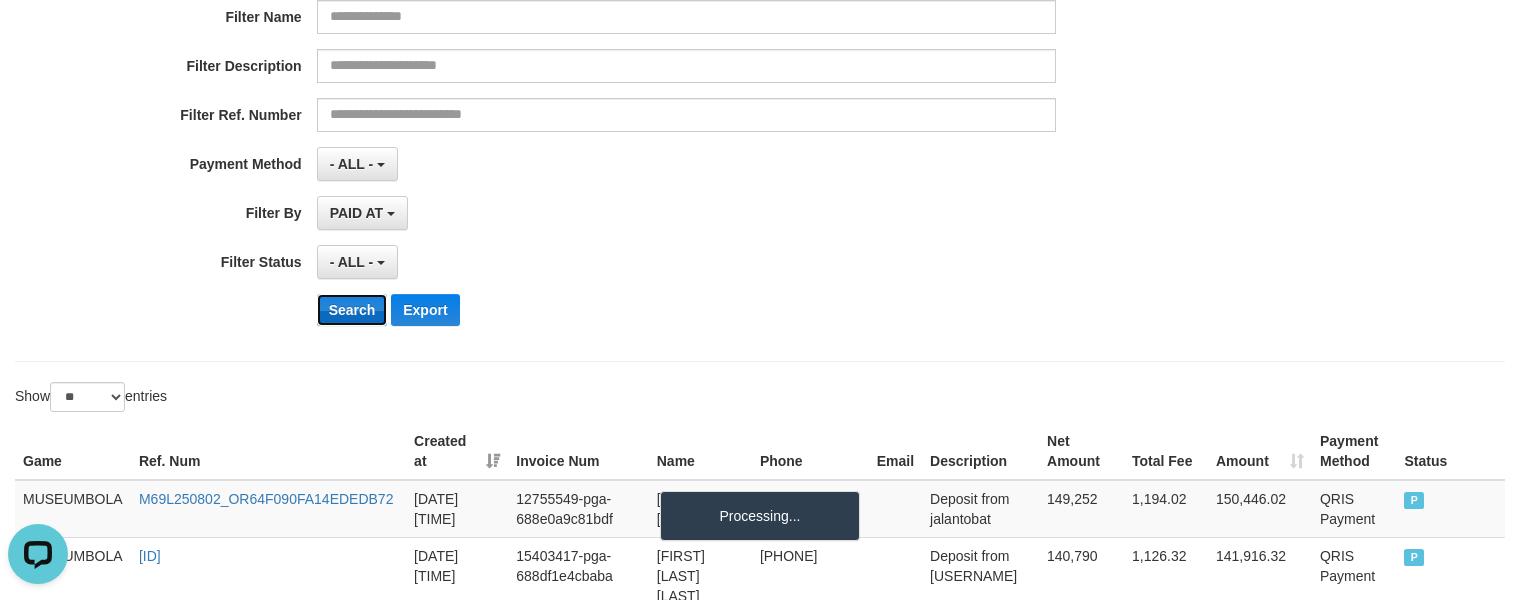 click on "Search" at bounding box center (352, 310) 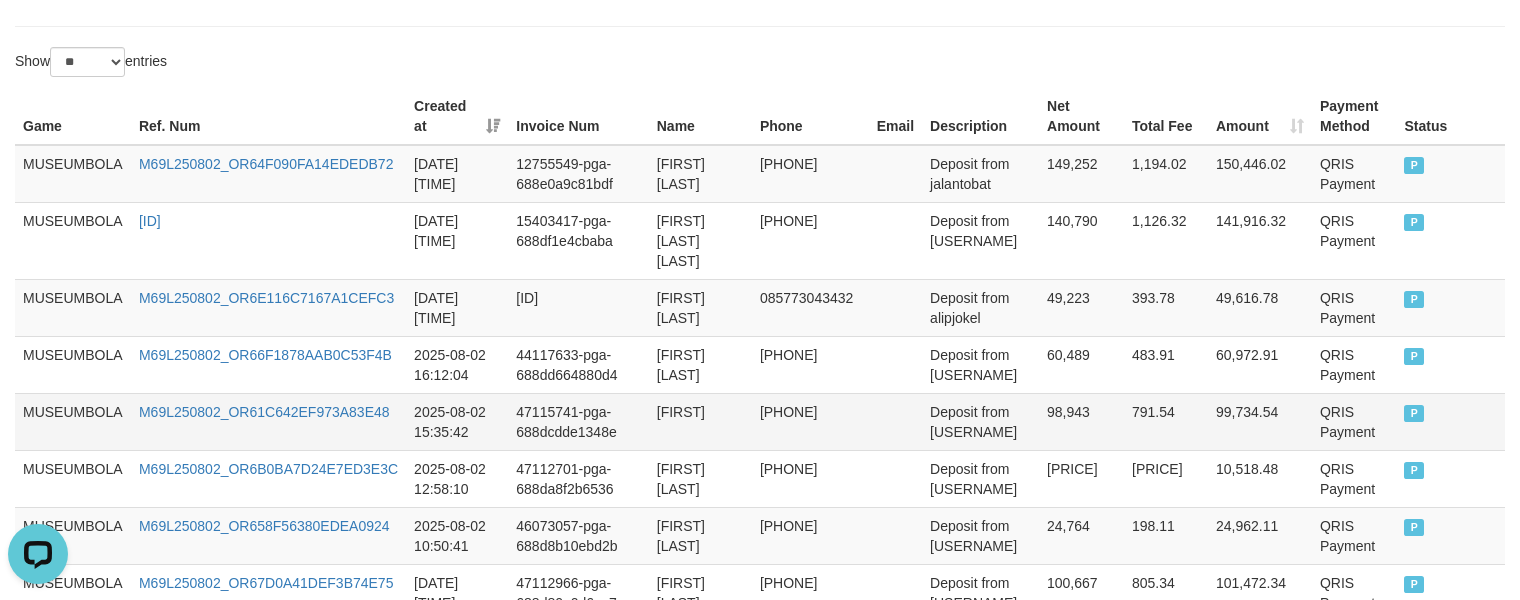 scroll, scrollTop: 600, scrollLeft: 0, axis: vertical 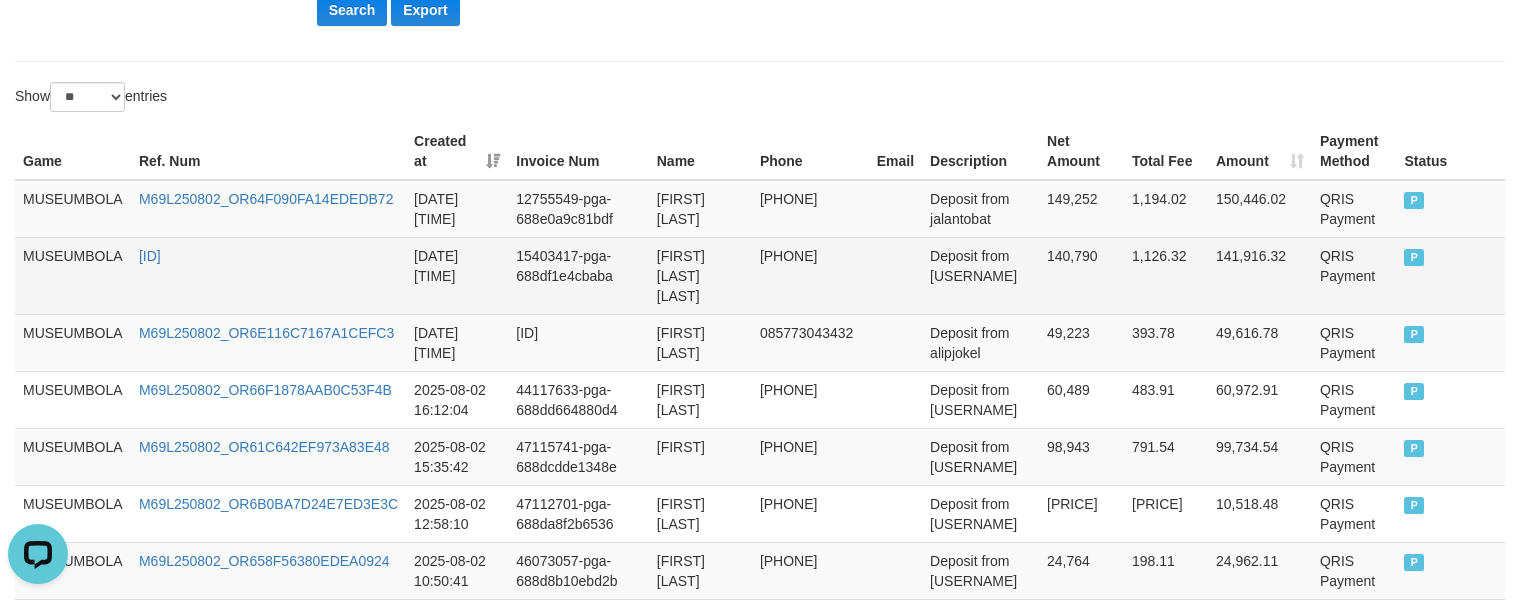 click on "140,790" at bounding box center (1081, 275) 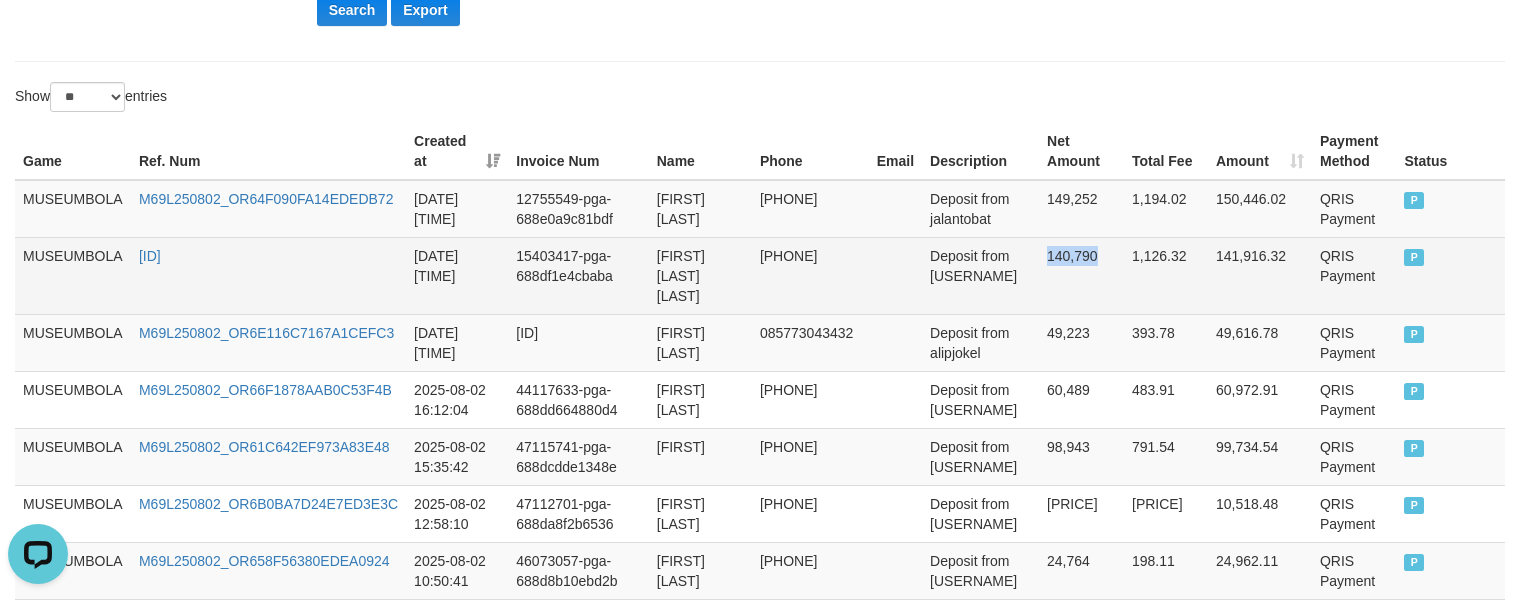 click on "140,790" at bounding box center [1081, 275] 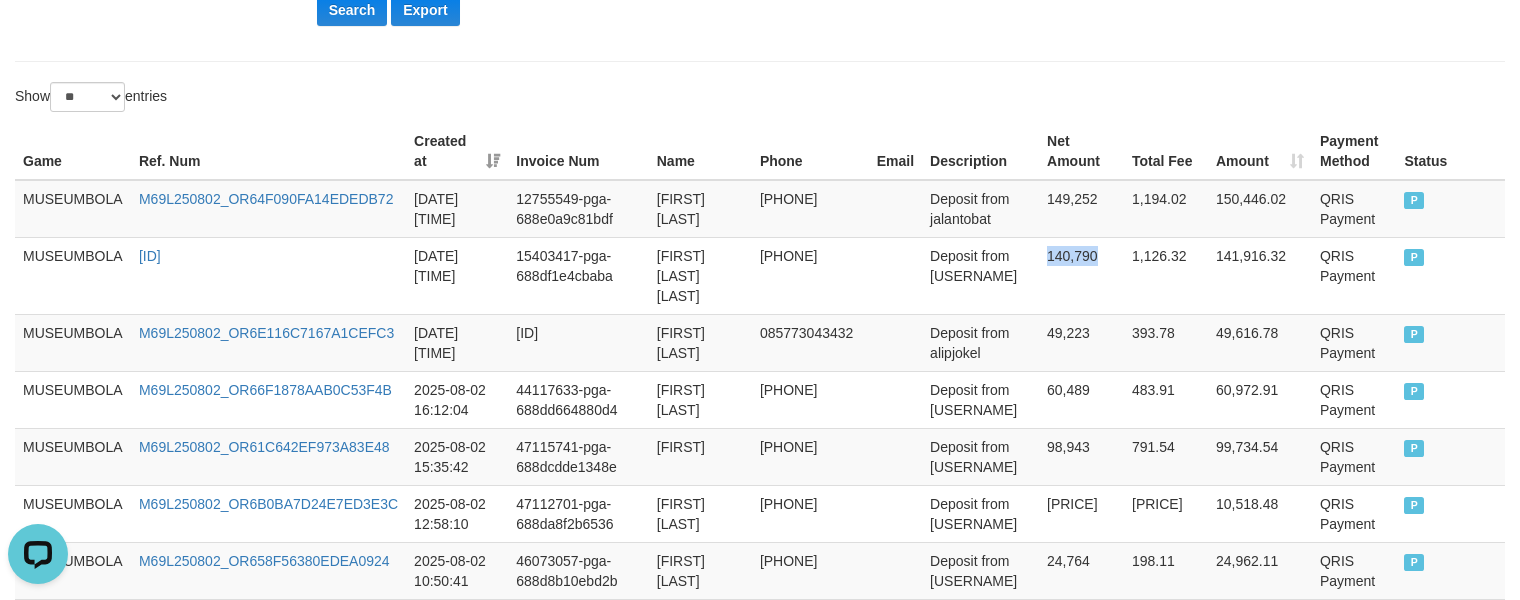 copy on "140,790" 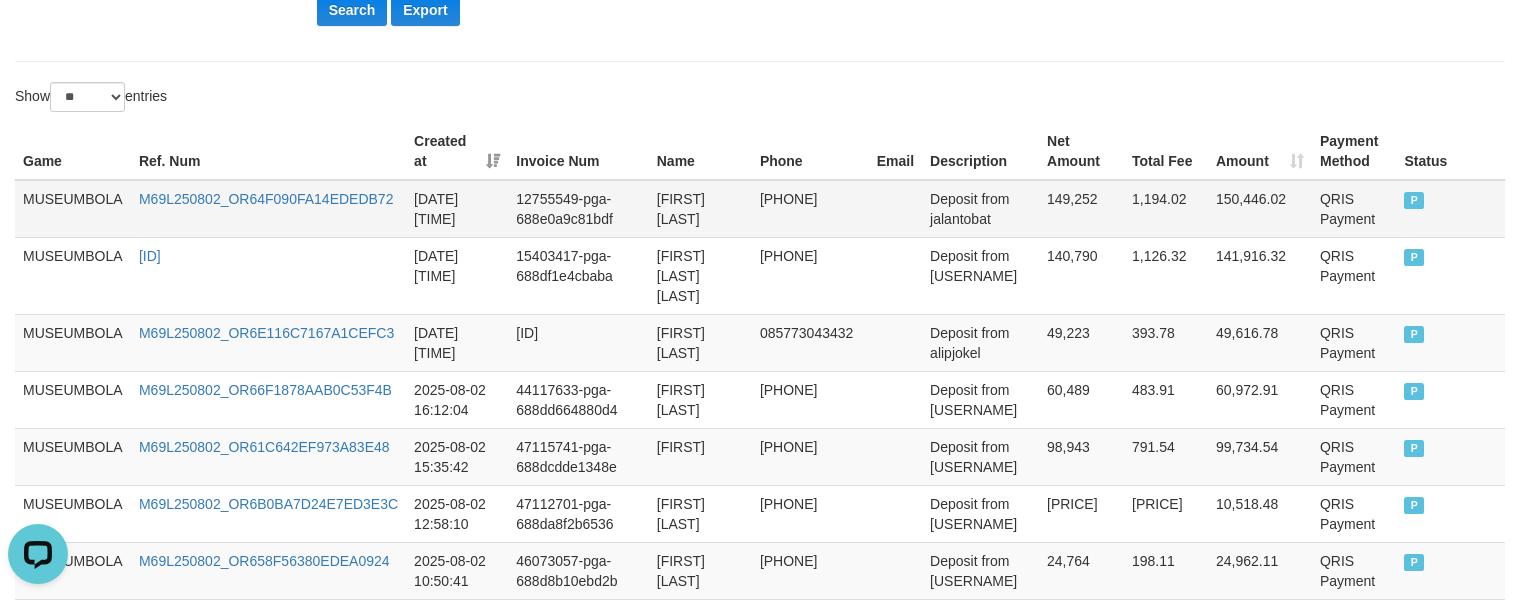 click on "149,252" at bounding box center (1081, 209) 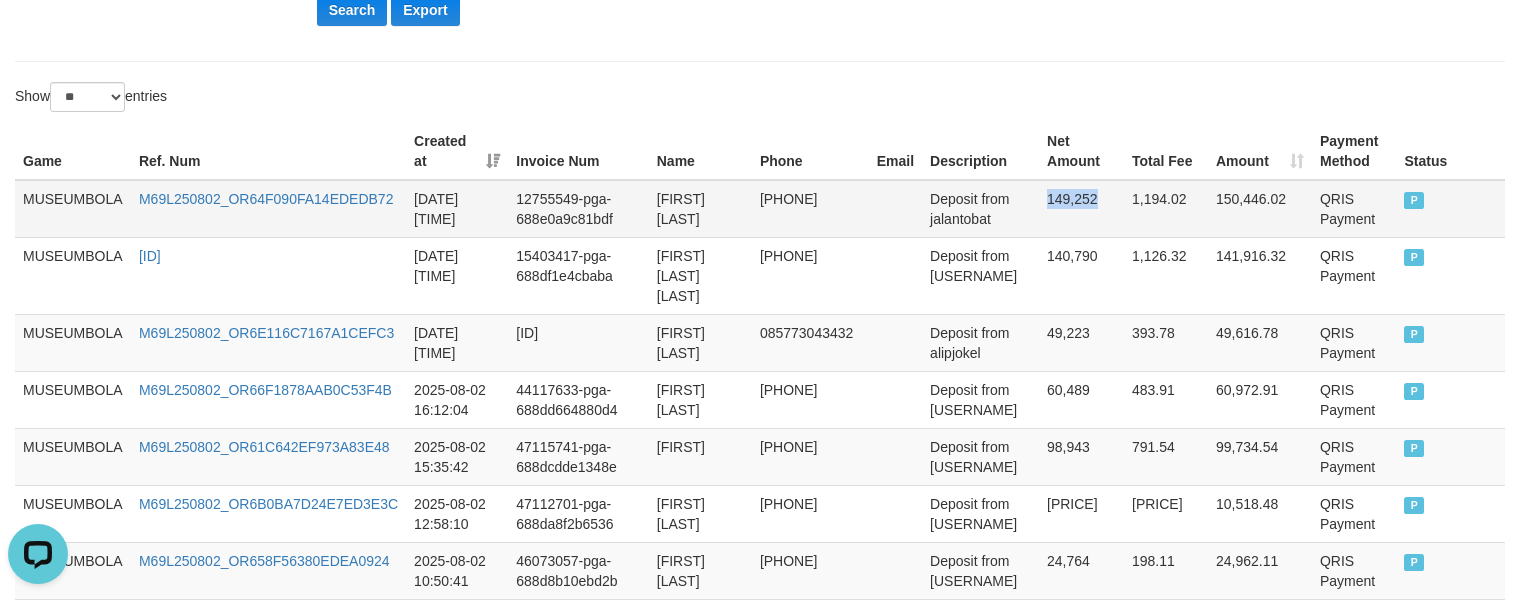 click on "149,252" at bounding box center [1081, 209] 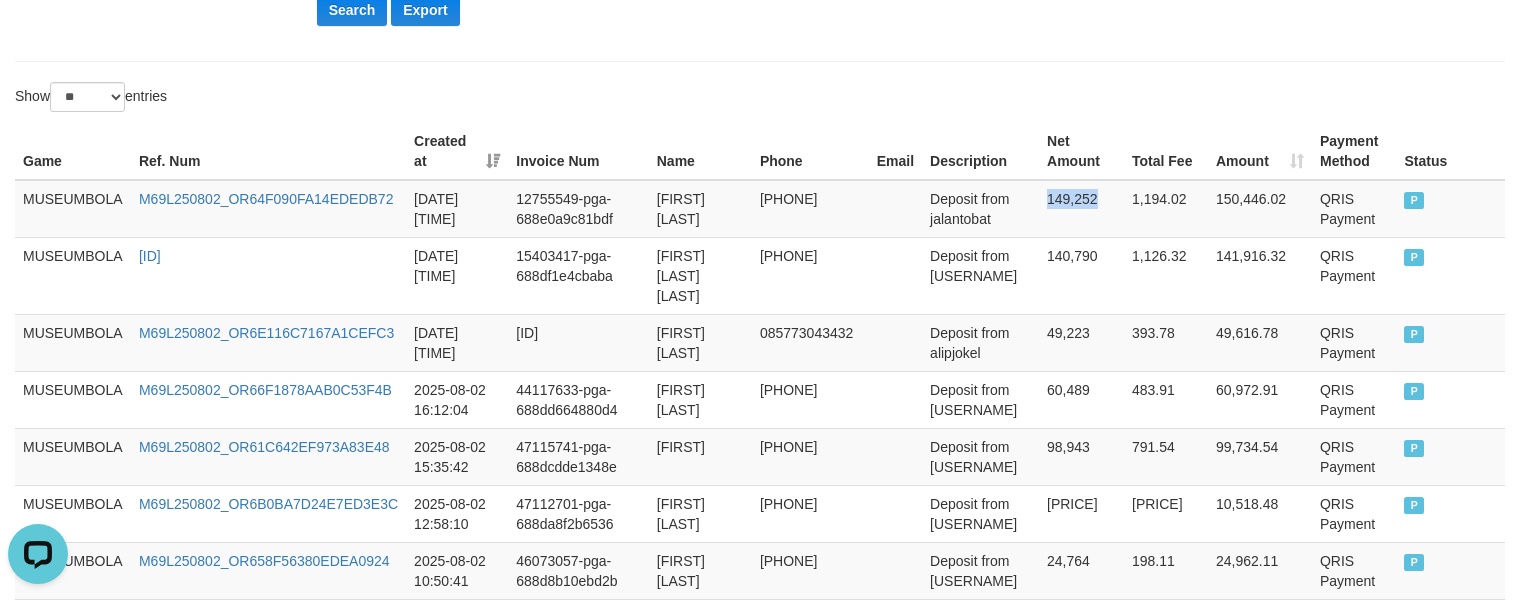 copy on "149,252" 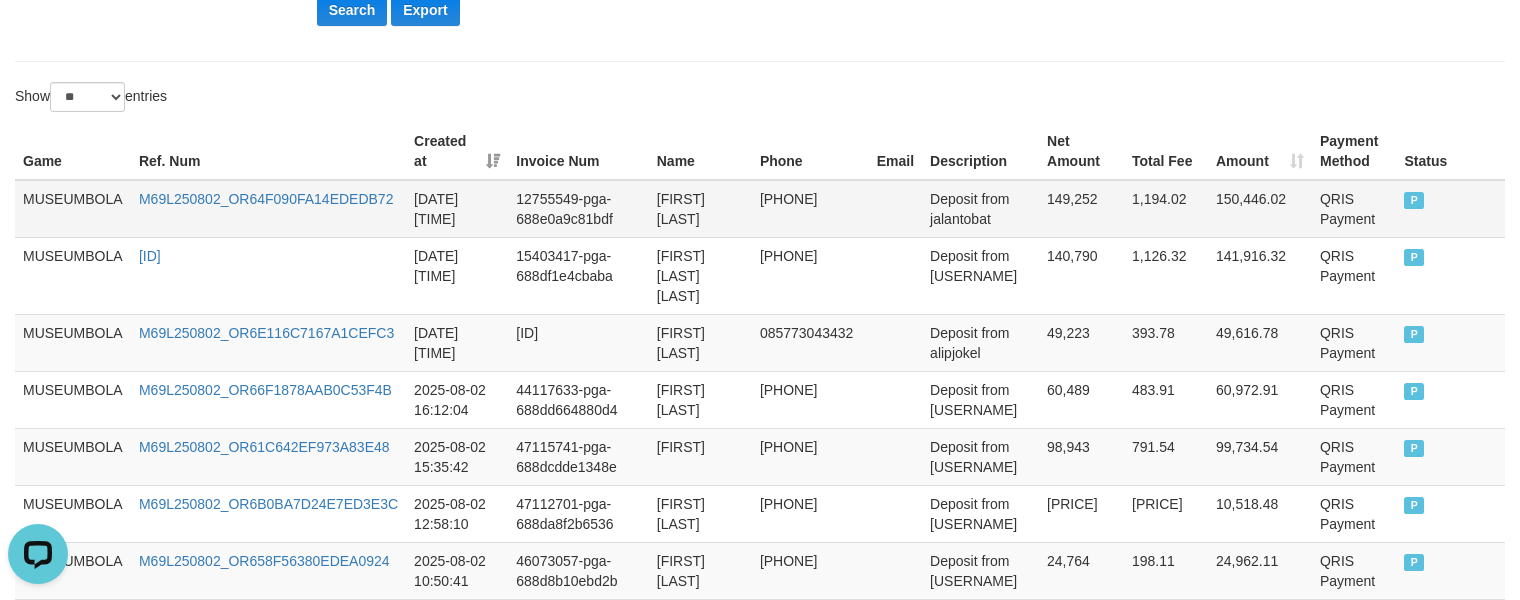 click on "Deposit from jalantobat" at bounding box center [980, 209] 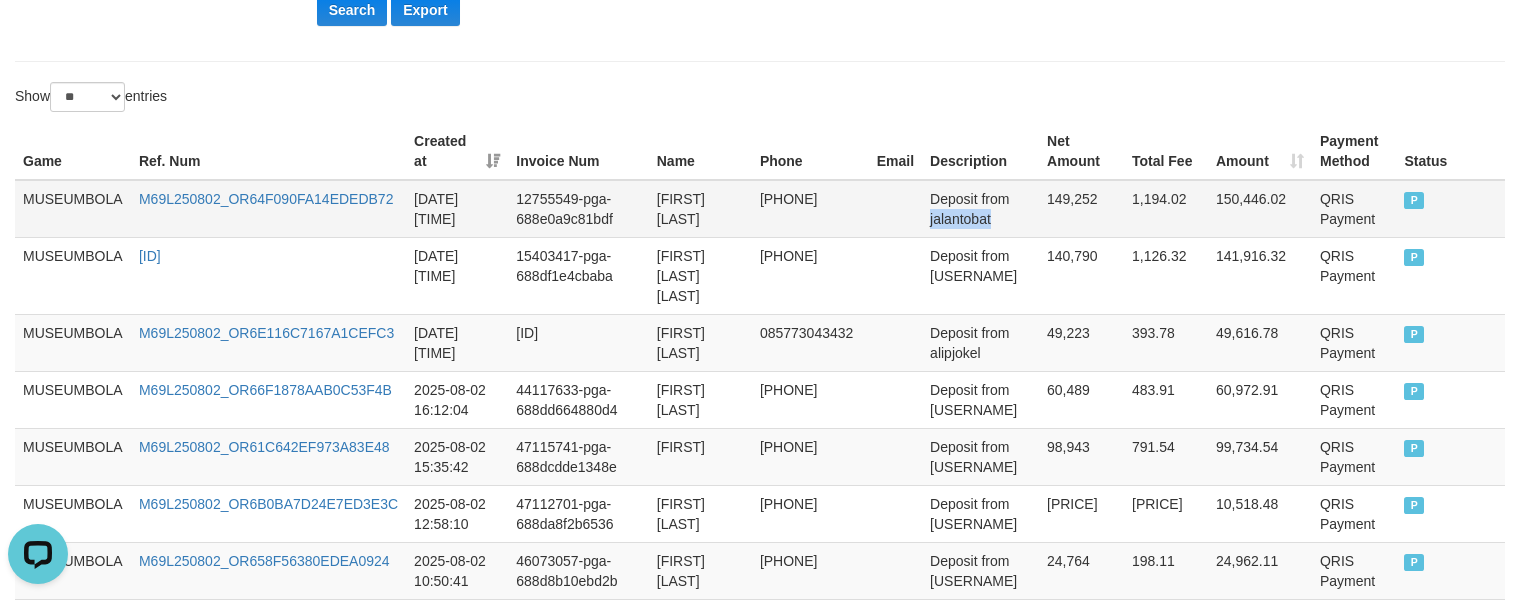 click on "Deposit from jalantobat" at bounding box center [980, 209] 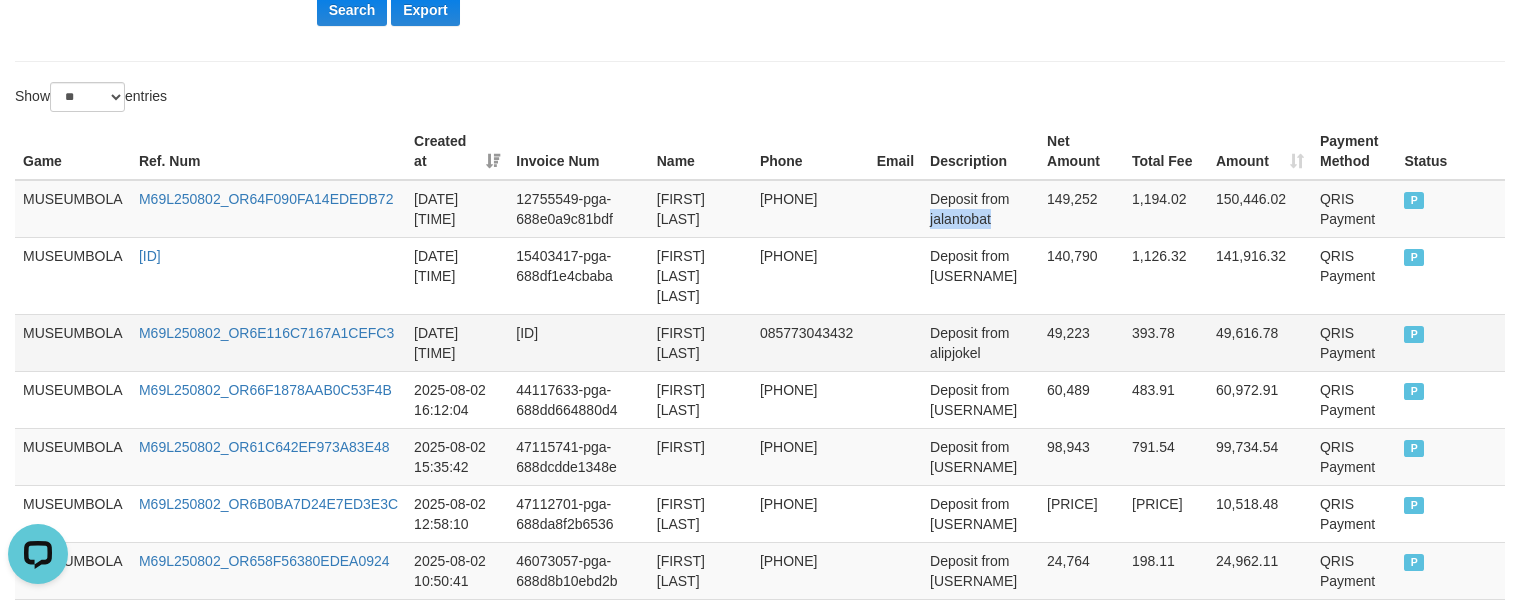 copy on "[USERNAME]" 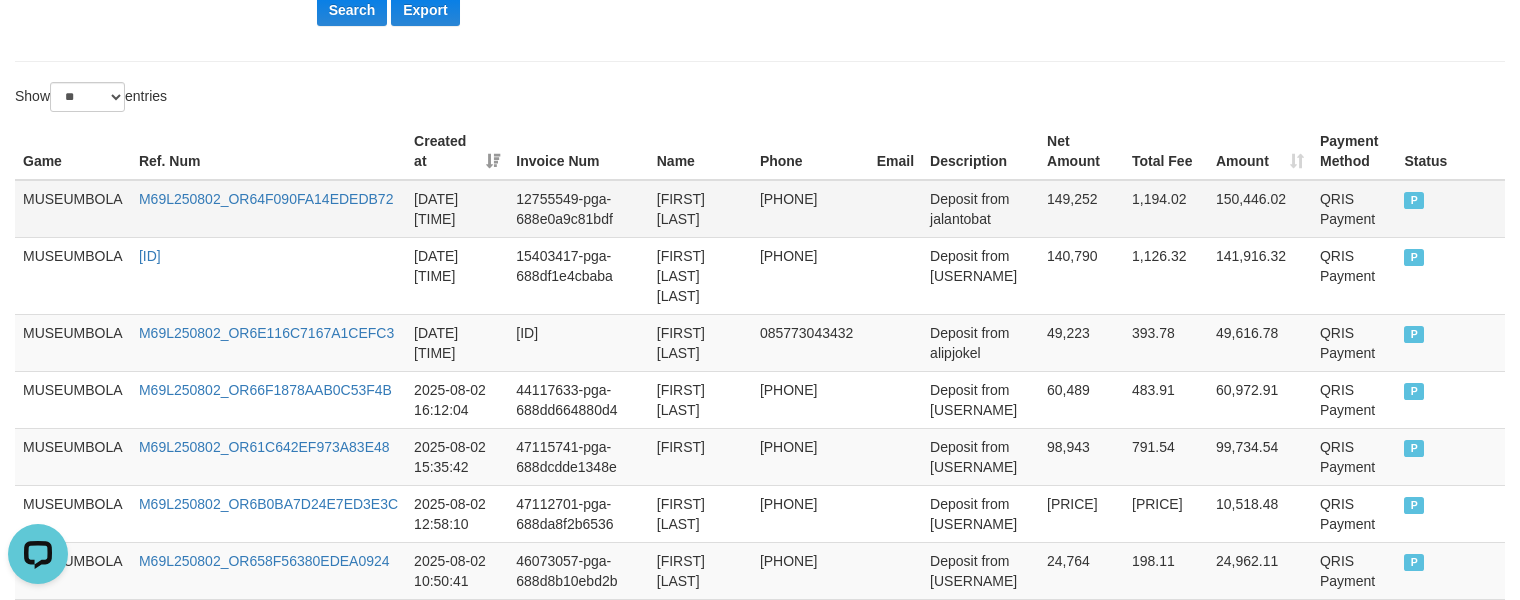 click on "[FIRST] [LAST]" at bounding box center (700, 209) 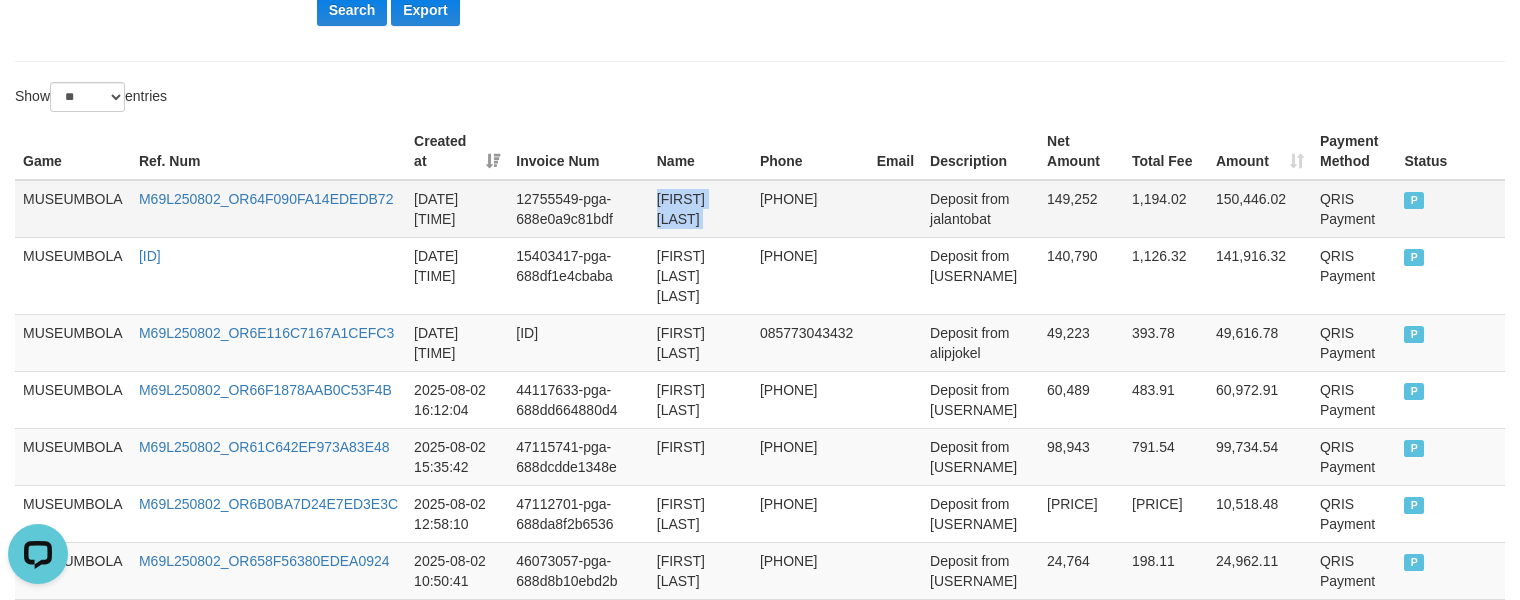 click on "[FIRST] [LAST]" at bounding box center [700, 209] 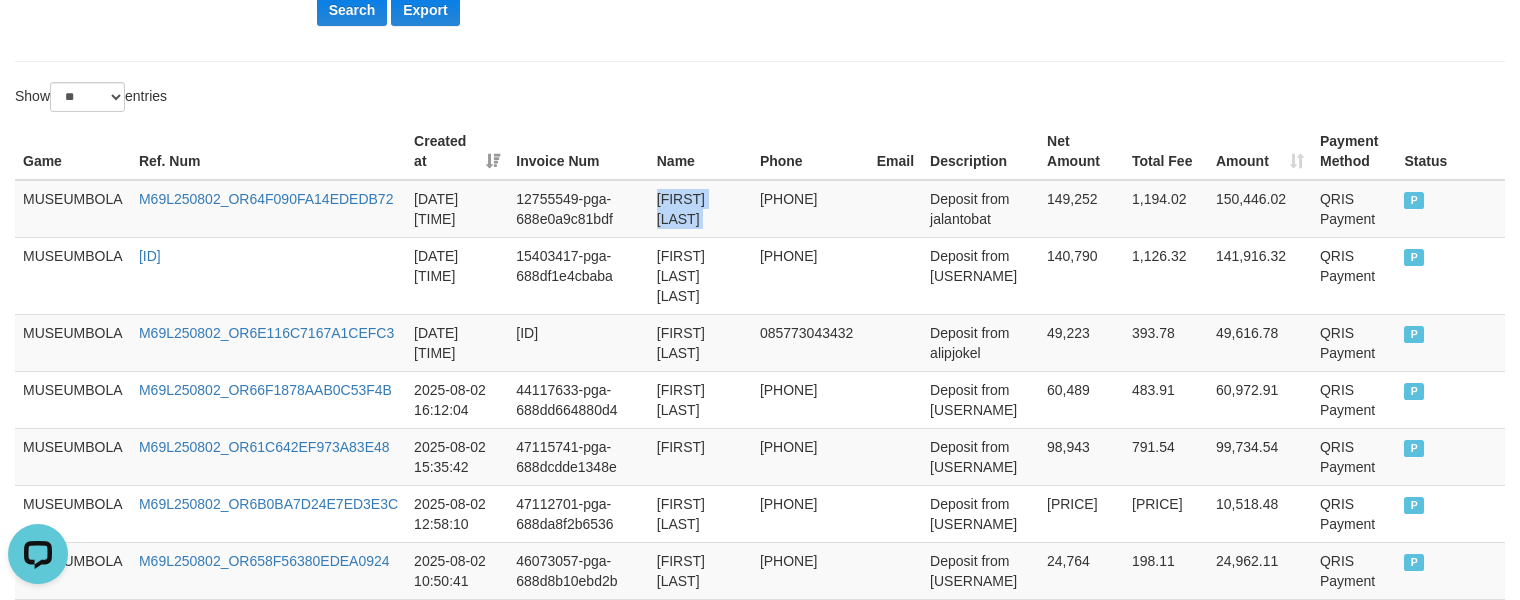 copy on "[FIRST] [LAST]" 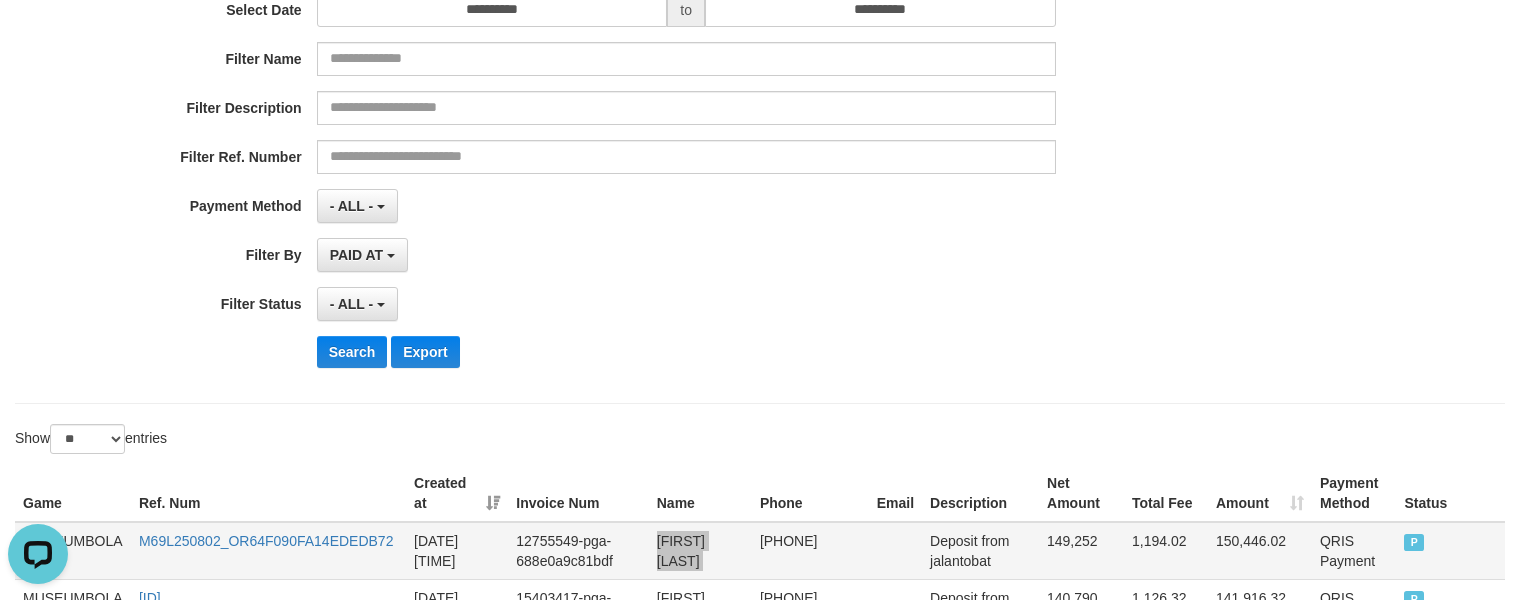 scroll, scrollTop: 200, scrollLeft: 0, axis: vertical 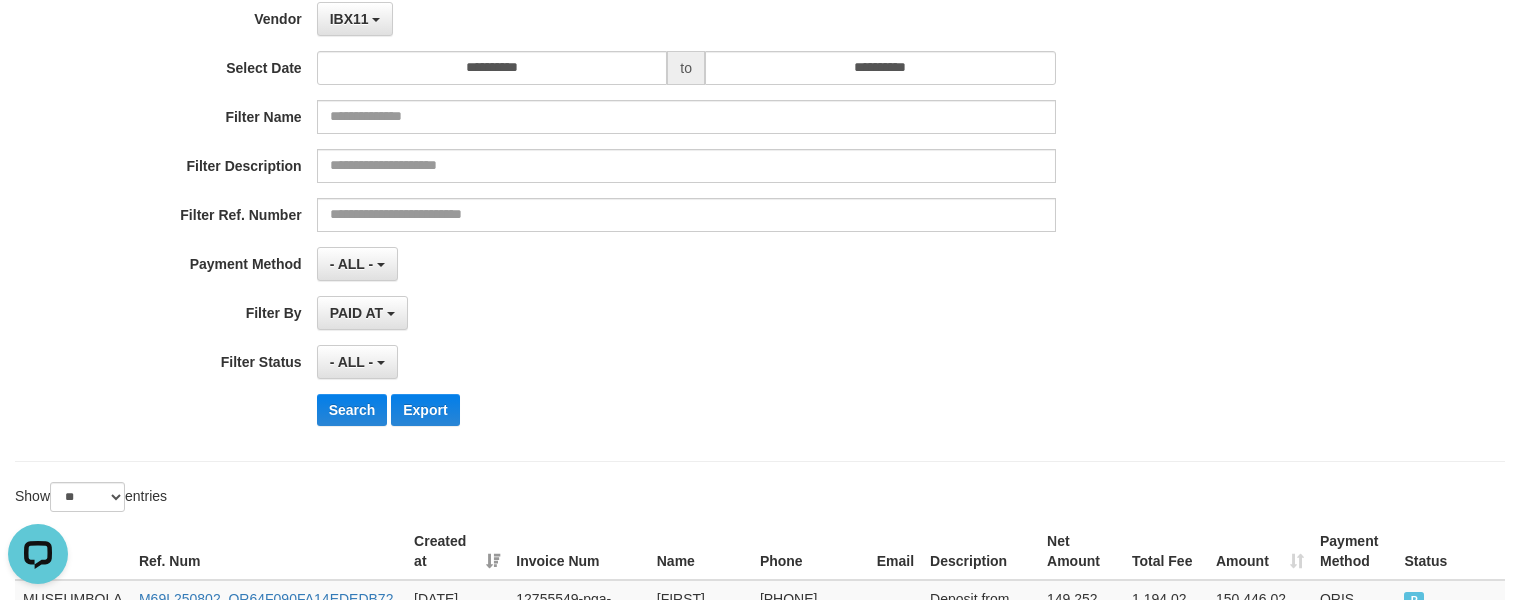 click on "PAID AT
PAID AT
CREATED AT" at bounding box center (686, 313) 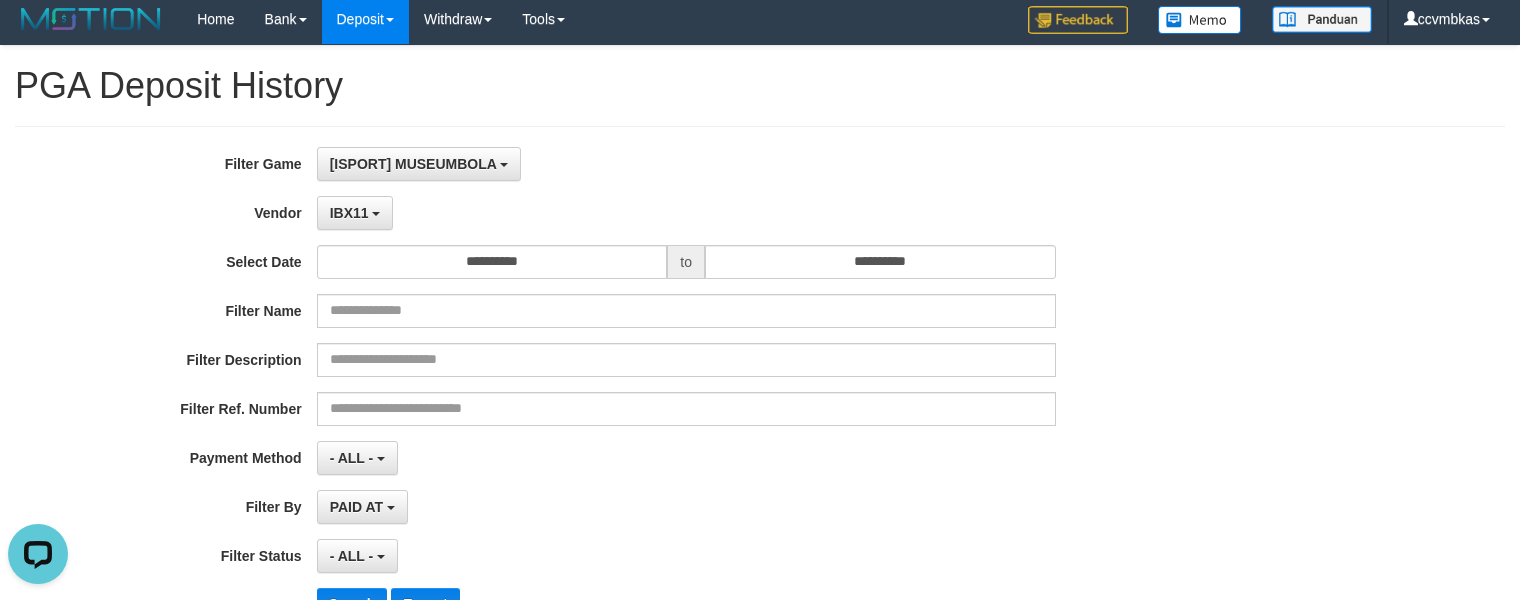 scroll, scrollTop: 0, scrollLeft: 0, axis: both 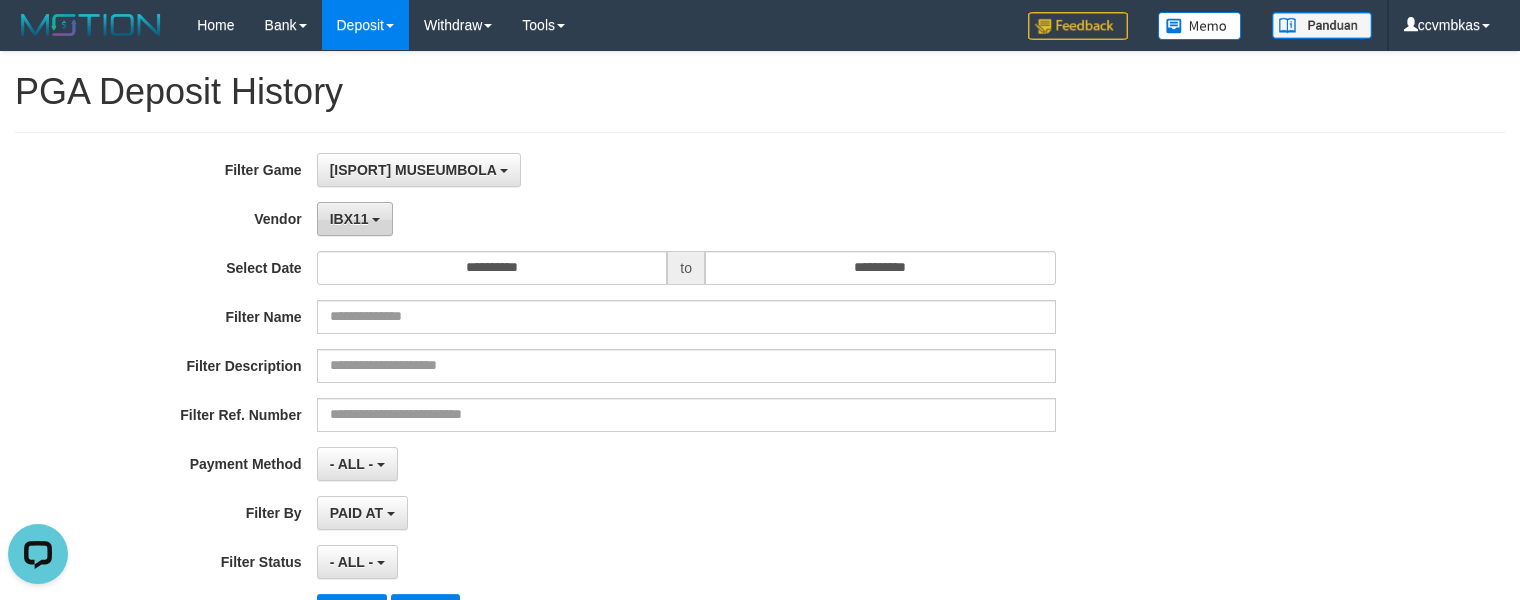 click on "IBX11" at bounding box center (355, 219) 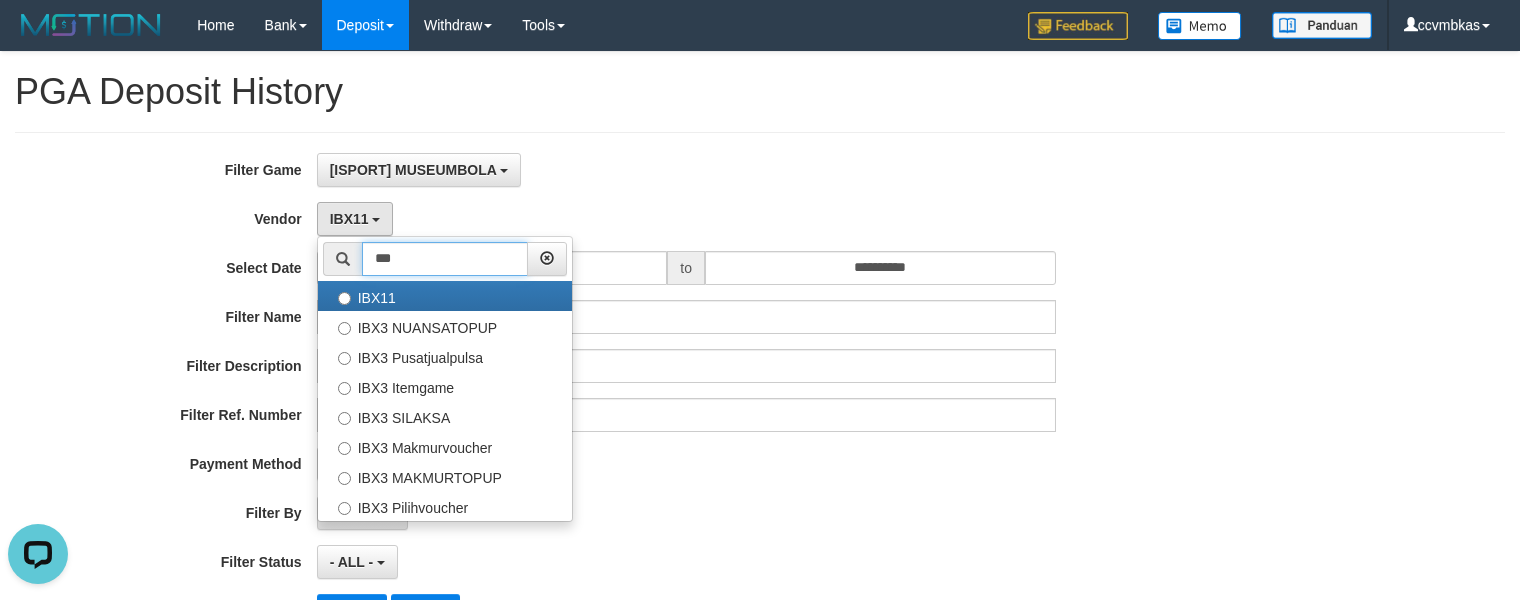 click on "***" at bounding box center [445, 259] 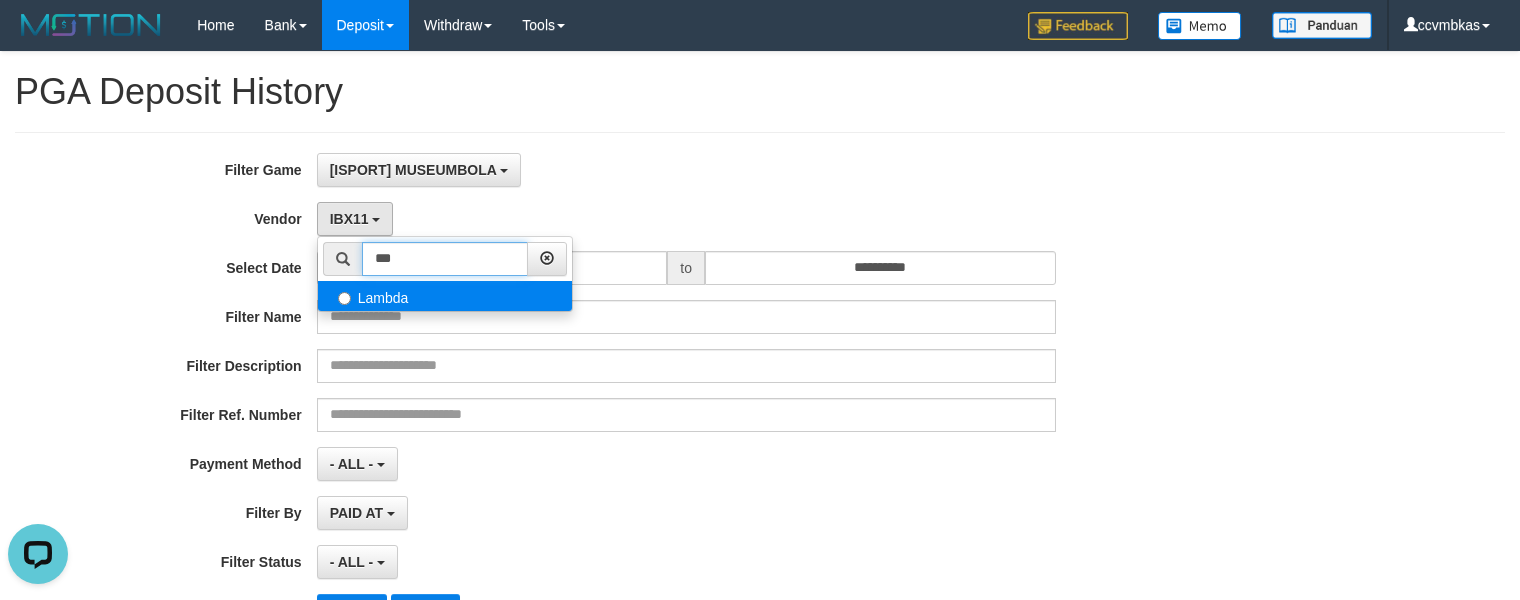 type on "***" 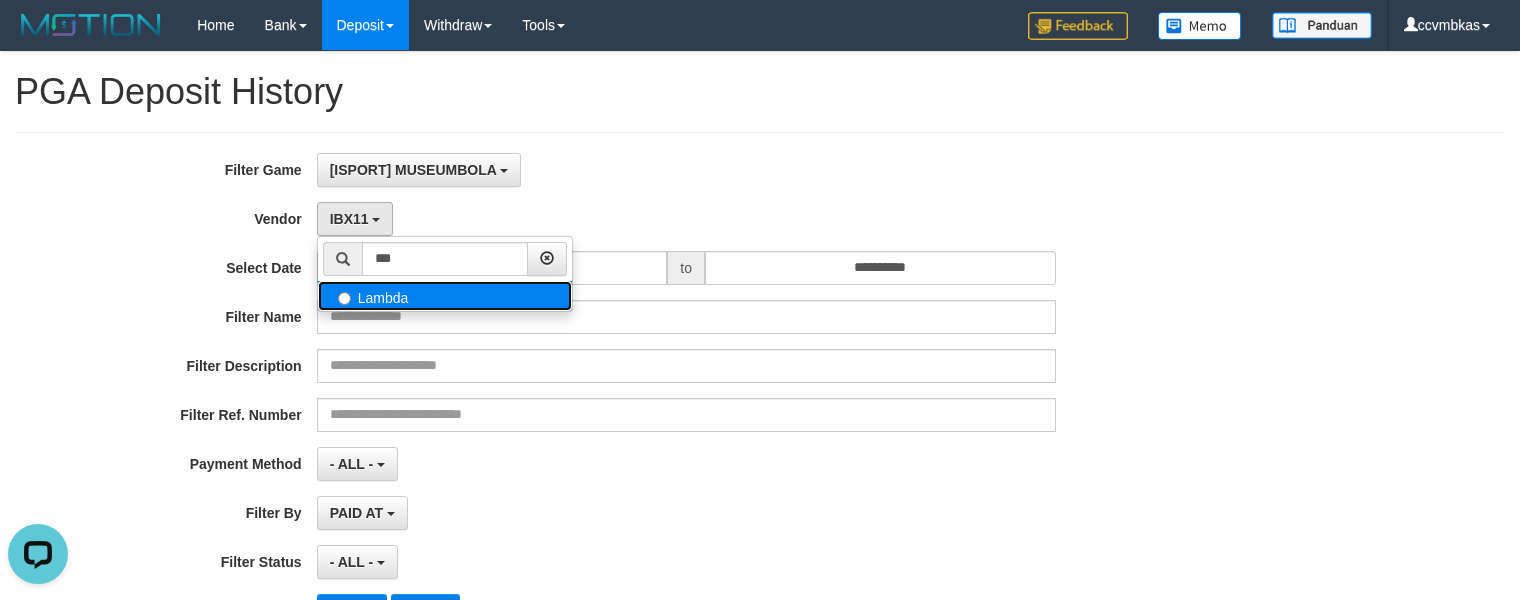click on "Lambda" at bounding box center (445, 296) 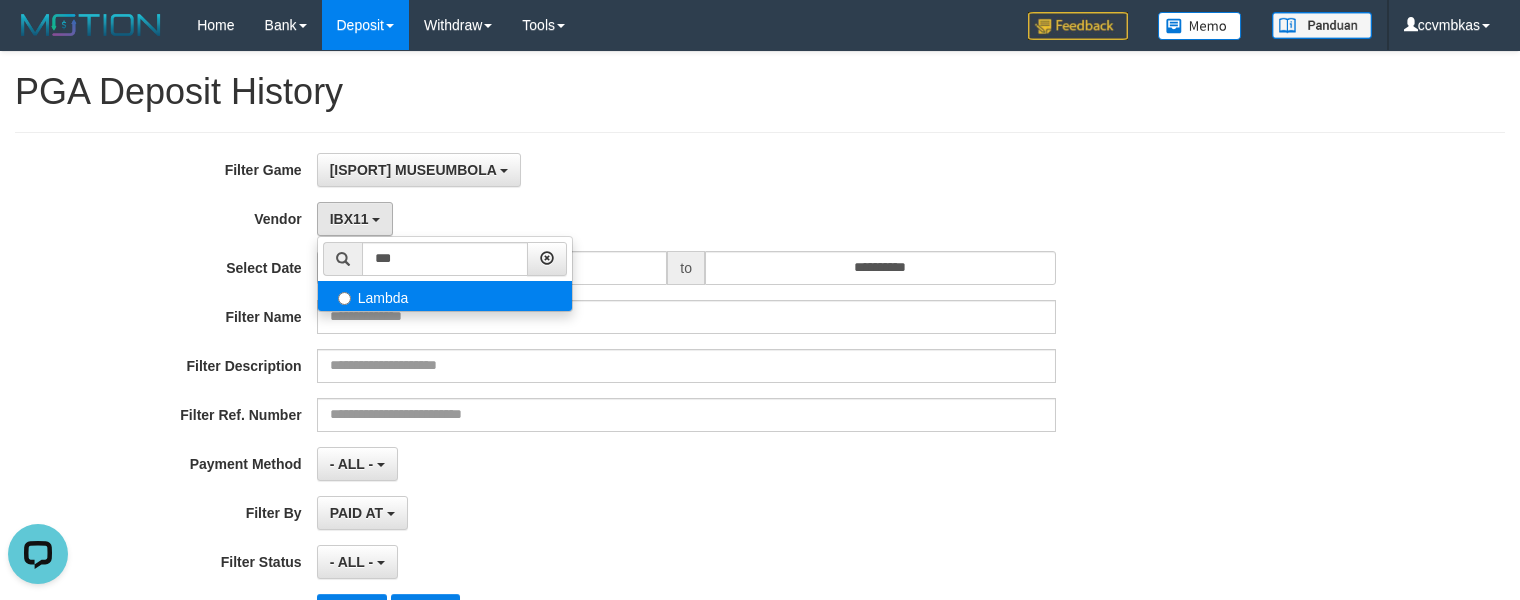 select on "**********" 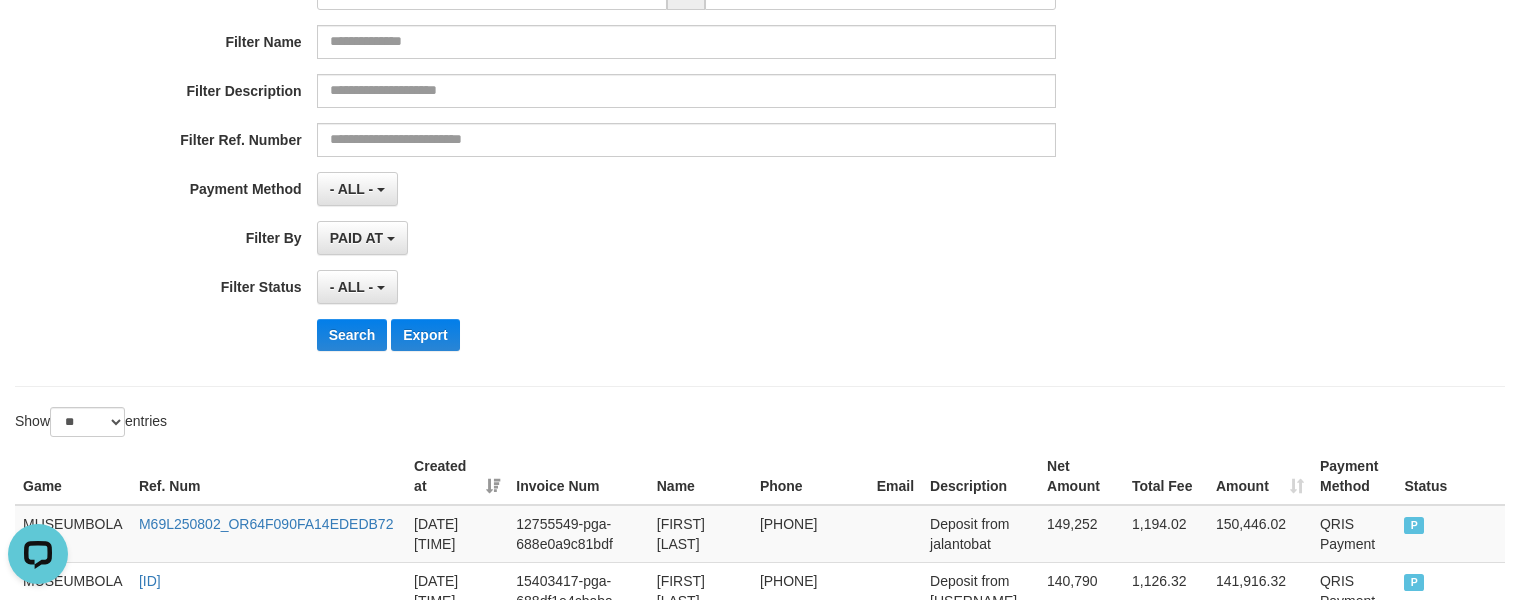 scroll, scrollTop: 300, scrollLeft: 0, axis: vertical 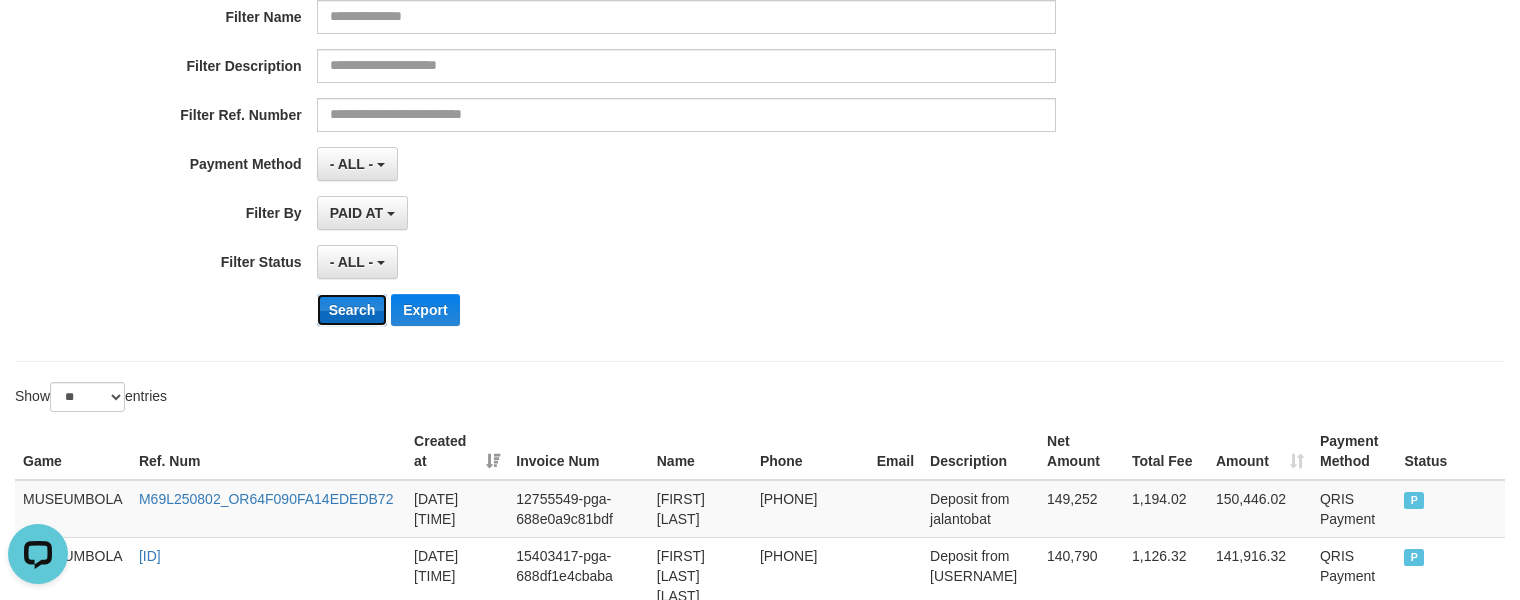 click on "Search" at bounding box center [352, 310] 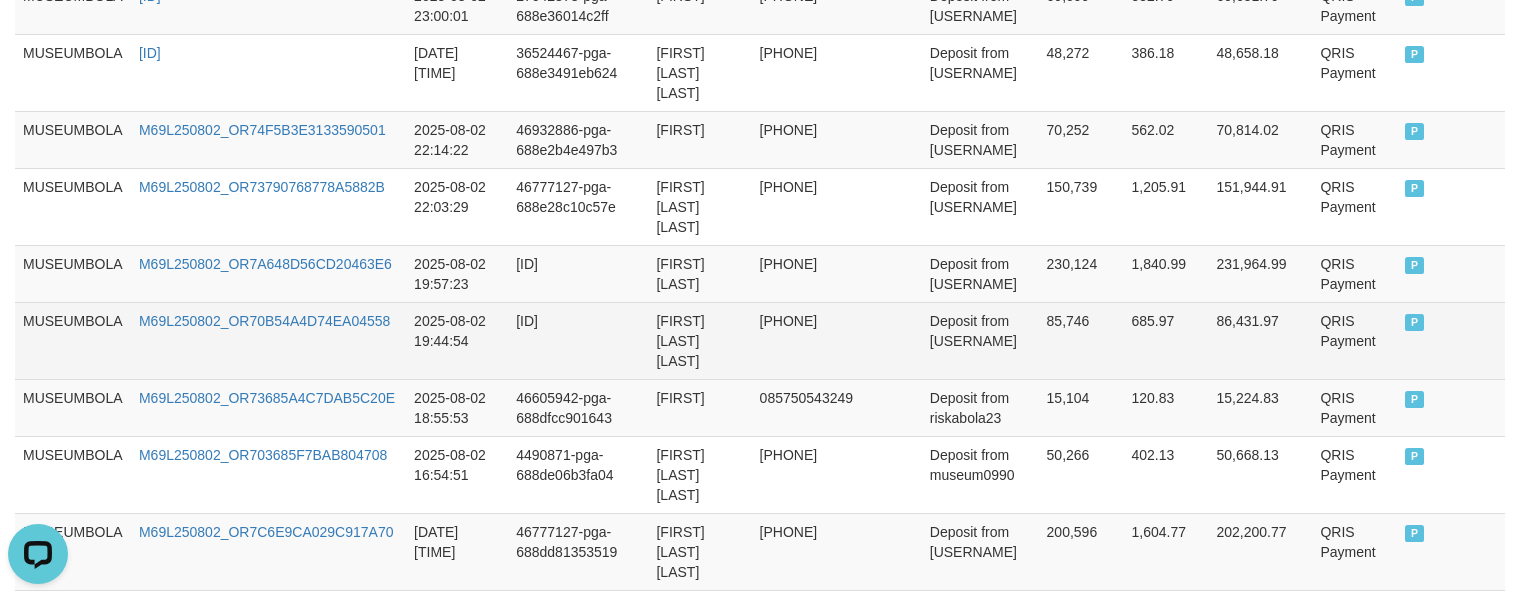 scroll, scrollTop: 1000, scrollLeft: 0, axis: vertical 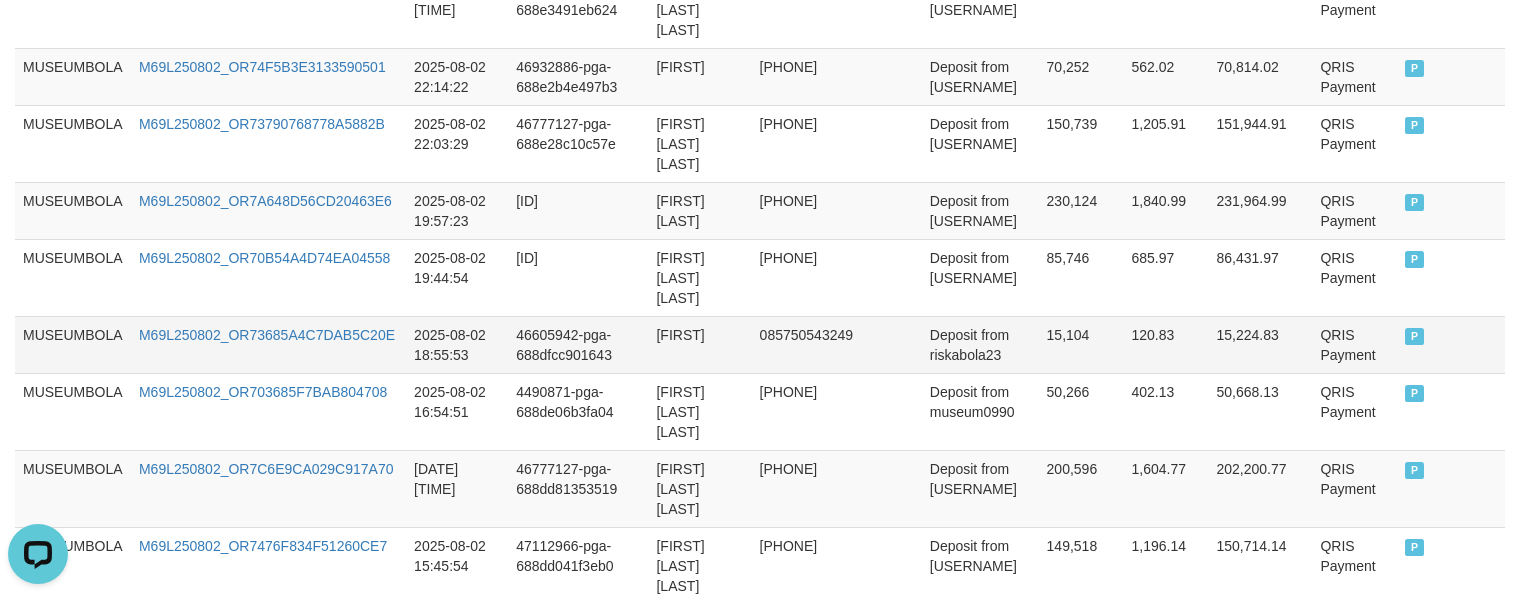 click on "15,104" at bounding box center (1081, 344) 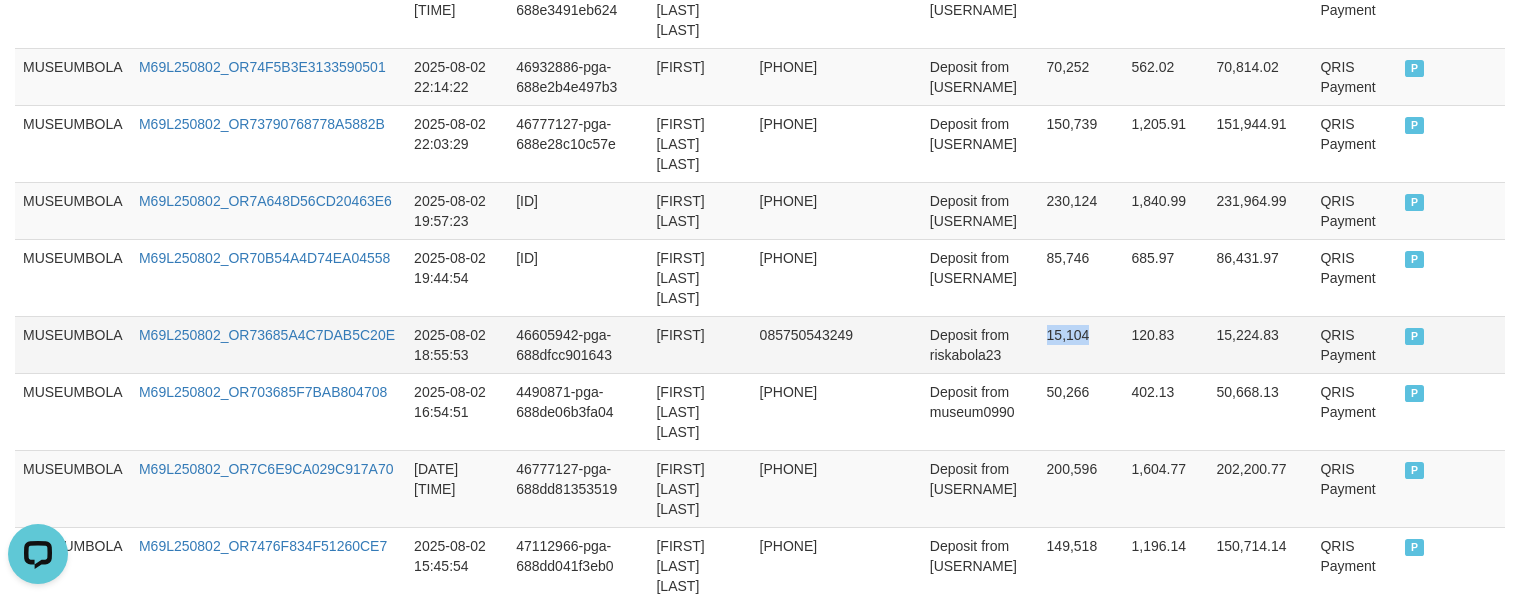 click on "15,104" at bounding box center [1081, 344] 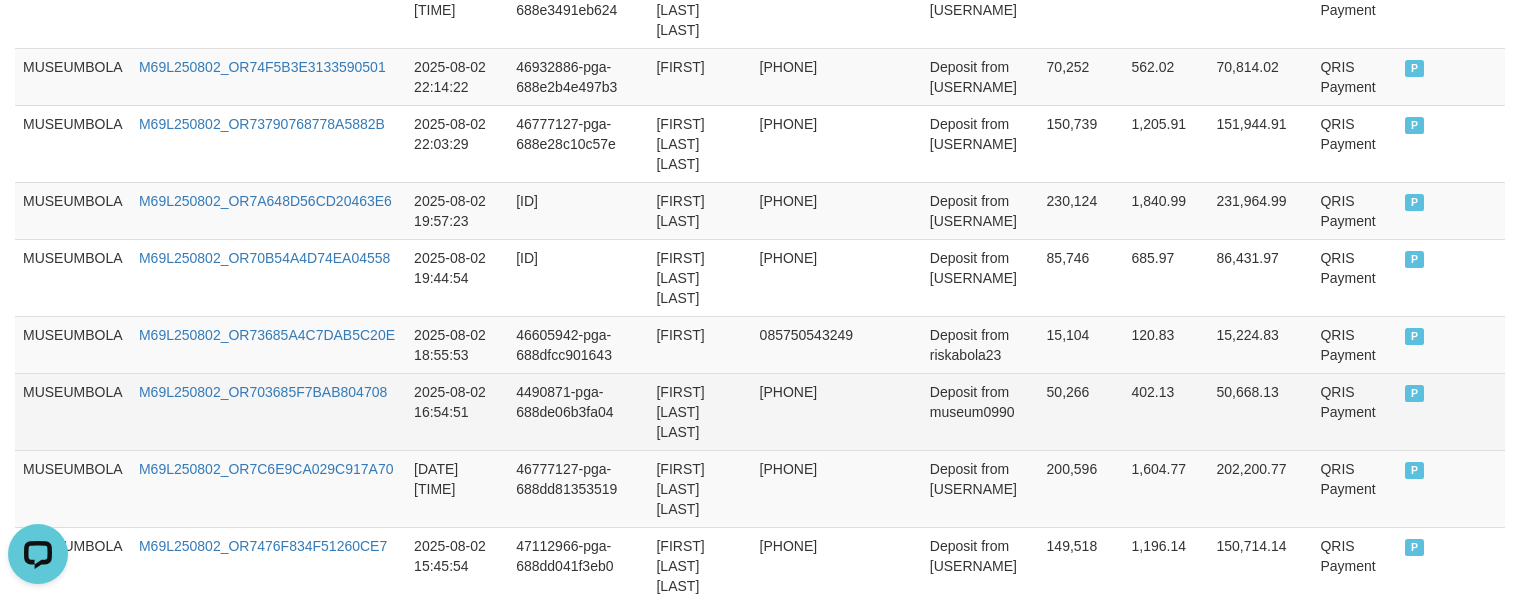 click on "50,266" at bounding box center [1081, 411] 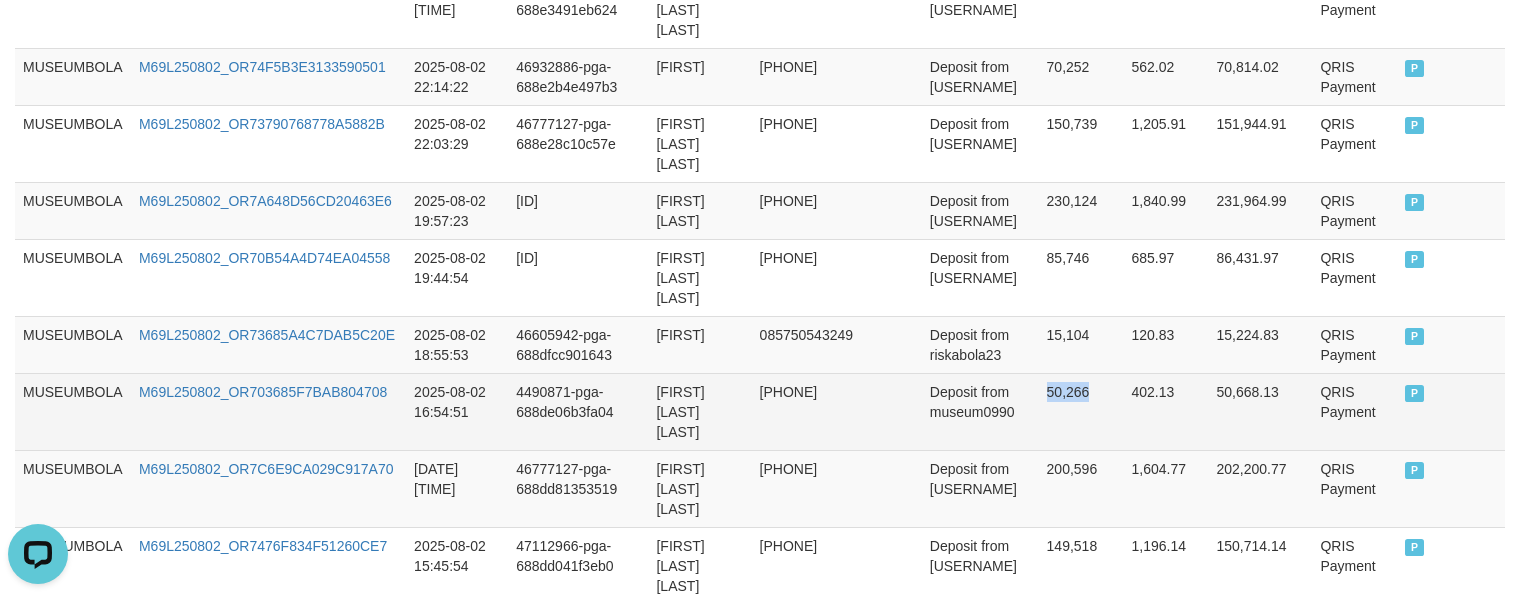 click on "50,266" at bounding box center [1081, 411] 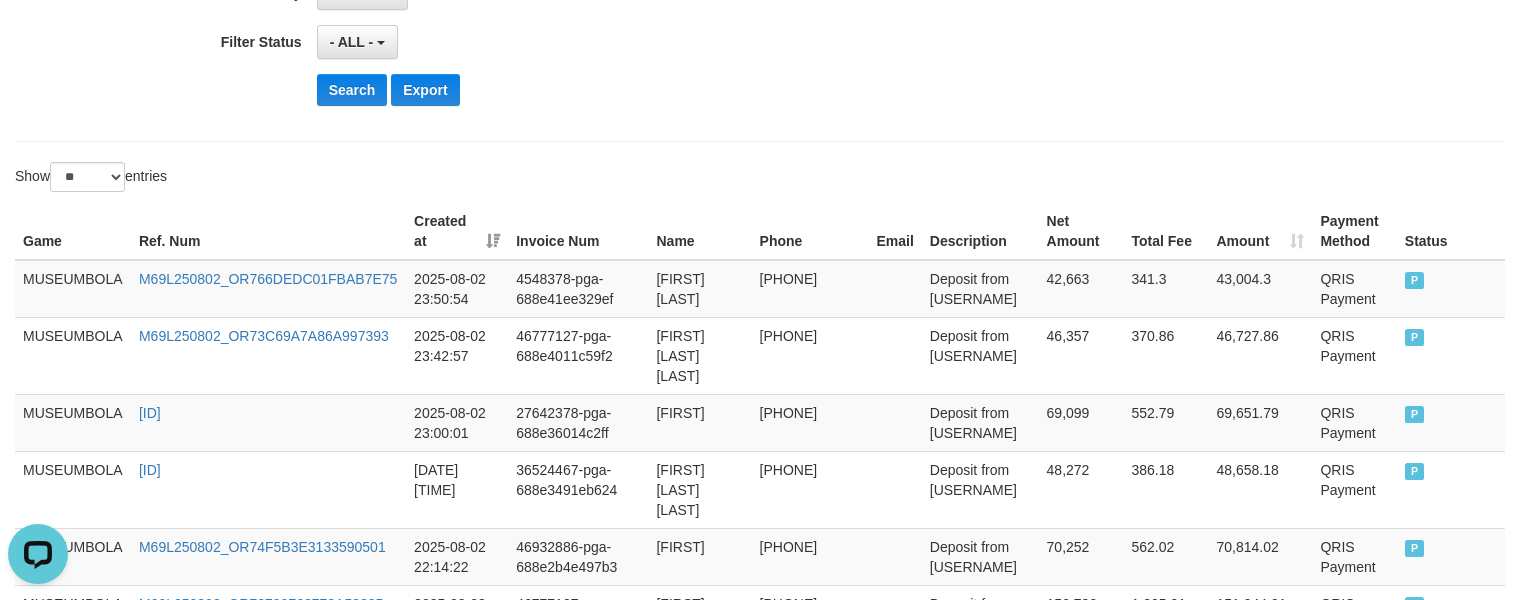 scroll, scrollTop: 300, scrollLeft: 0, axis: vertical 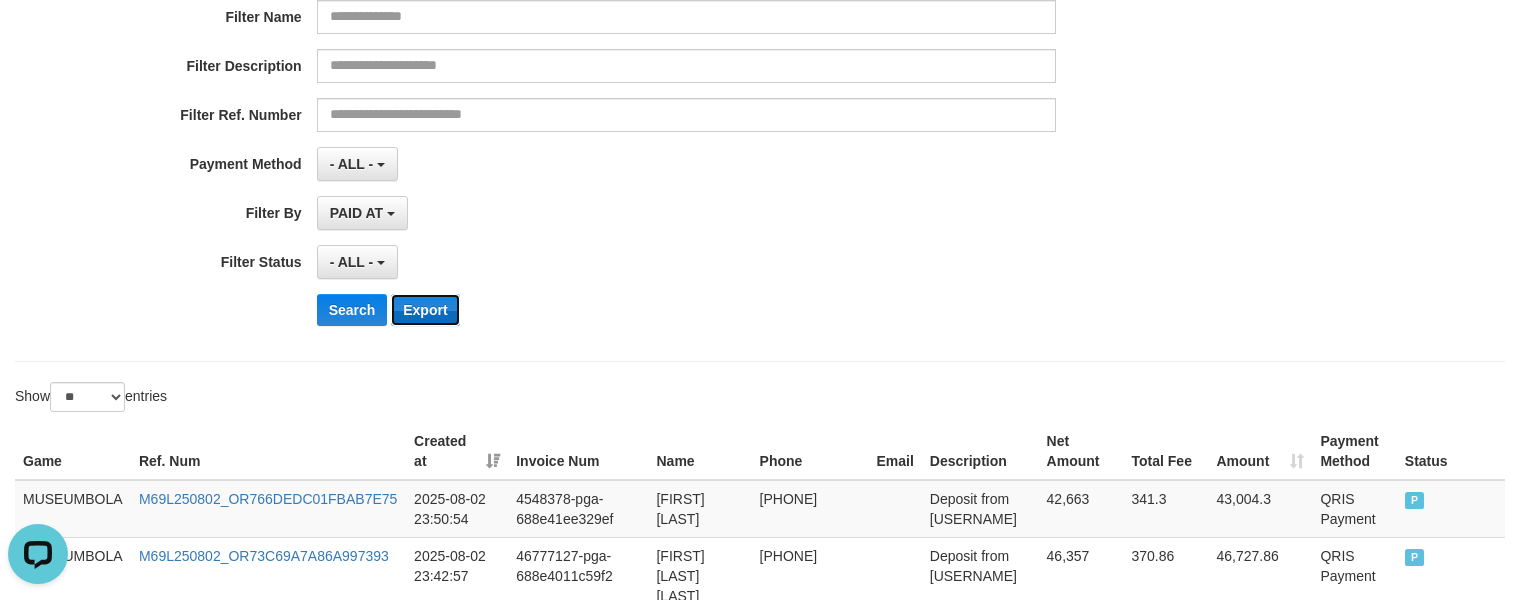 drag, startPoint x: 411, startPoint y: 311, endPoint x: 443, endPoint y: 293, distance: 36.71512 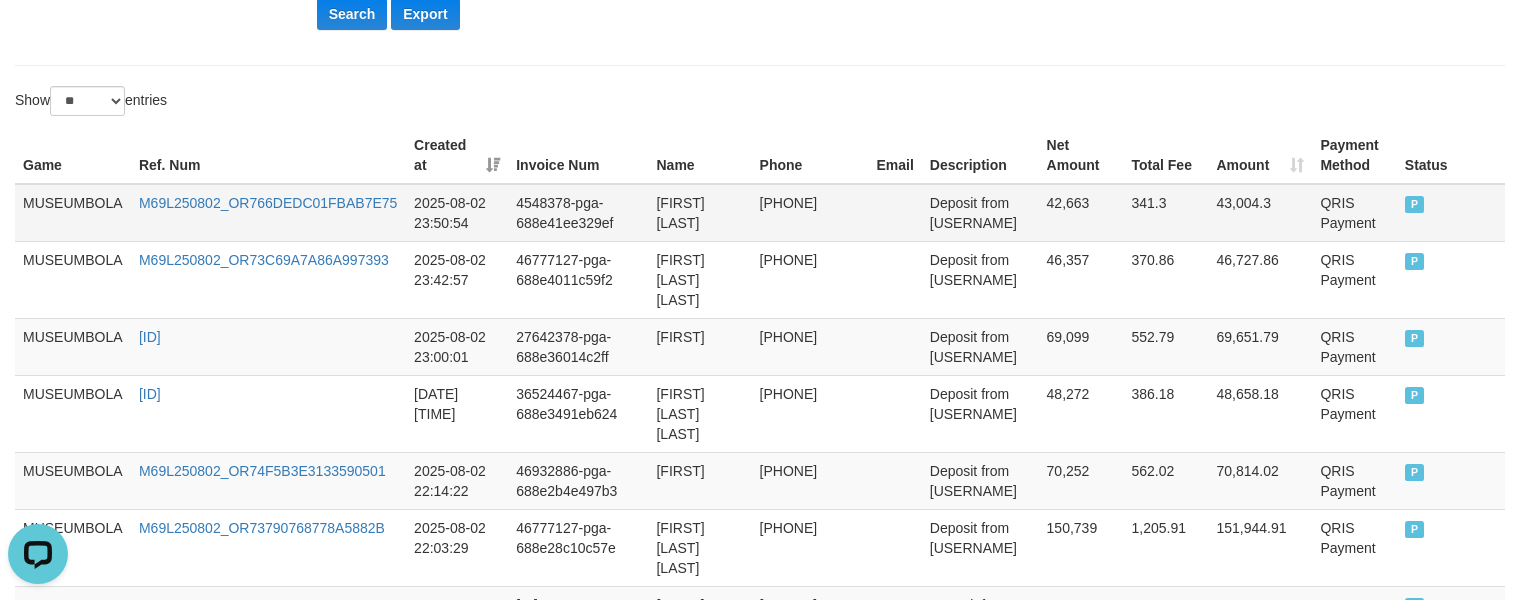 scroll, scrollTop: 600, scrollLeft: 0, axis: vertical 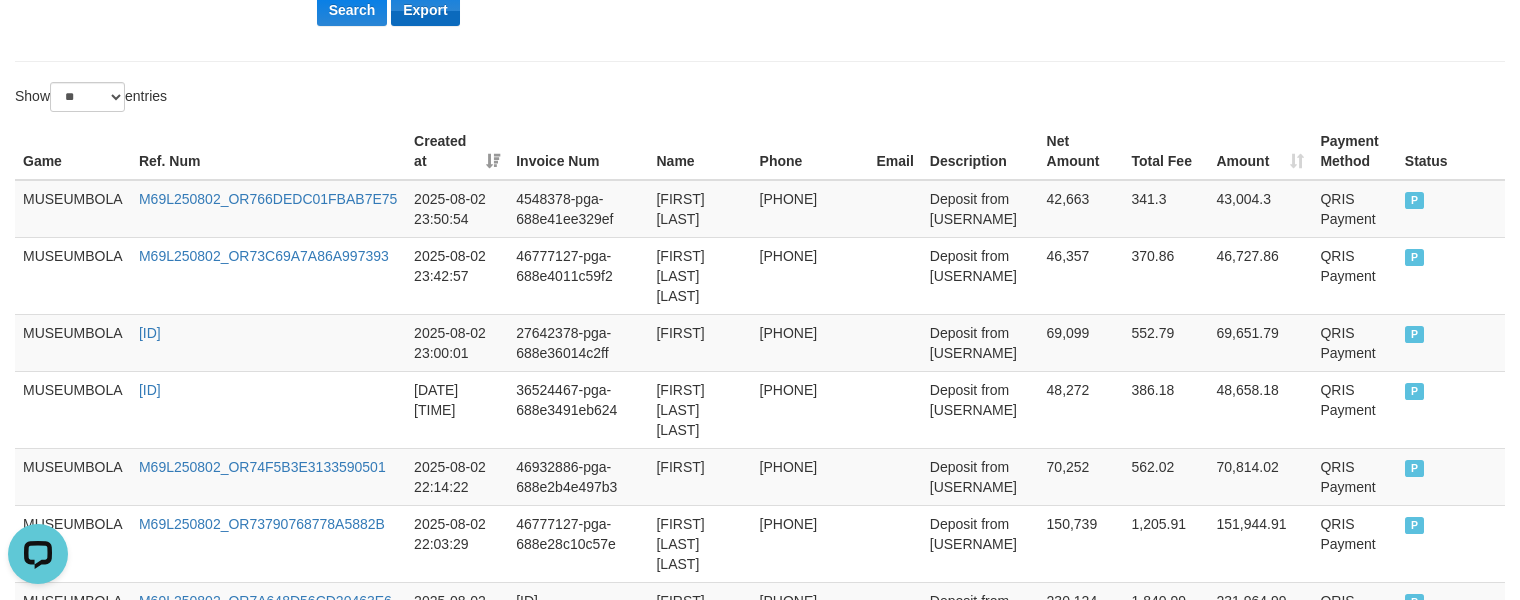 drag, startPoint x: 551, startPoint y: 64, endPoint x: 408, endPoint y: 4, distance: 155.0774 